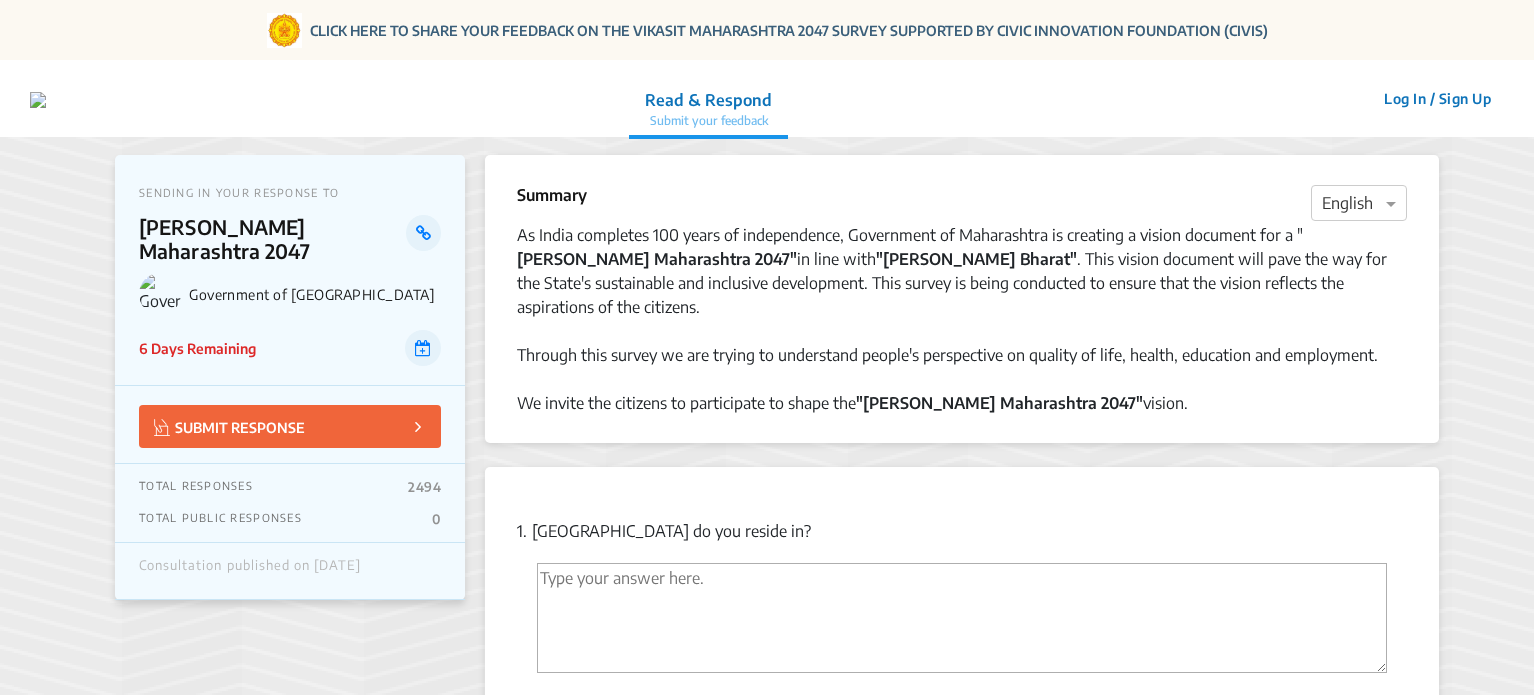 scroll, scrollTop: 0, scrollLeft: 0, axis: both 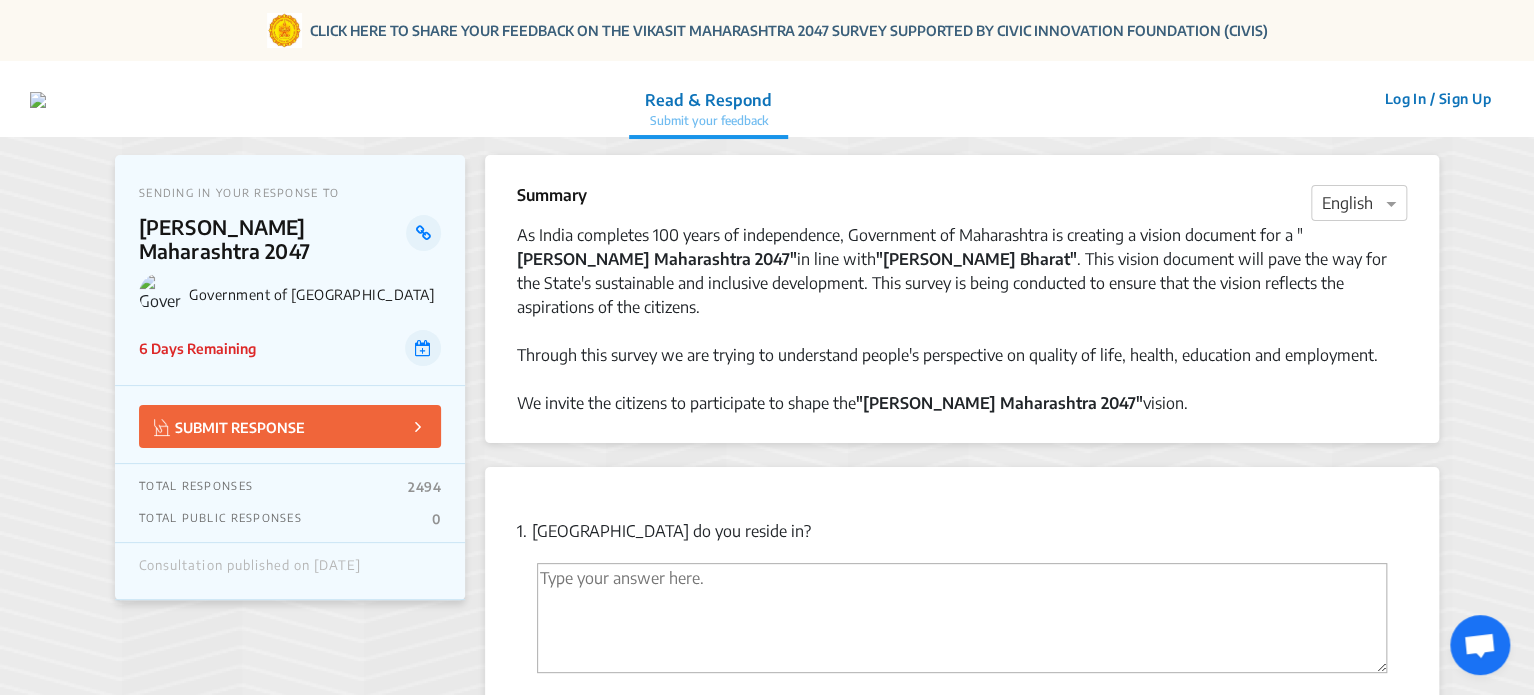 click at bounding box center (962, 618) 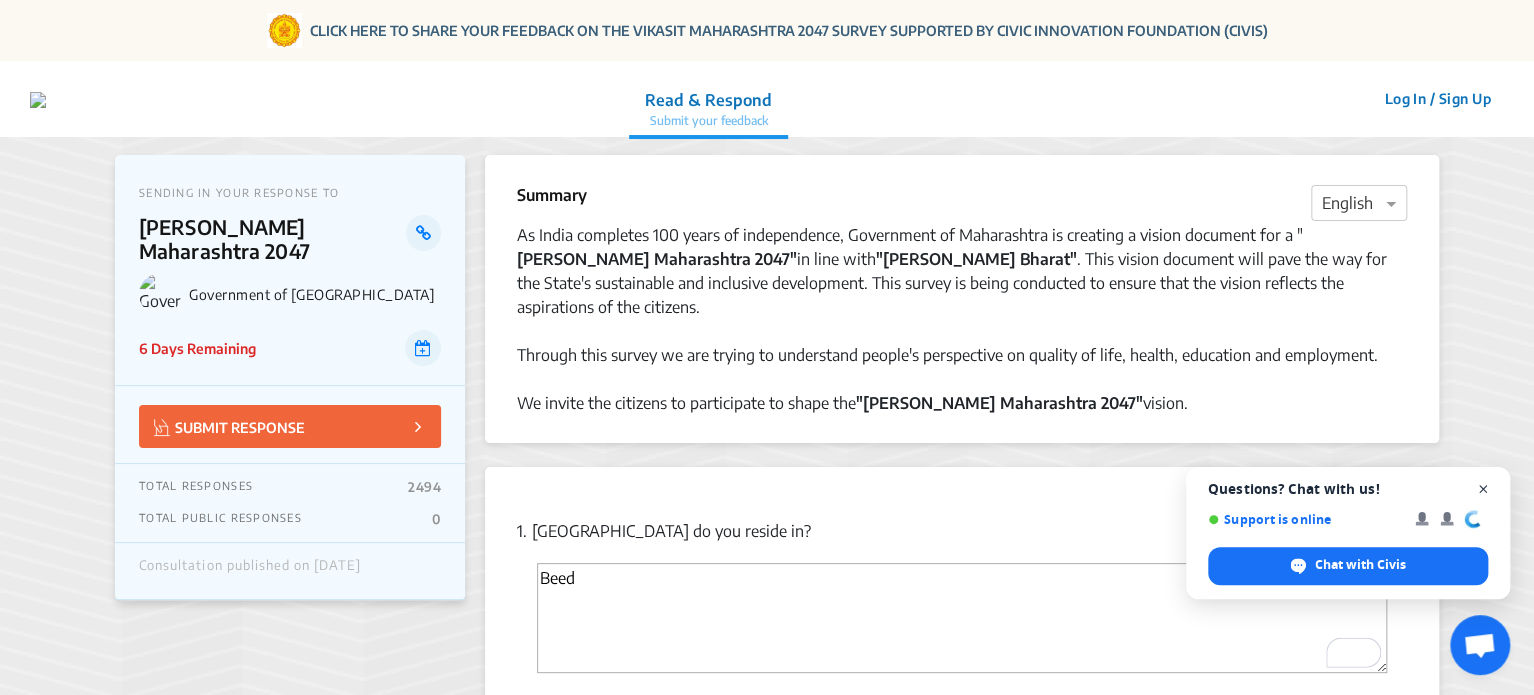 type on "Beed" 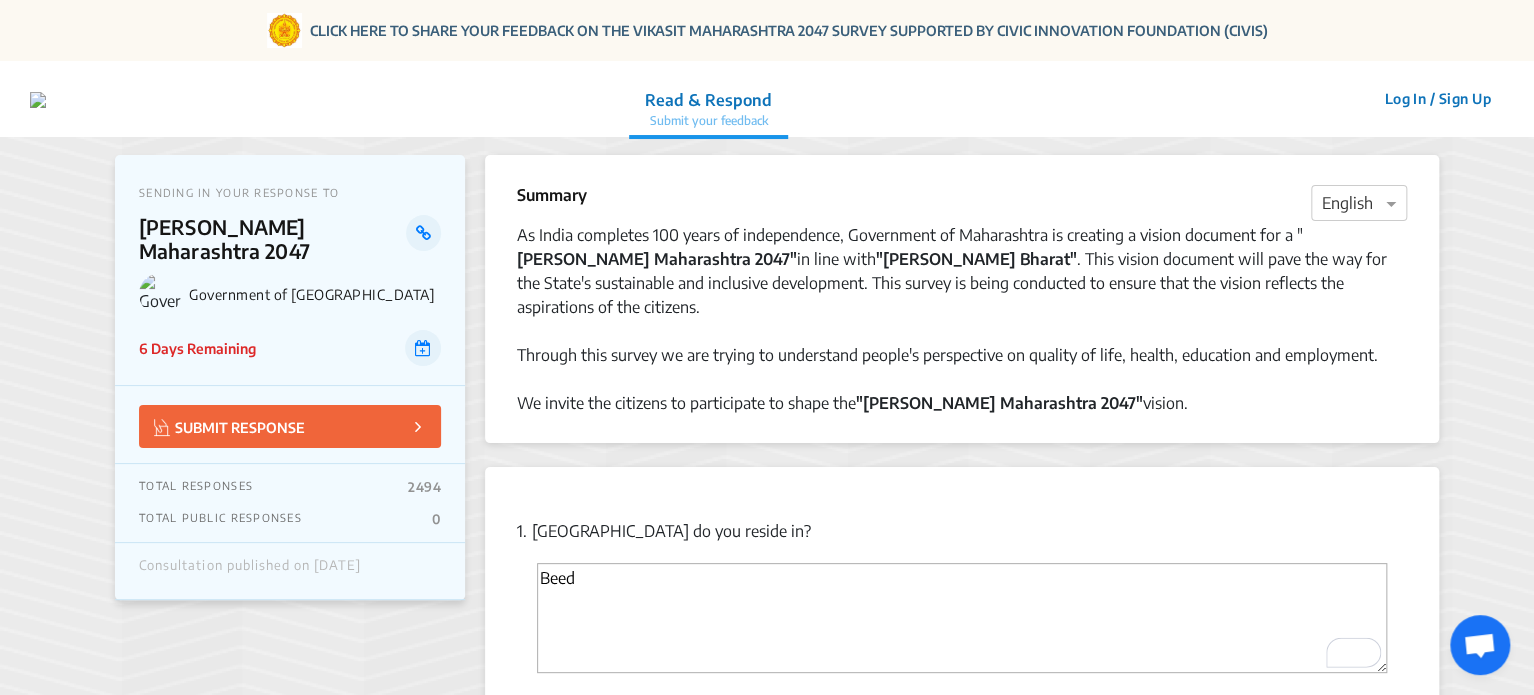 click on "Beed" at bounding box center [962, 618] 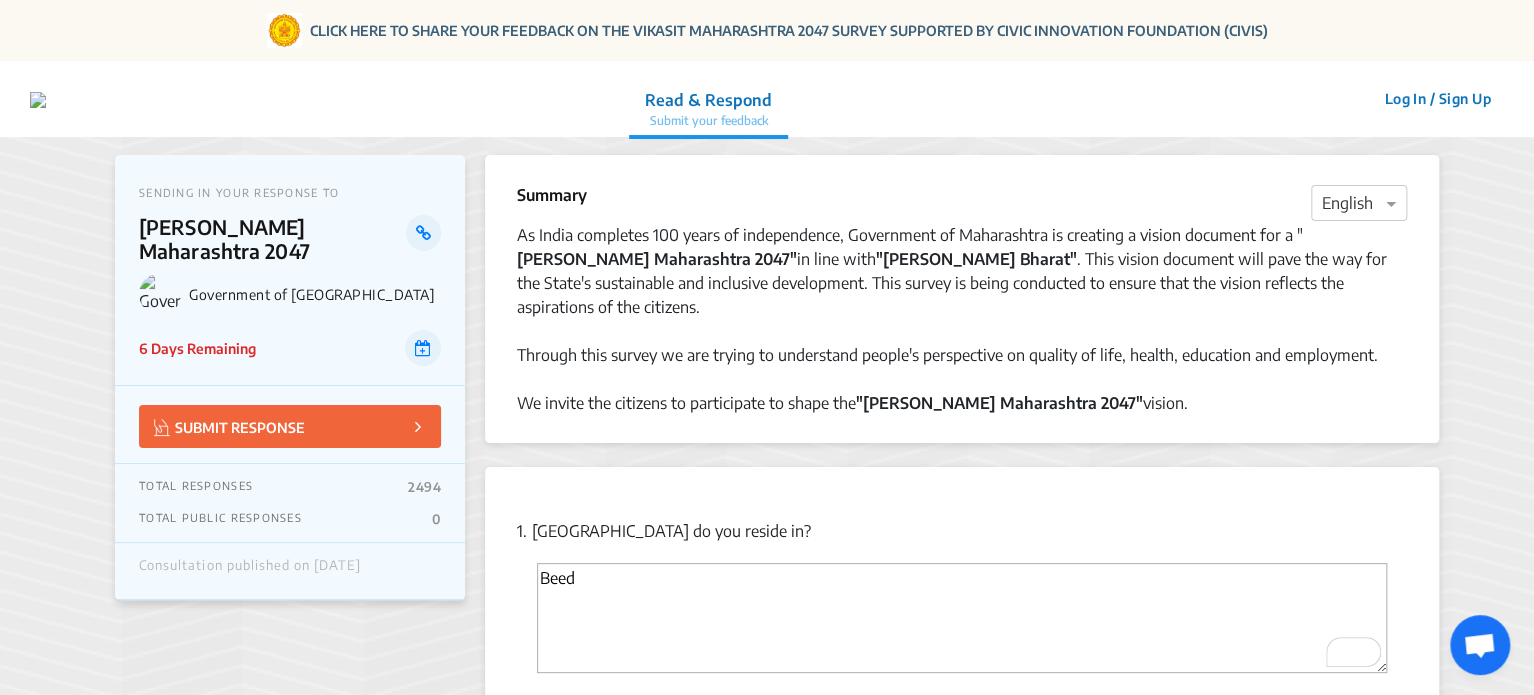 click on "Summary  × English
As India completes 100 years of independence, Government of Maharashtra is creating a vision document for a " [PERSON_NAME] Maharashtra 2047"  in line with  "[PERSON_NAME] Bharat" . This vision document will pave the way for the State's sustainable and inclusive development. This survey is being conducted to ensure that the vision reflects the aspirations of the citizens.   Through this survey we are trying to understand people's perspective on quality of life, health, education and employment.   We invite the citizens to participate to shape the  "[PERSON_NAME] Maharashtra 2047"  vision." 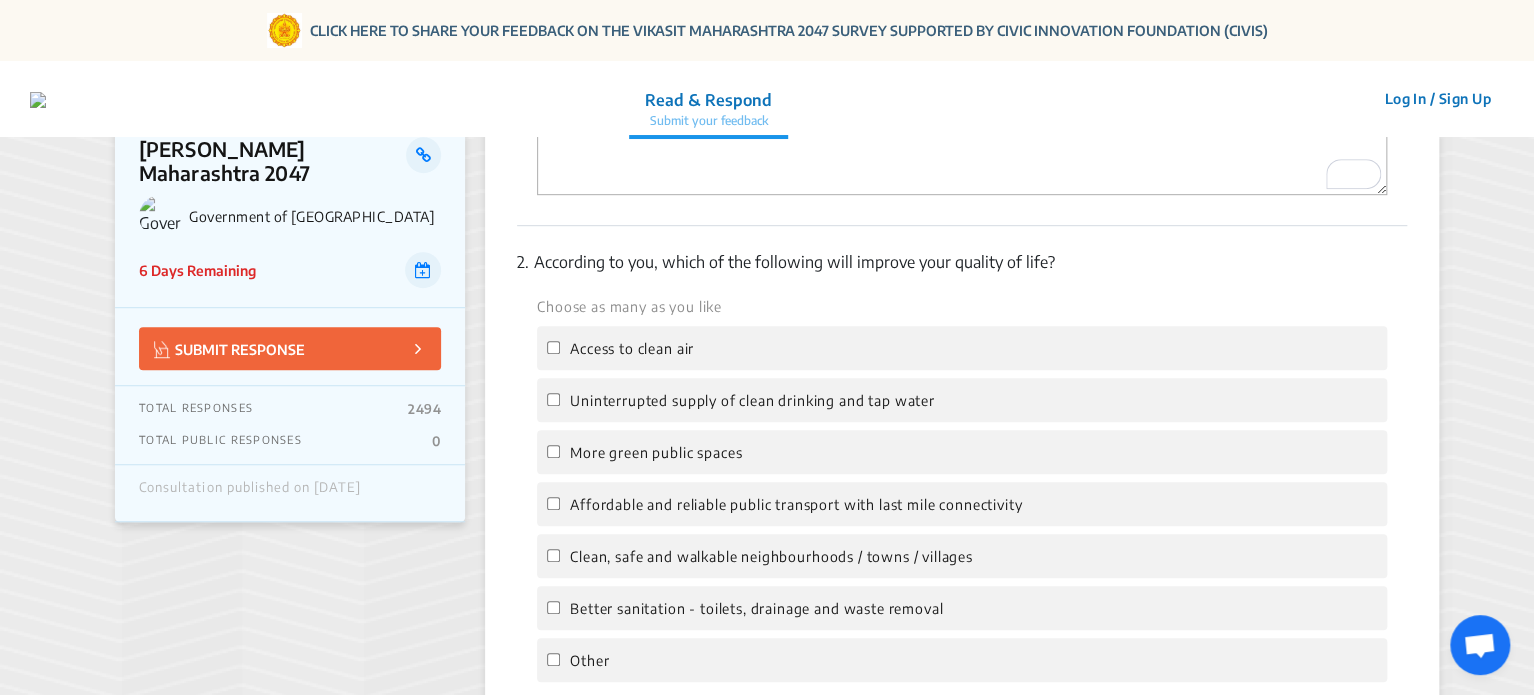 scroll, scrollTop: 480, scrollLeft: 0, axis: vertical 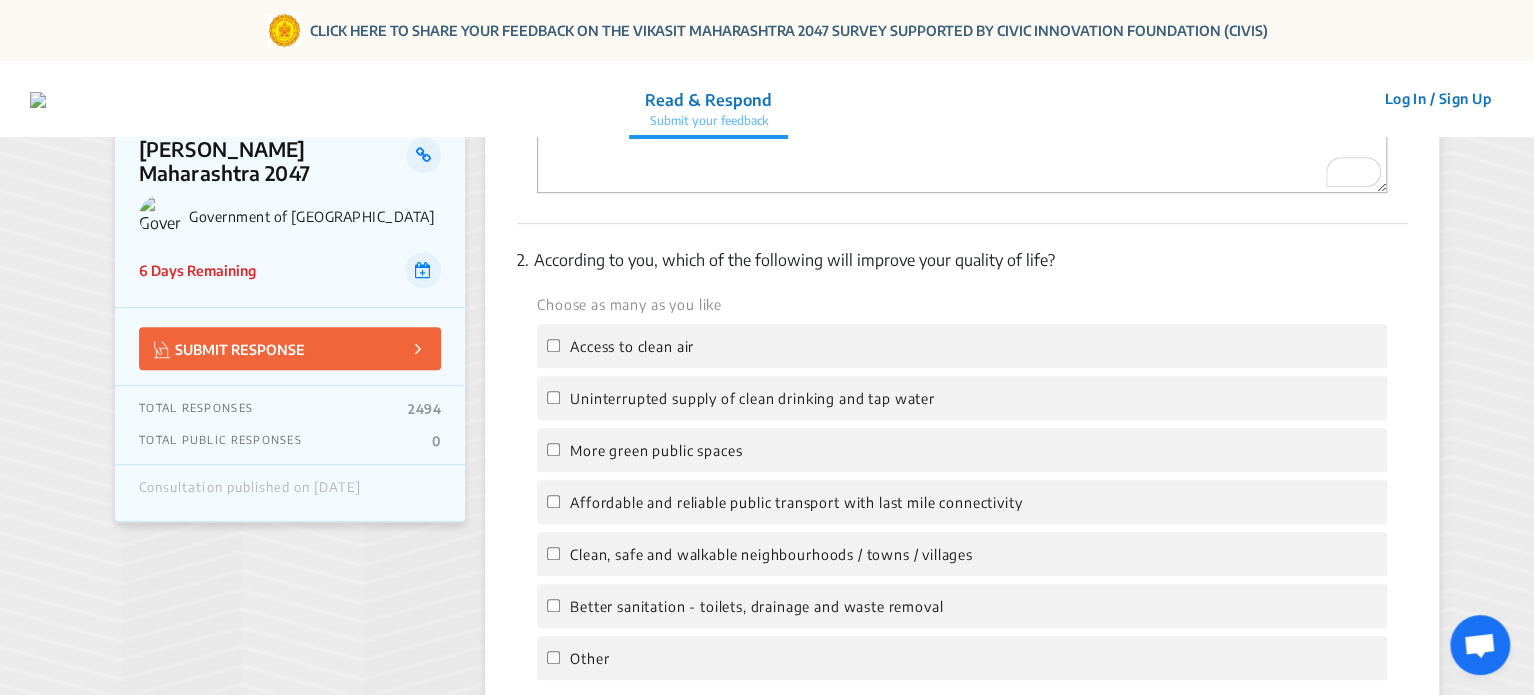 click on "SENDING IN YOUR RESPONSE TO [PERSON_NAME] [GEOGRAPHIC_DATA] 2047 Government of Maharashtra 6 Days Remaining  SUBMIT RESPONSE  TOTAL RESPONSES  2494  TOTAL PUBLIC RESPONSES  0  Consultation published on [DATE]" 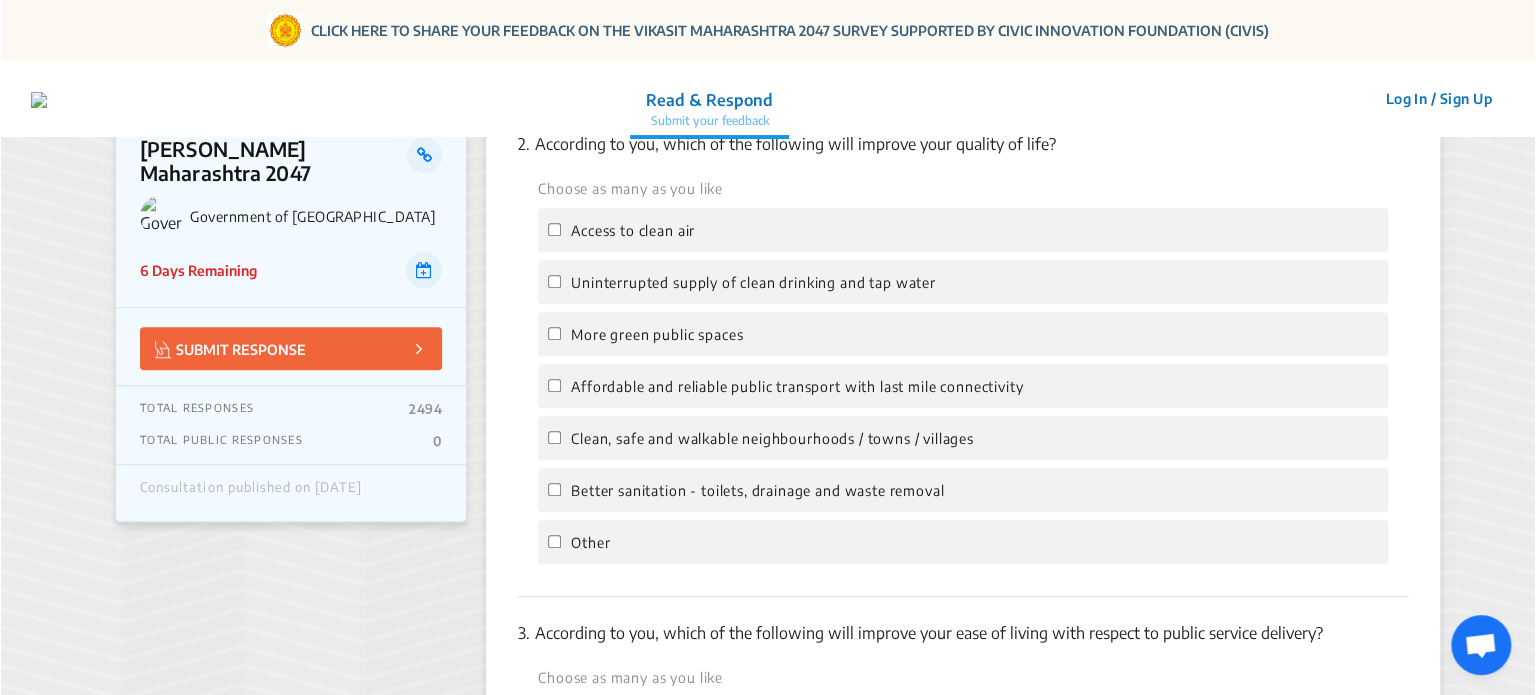 scroll, scrollTop: 600, scrollLeft: 0, axis: vertical 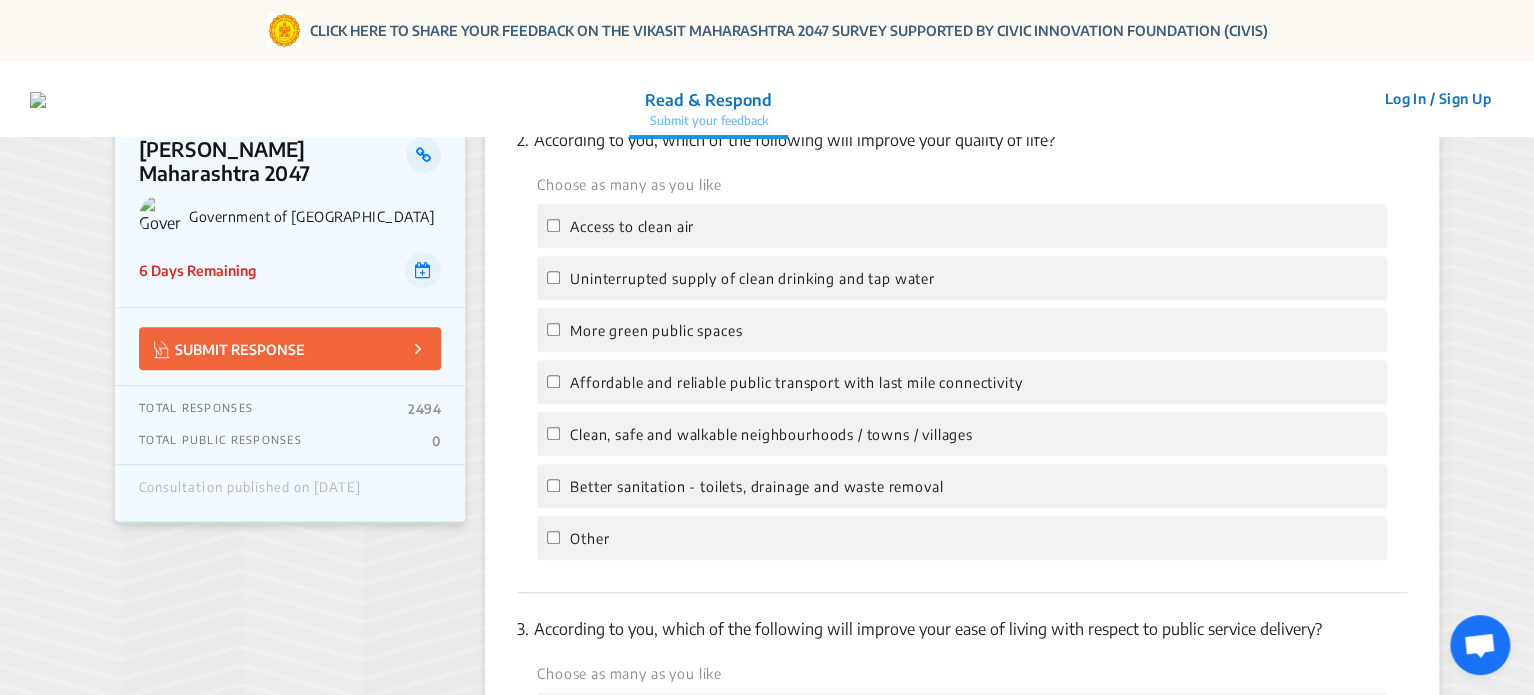 click on "Log In / Sign Up" 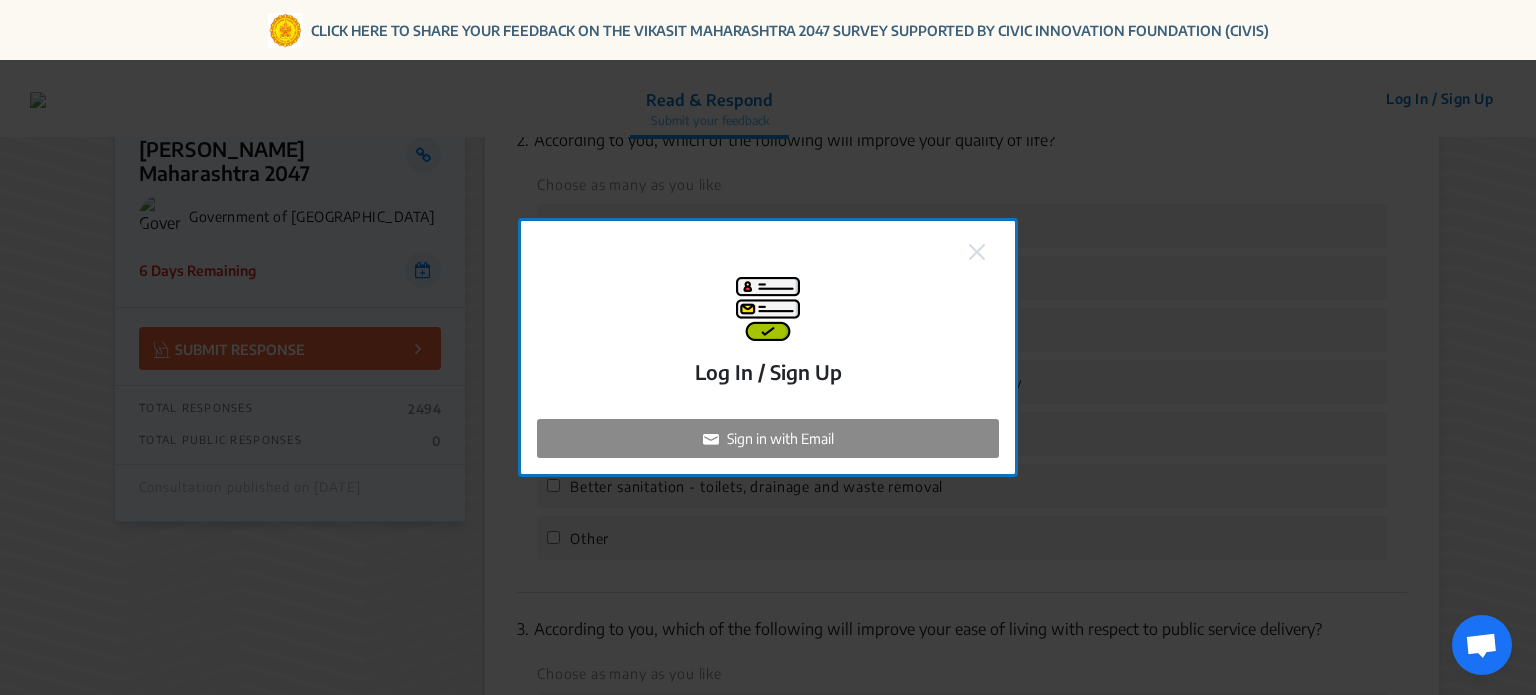 click on "Sign in with Email" 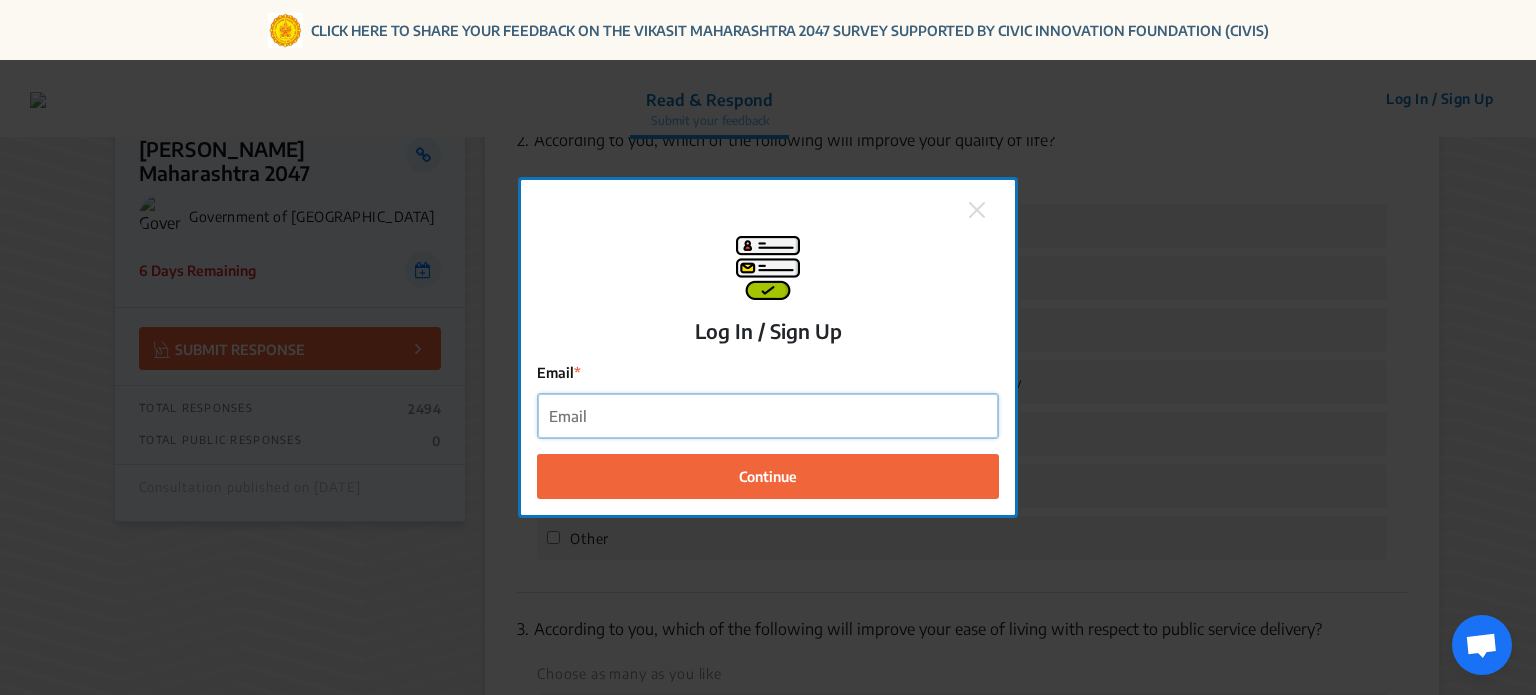 click on "Email" at bounding box center [768, 416] 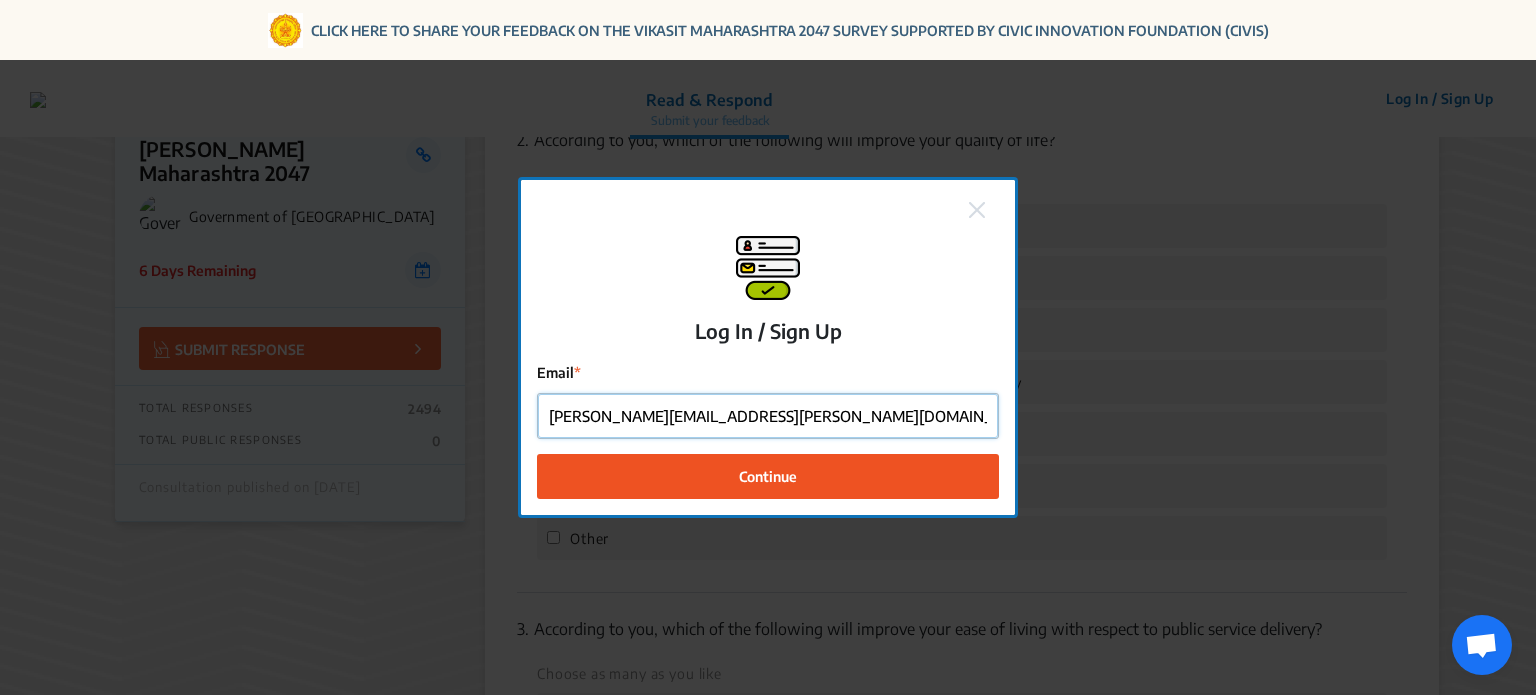type on "[PERSON_NAME][EMAIL_ADDRESS][PERSON_NAME][DOMAIN_NAME]" 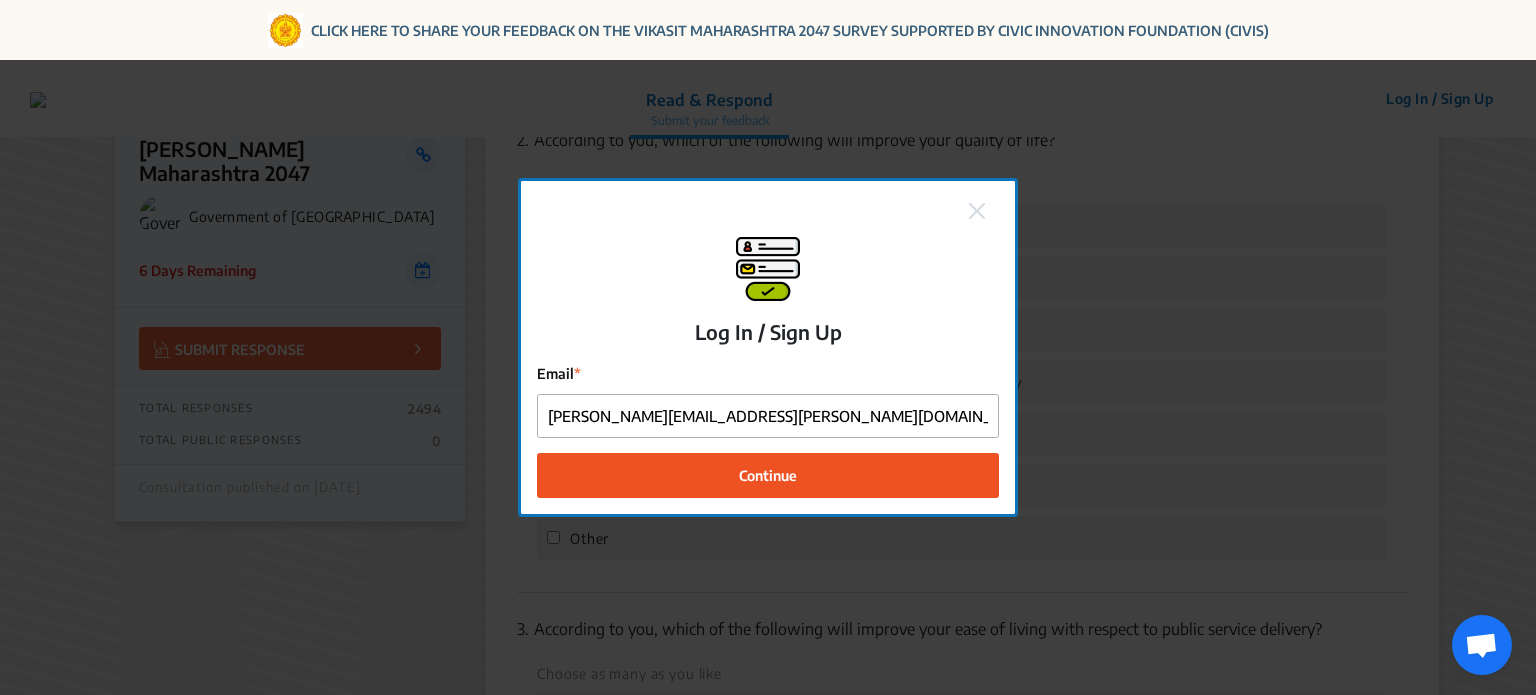 click on "Continue" 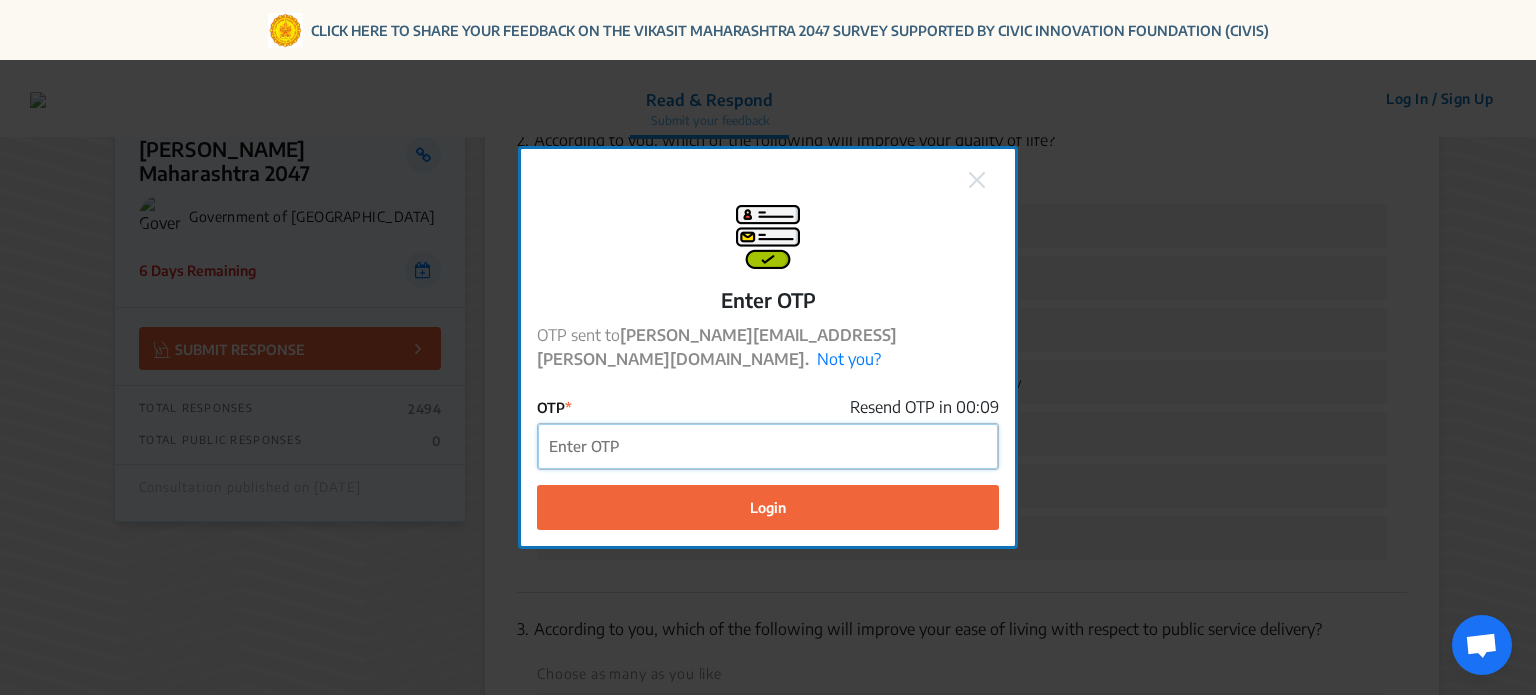 click on "OTP" at bounding box center [768, 446] 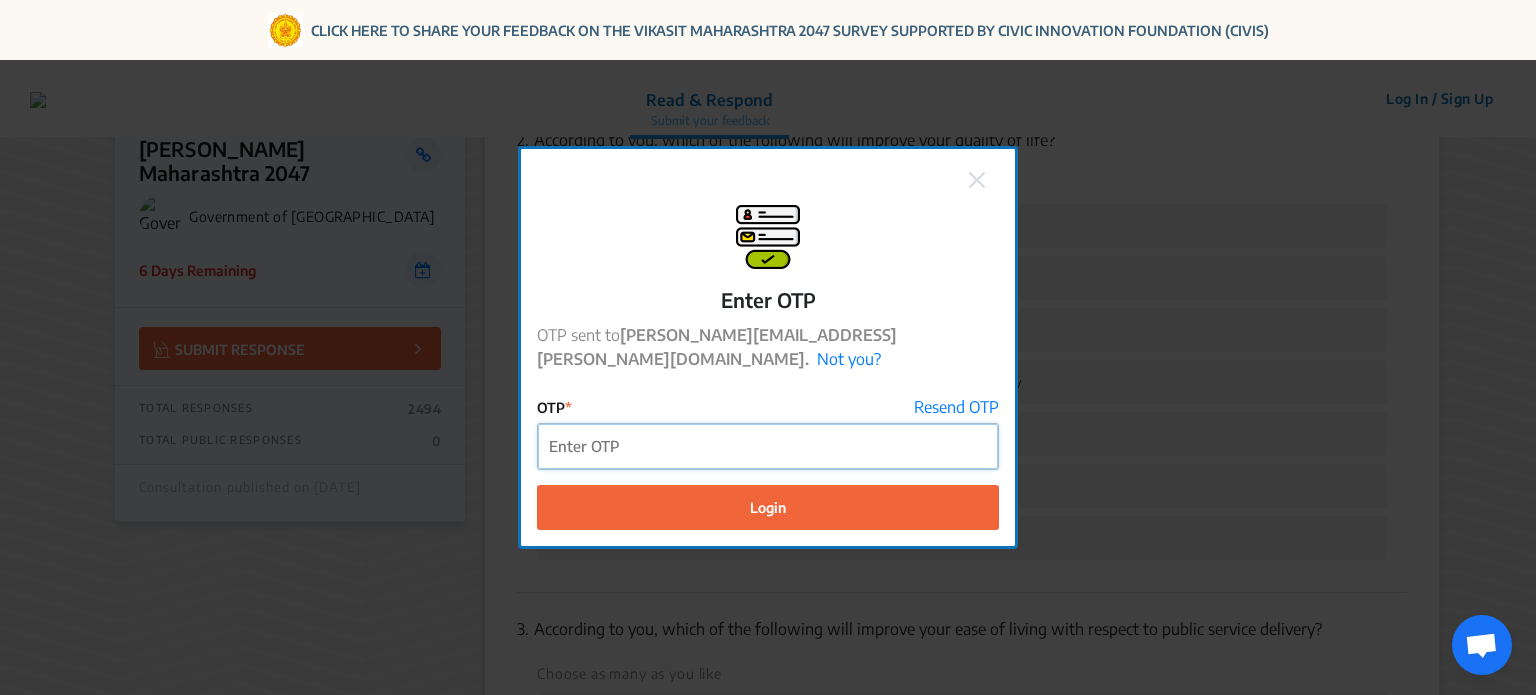 click on "OTP" at bounding box center (768, 446) 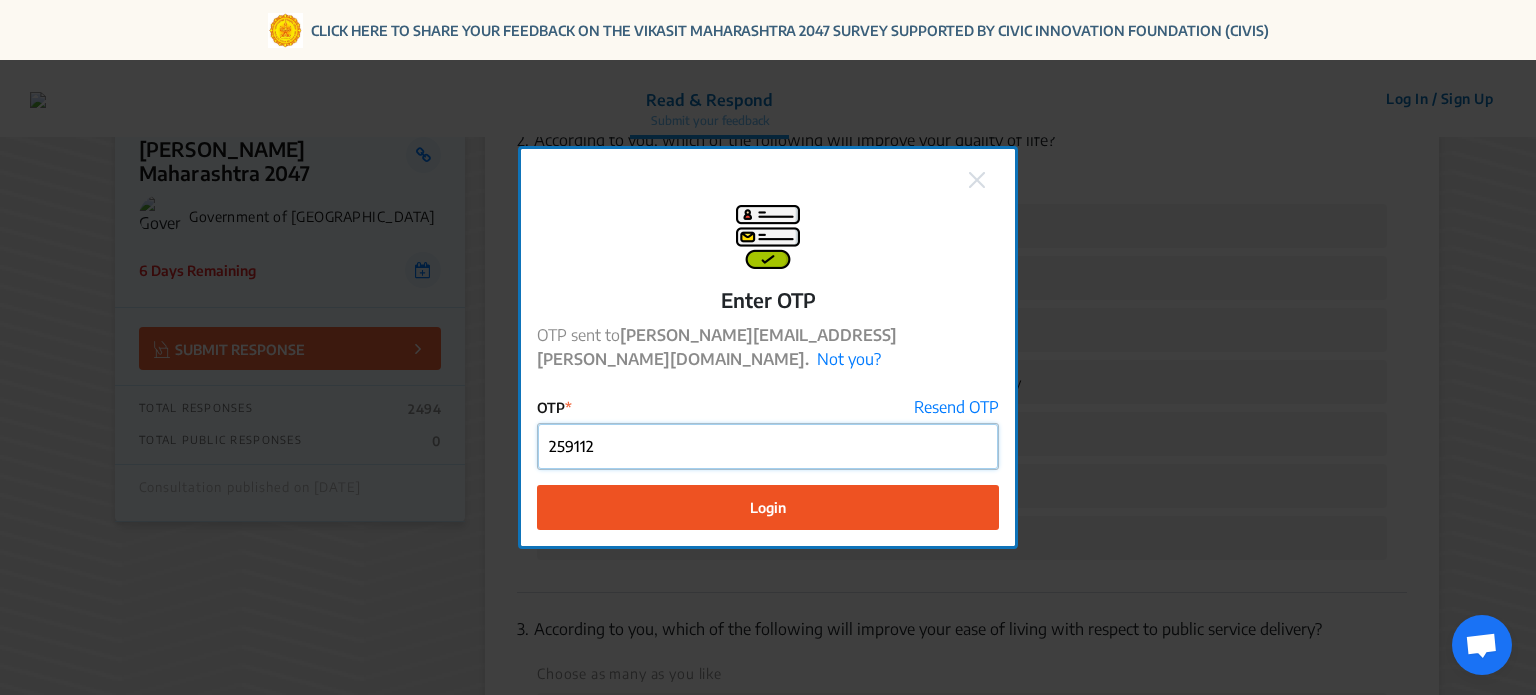 type on "259112" 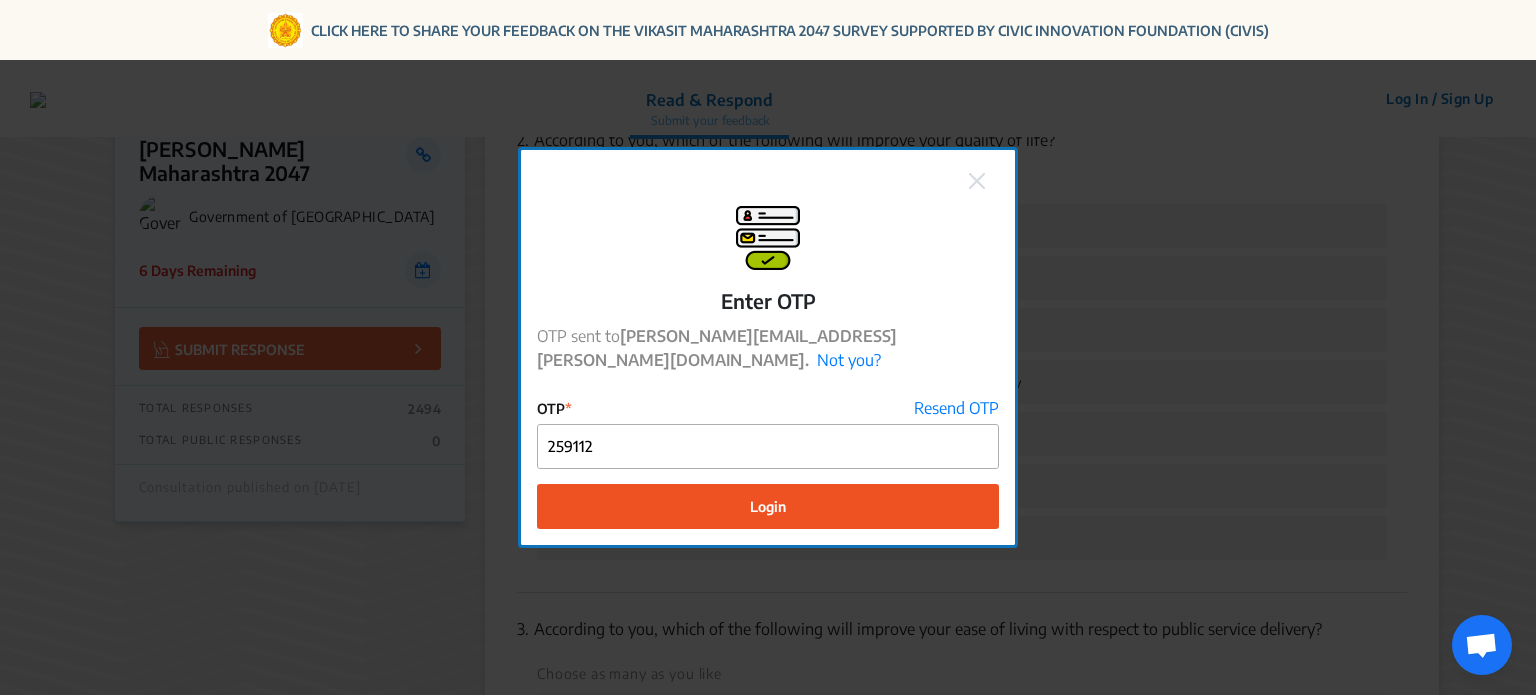 click on "Login" 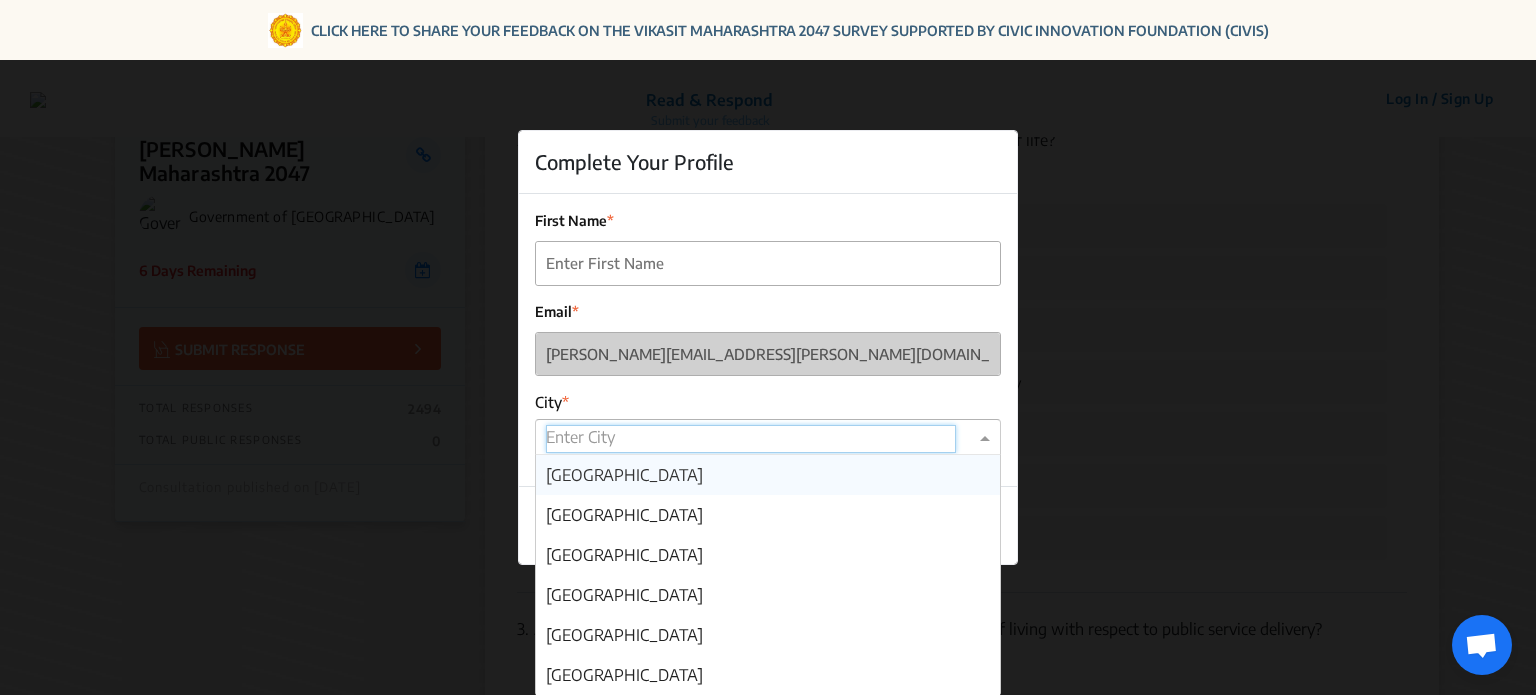 click at bounding box center (751, 439) 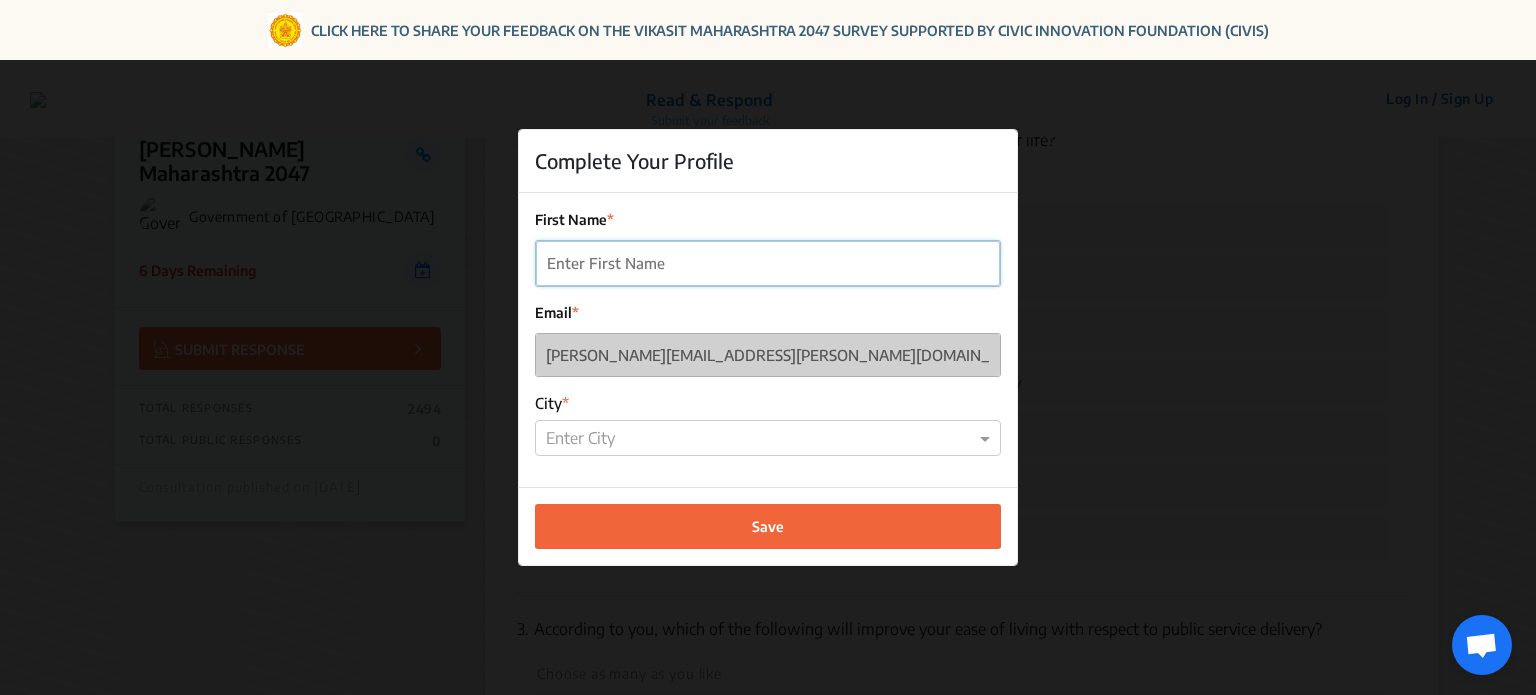 click on "First Name" at bounding box center (768, 263) 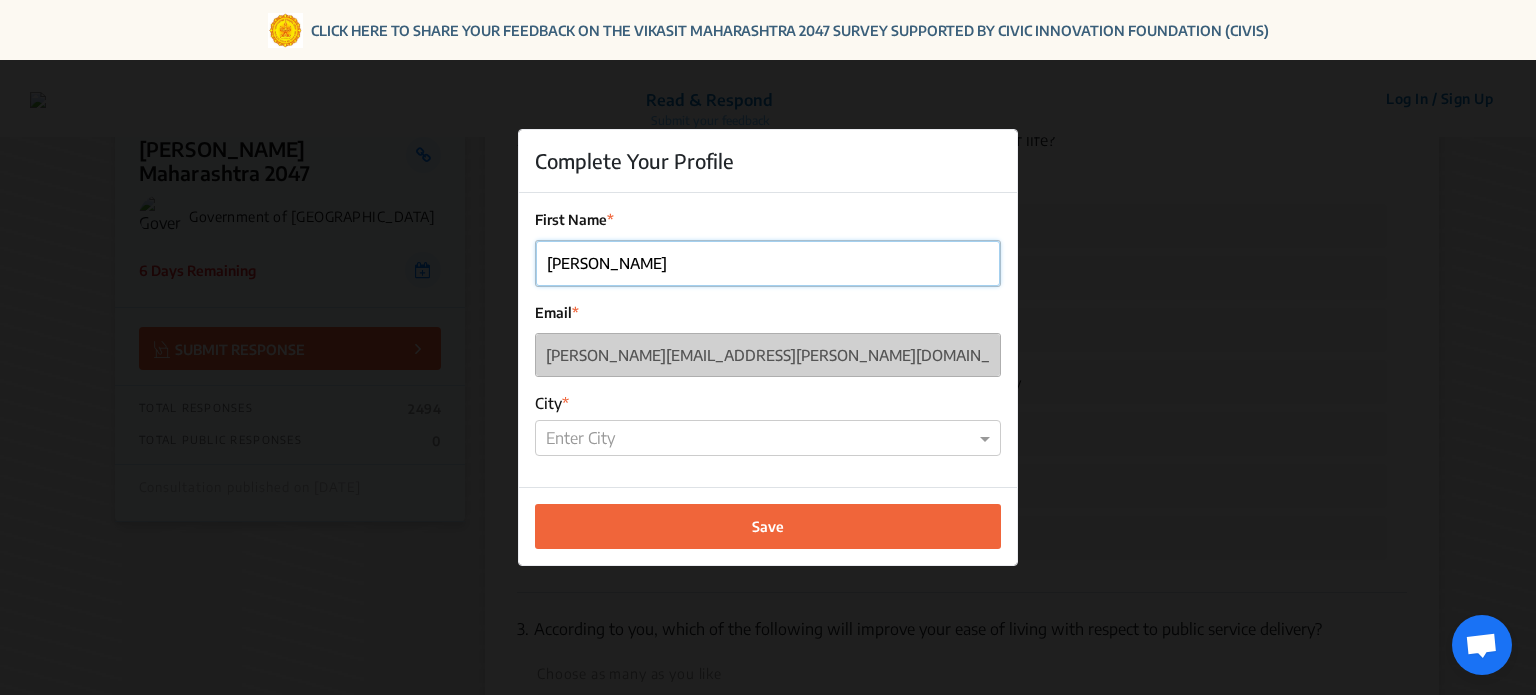 type on "[PERSON_NAME]" 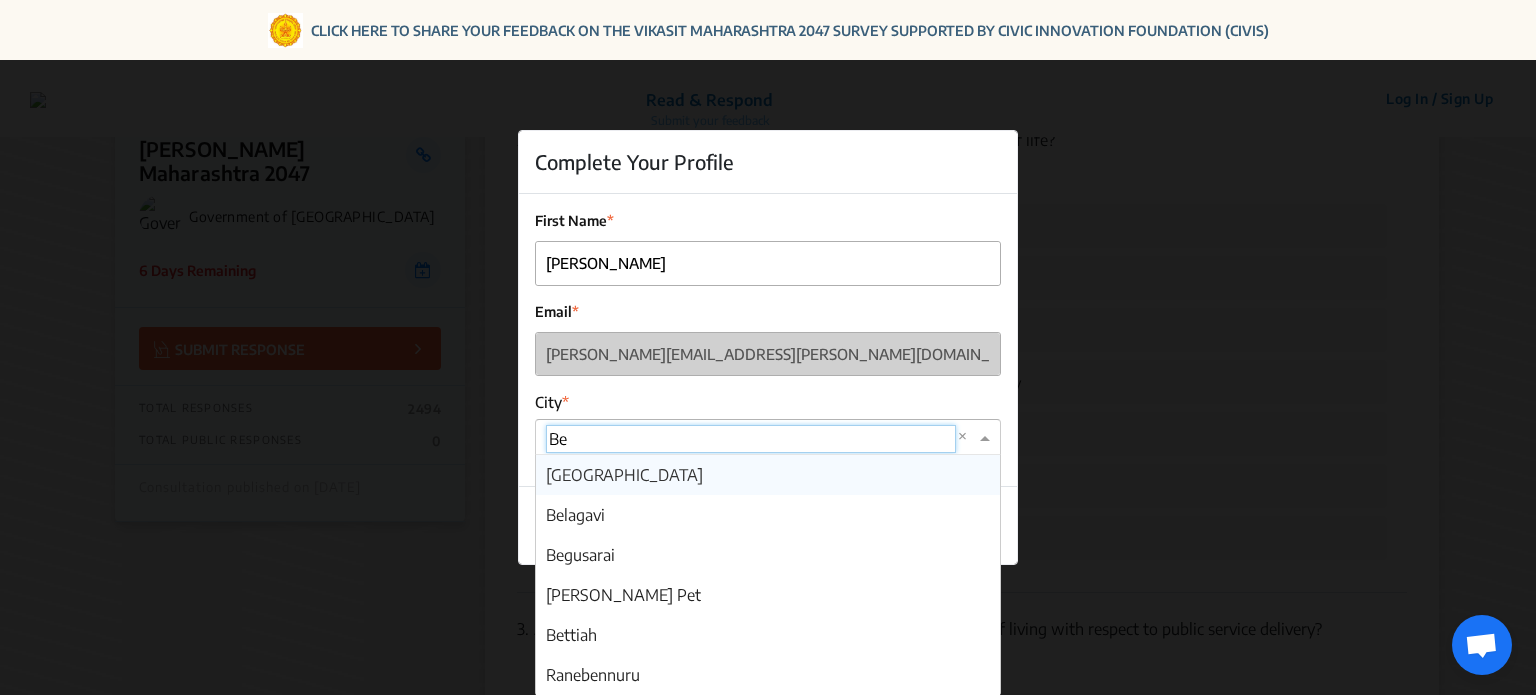 type on "B" 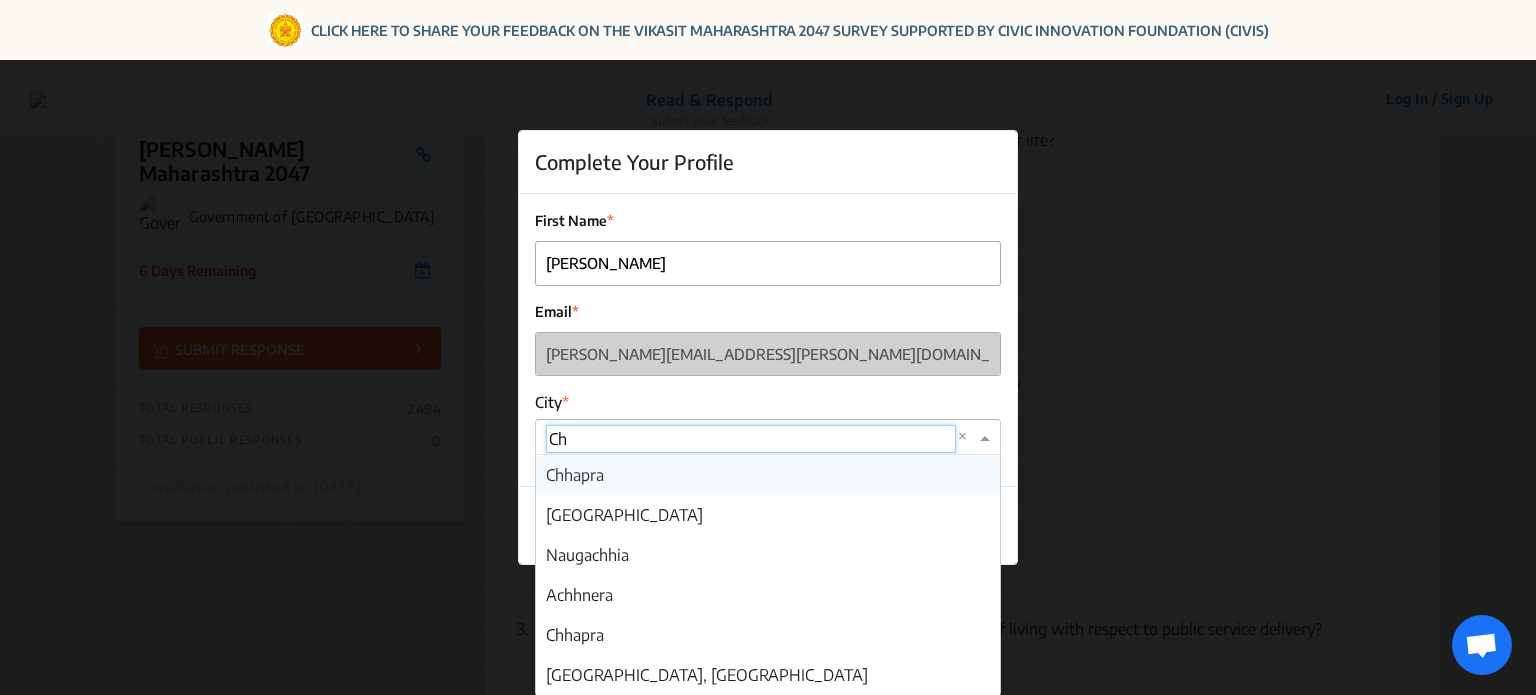type on "C" 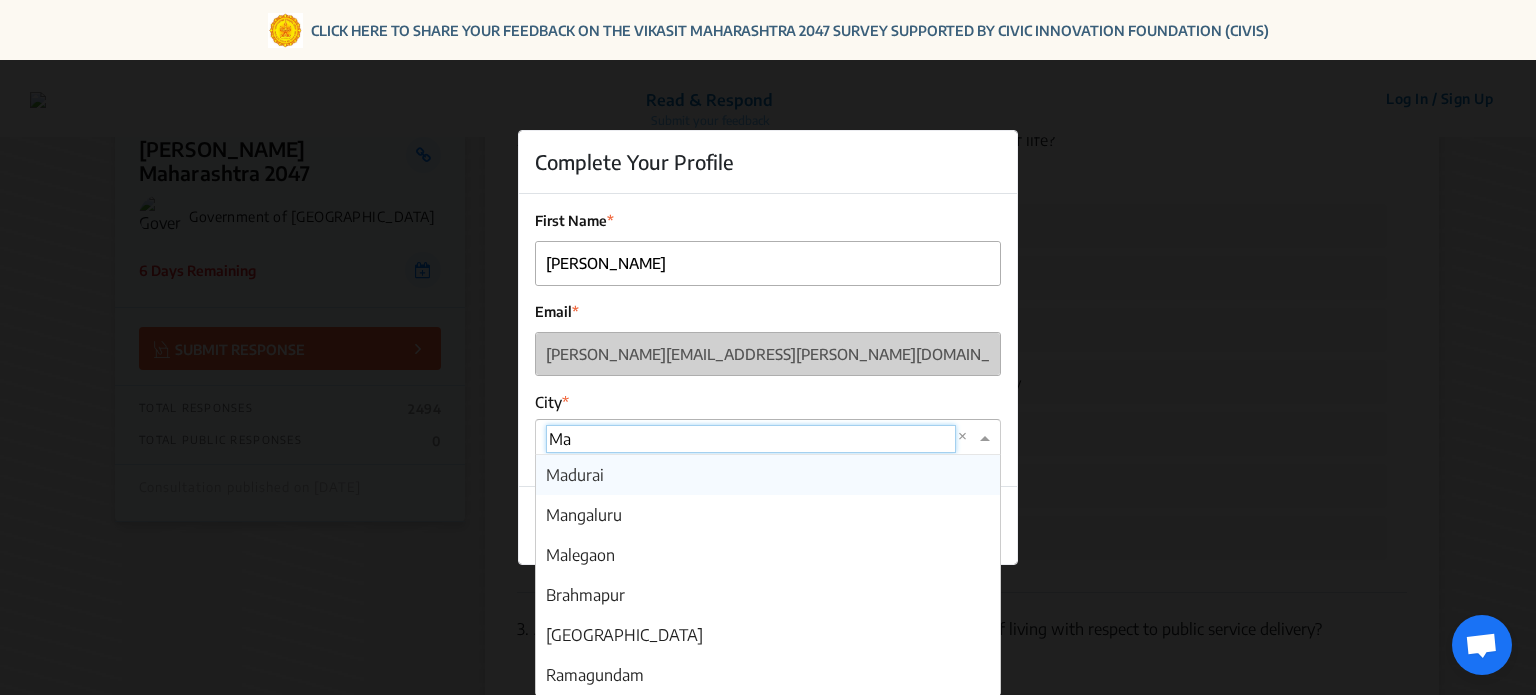 type on "M" 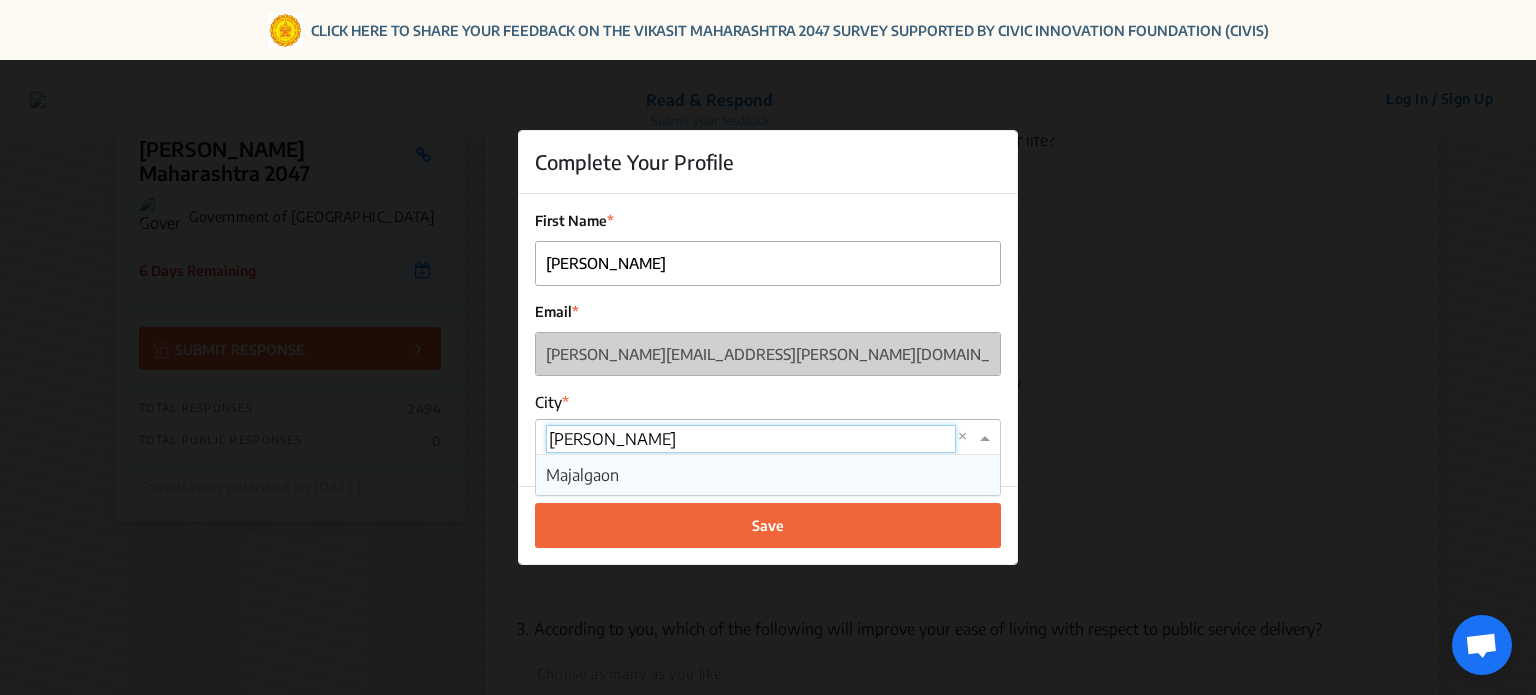 type on "Majal" 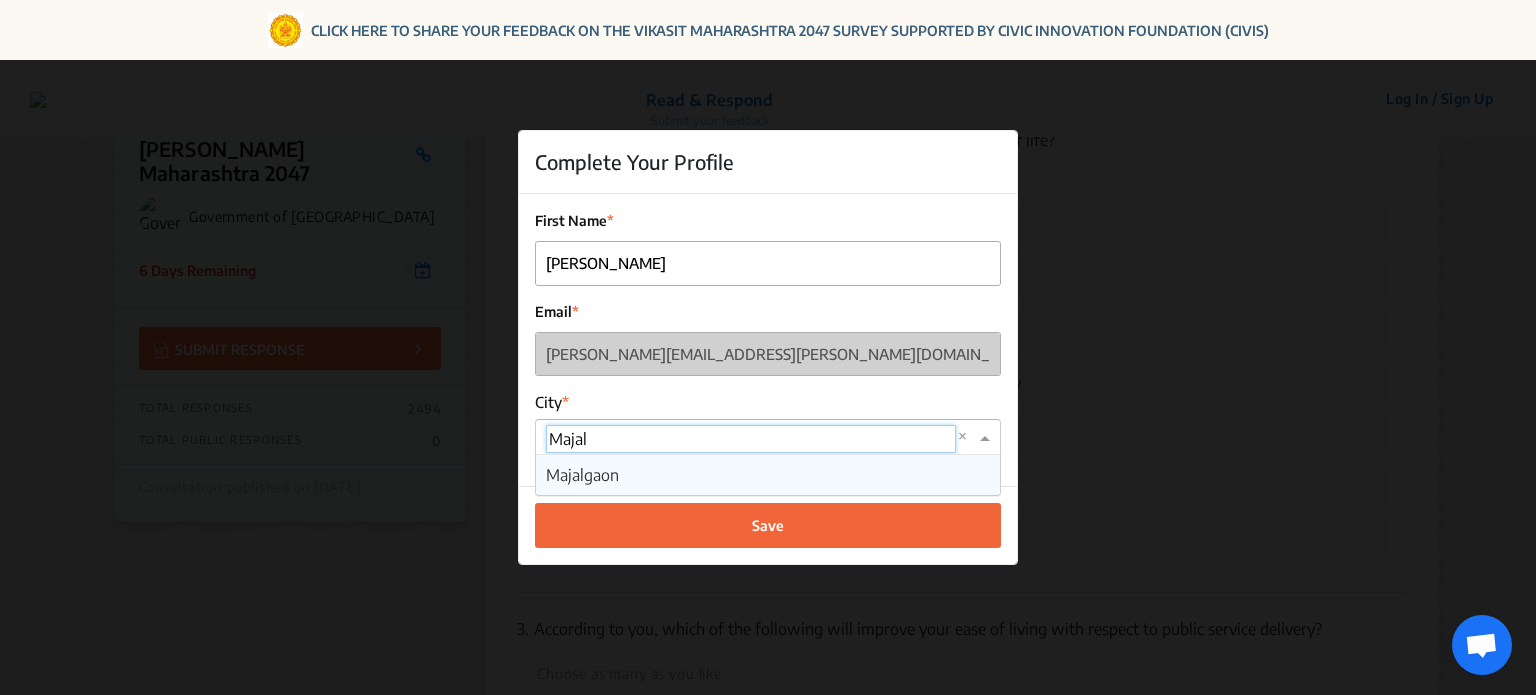 click on "Majalgaon" at bounding box center [582, 475] 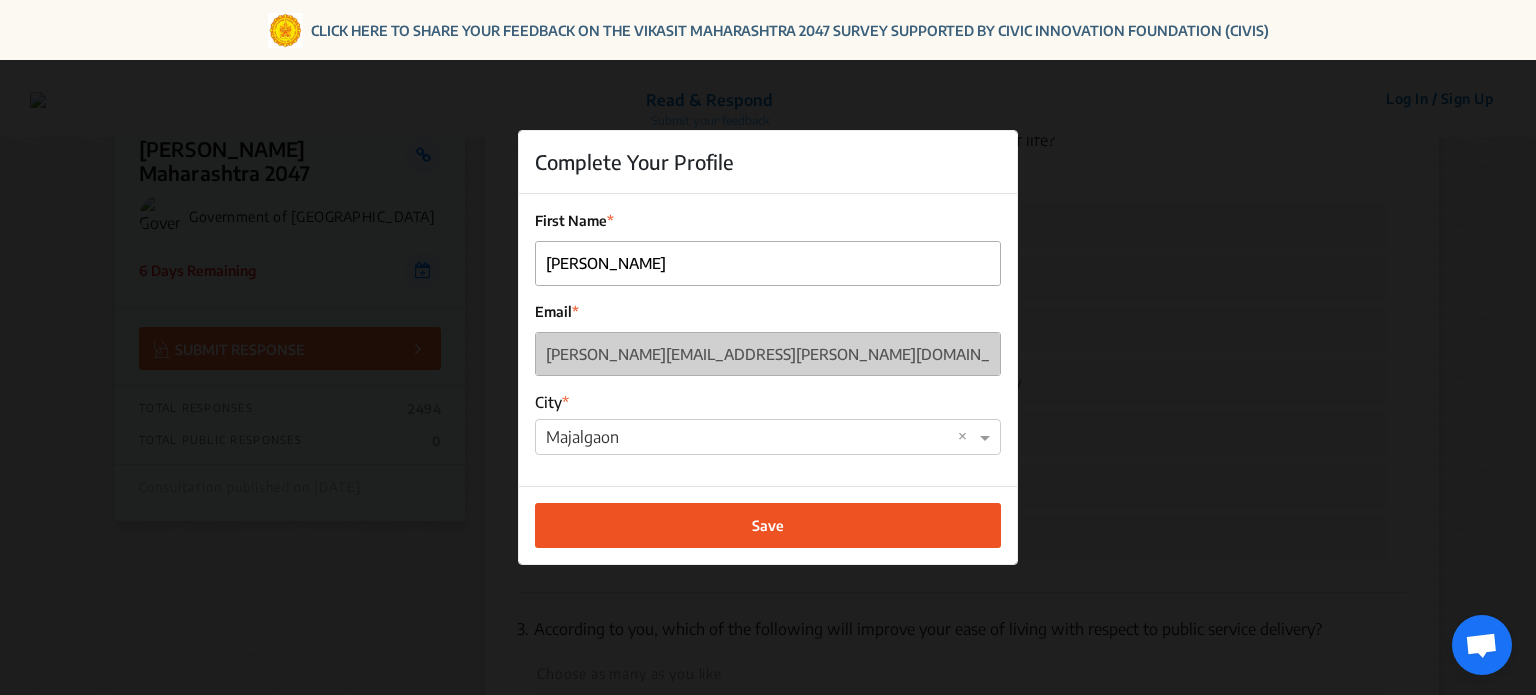 click on "Save" 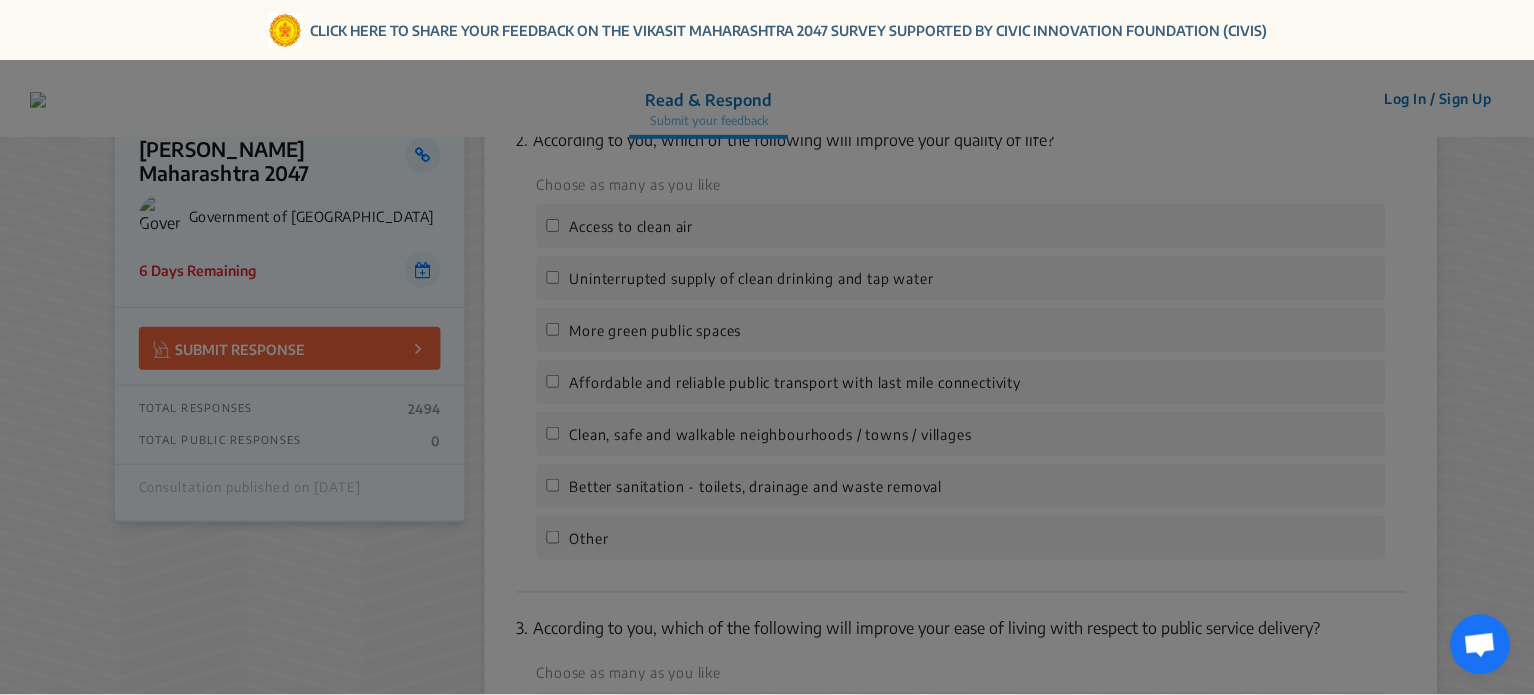 scroll, scrollTop: 550, scrollLeft: 0, axis: vertical 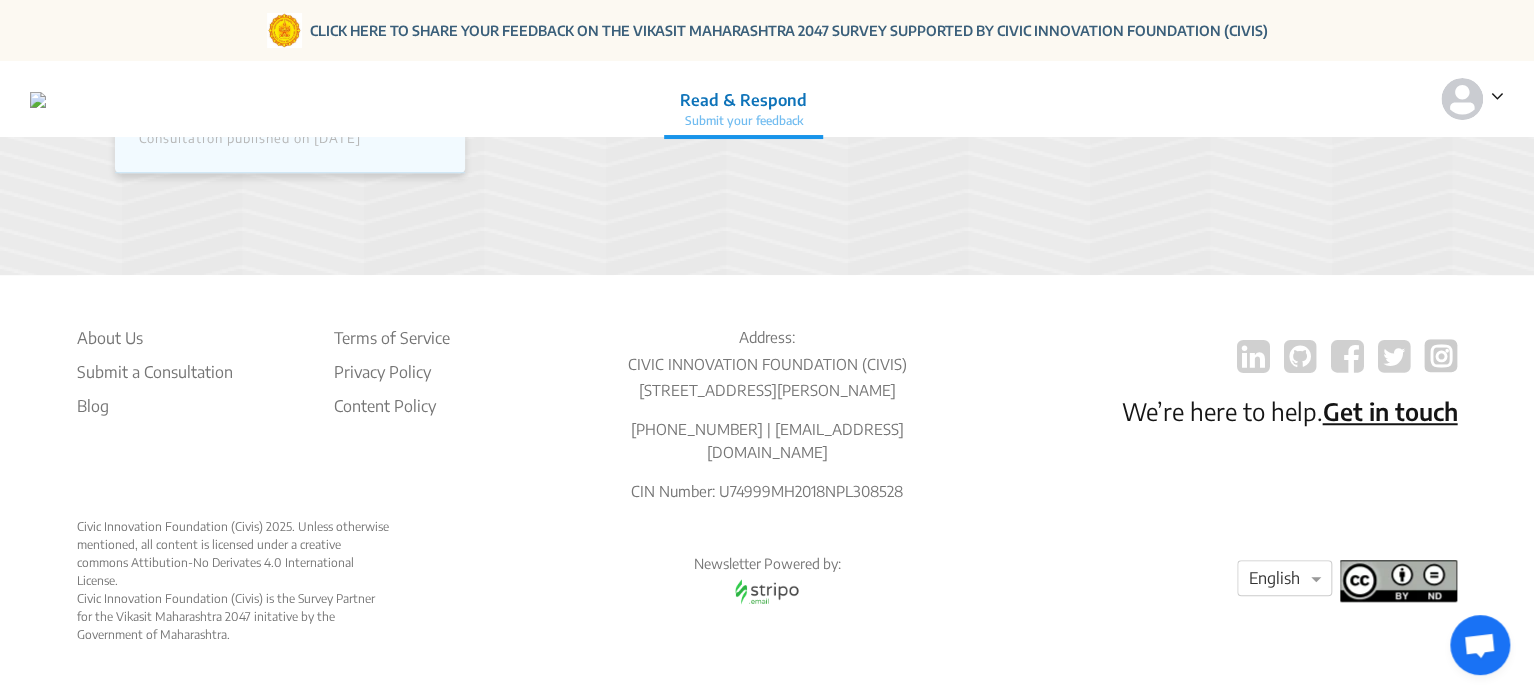 click 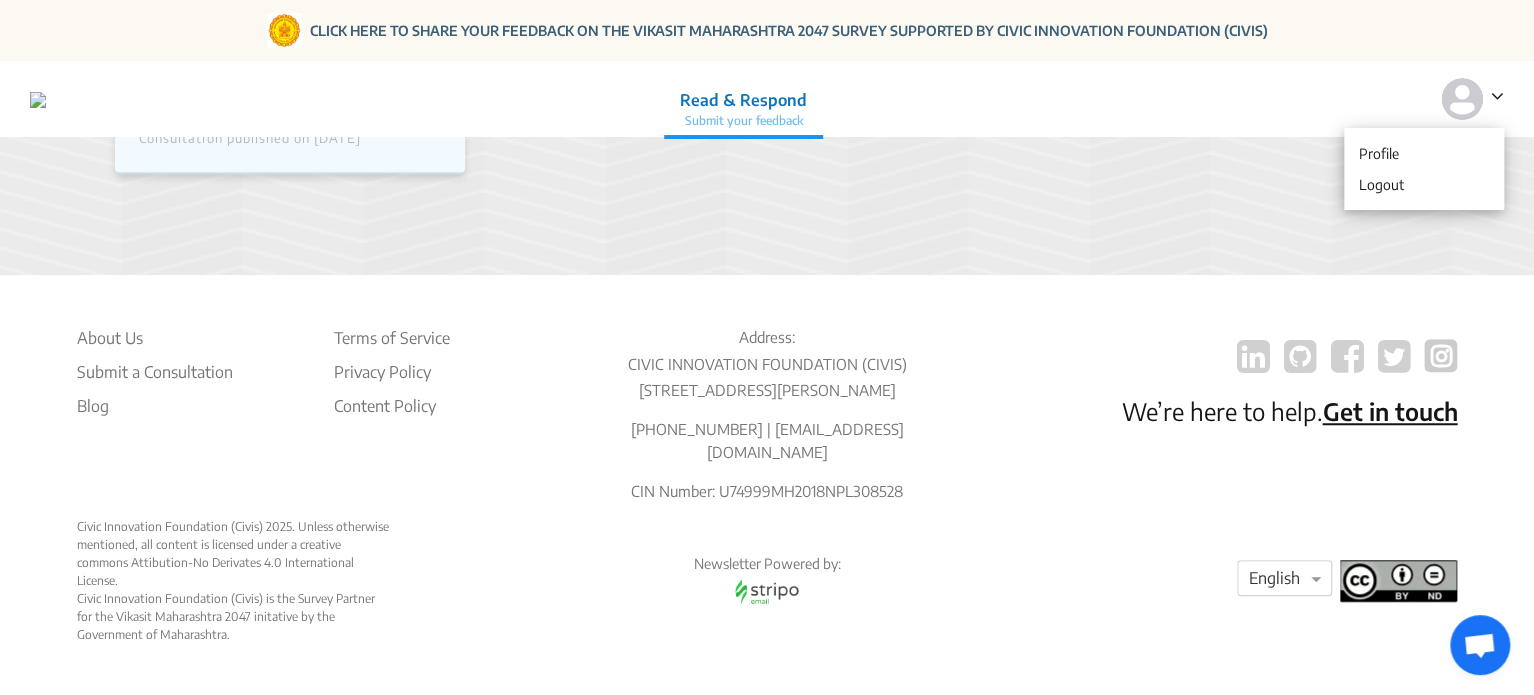 scroll, scrollTop: 0, scrollLeft: 0, axis: both 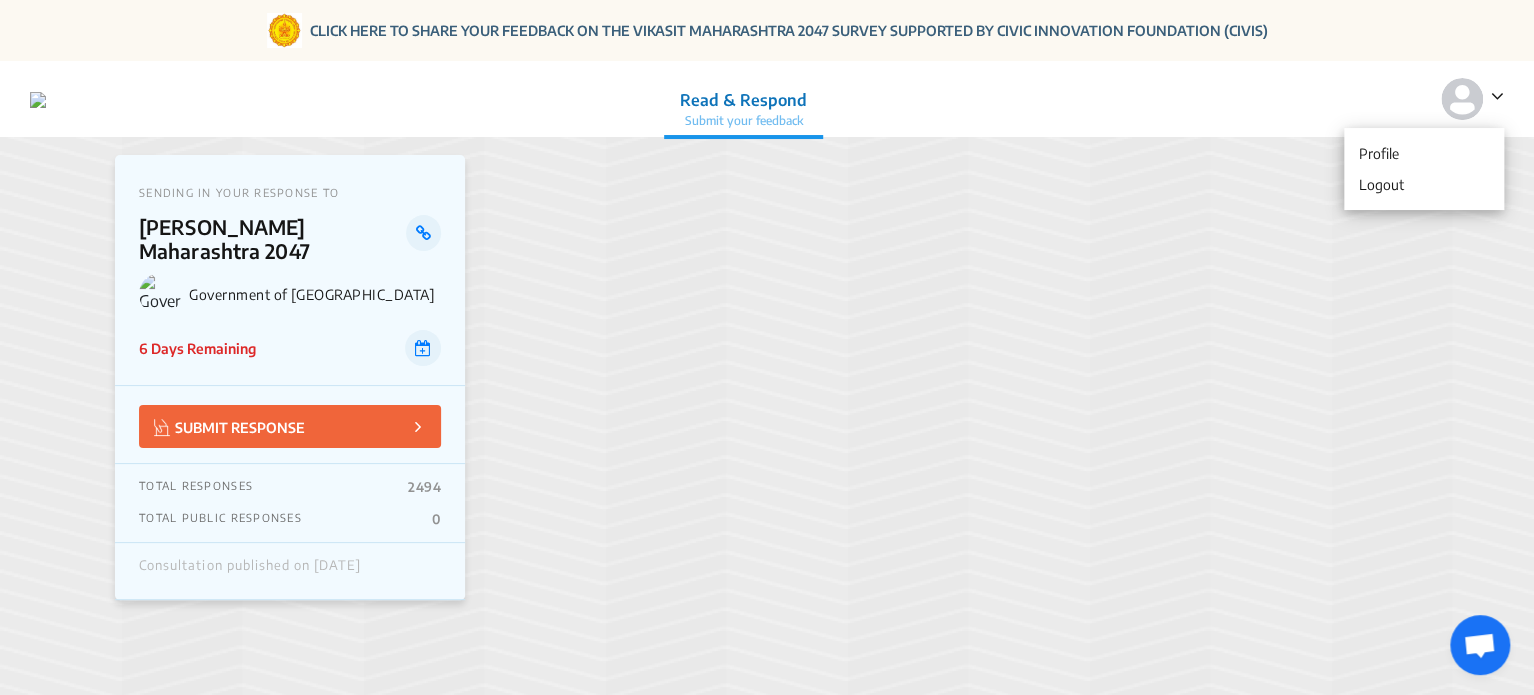 click on "SUBMIT RESPONSE" 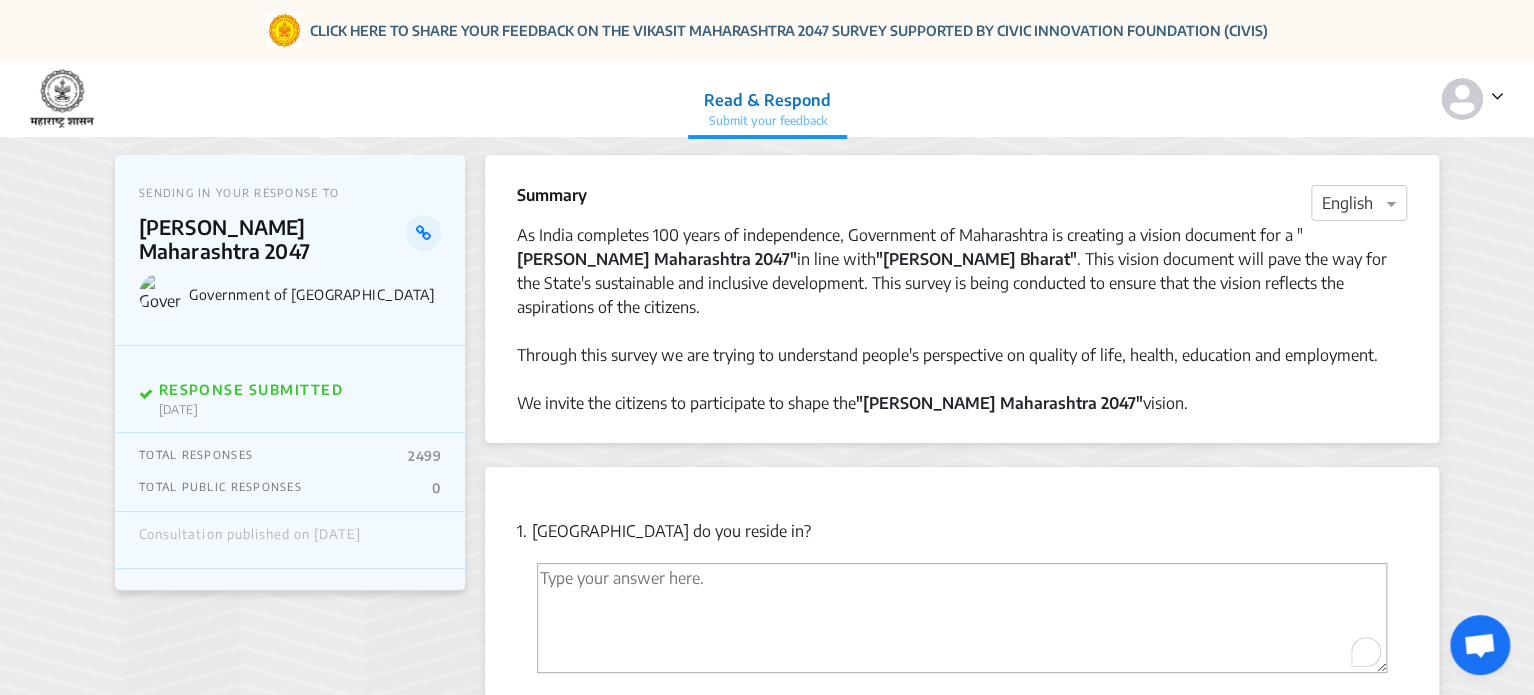 click at bounding box center (962, 618) 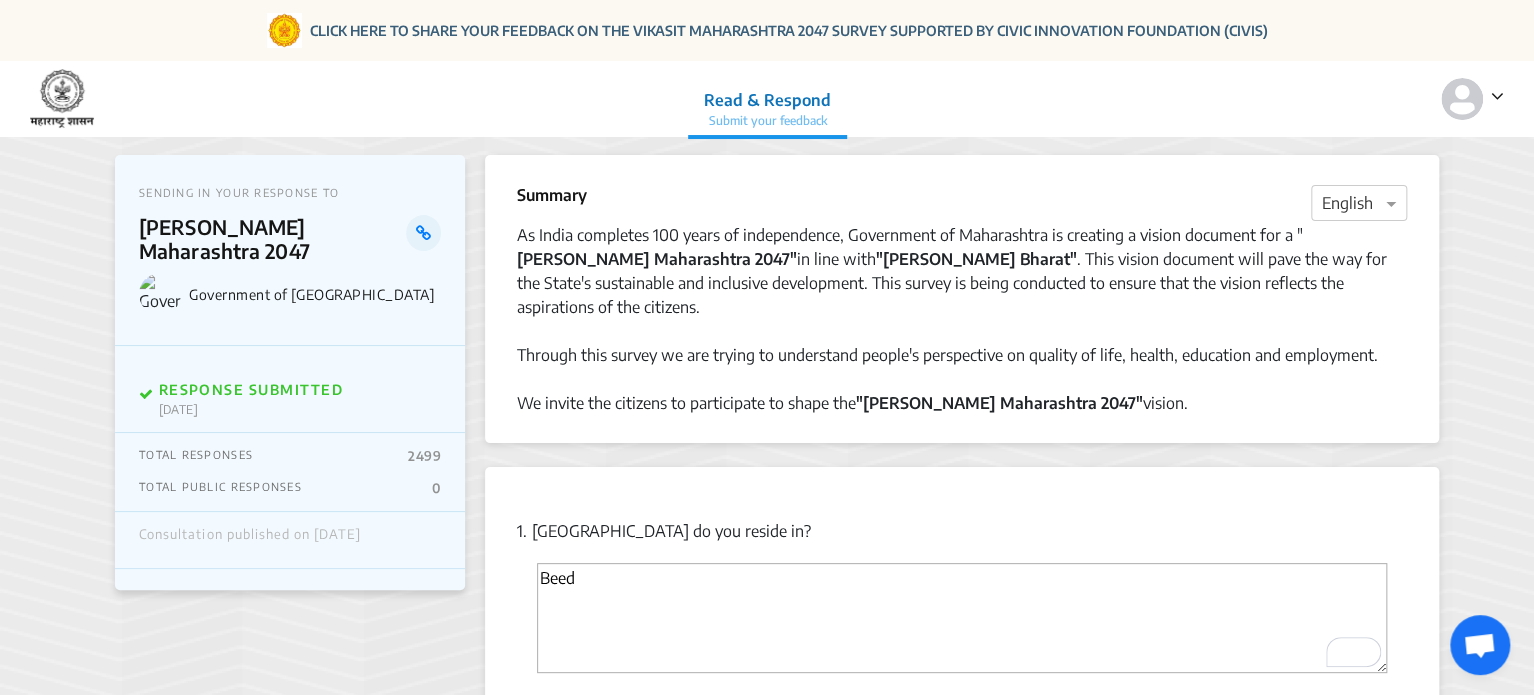 type on "Beed" 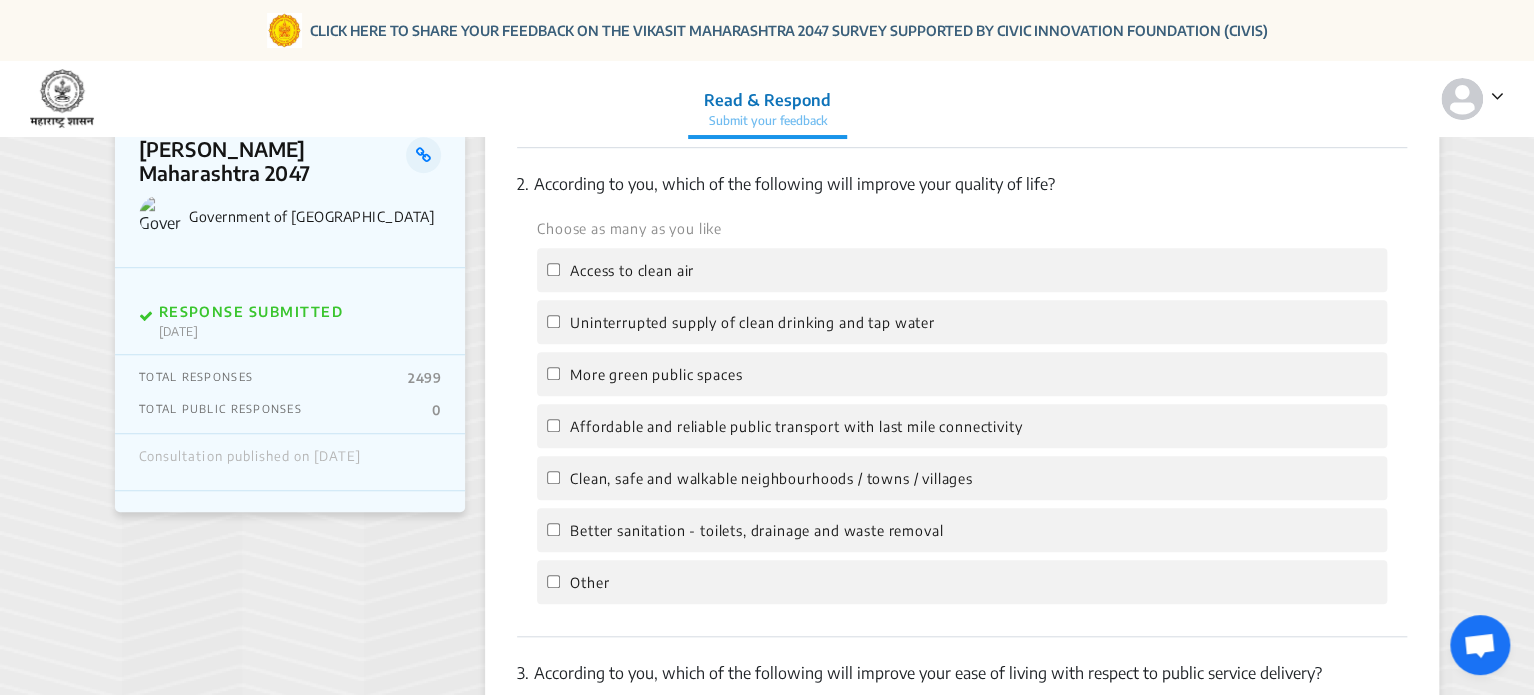scroll, scrollTop: 560, scrollLeft: 0, axis: vertical 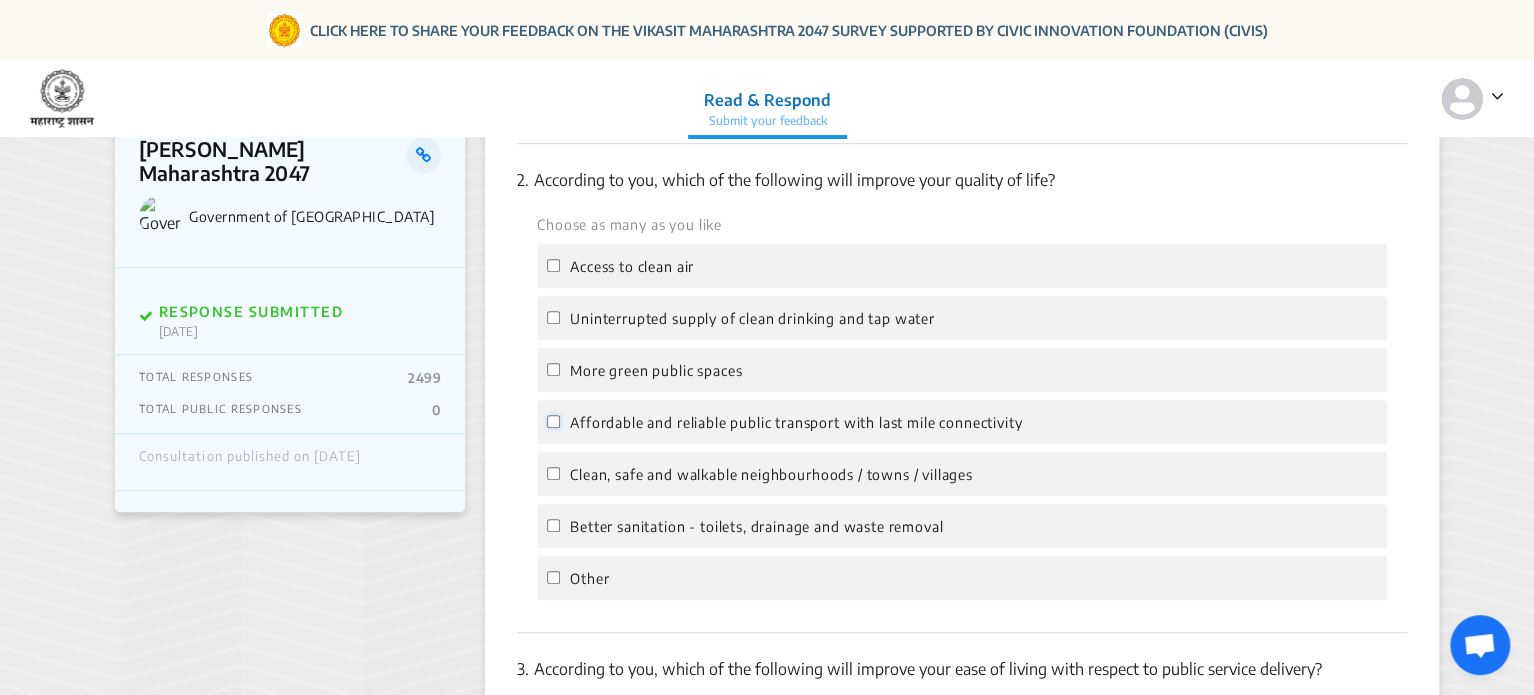 click on "Affordable and reliable public transport with last mile connectivity" 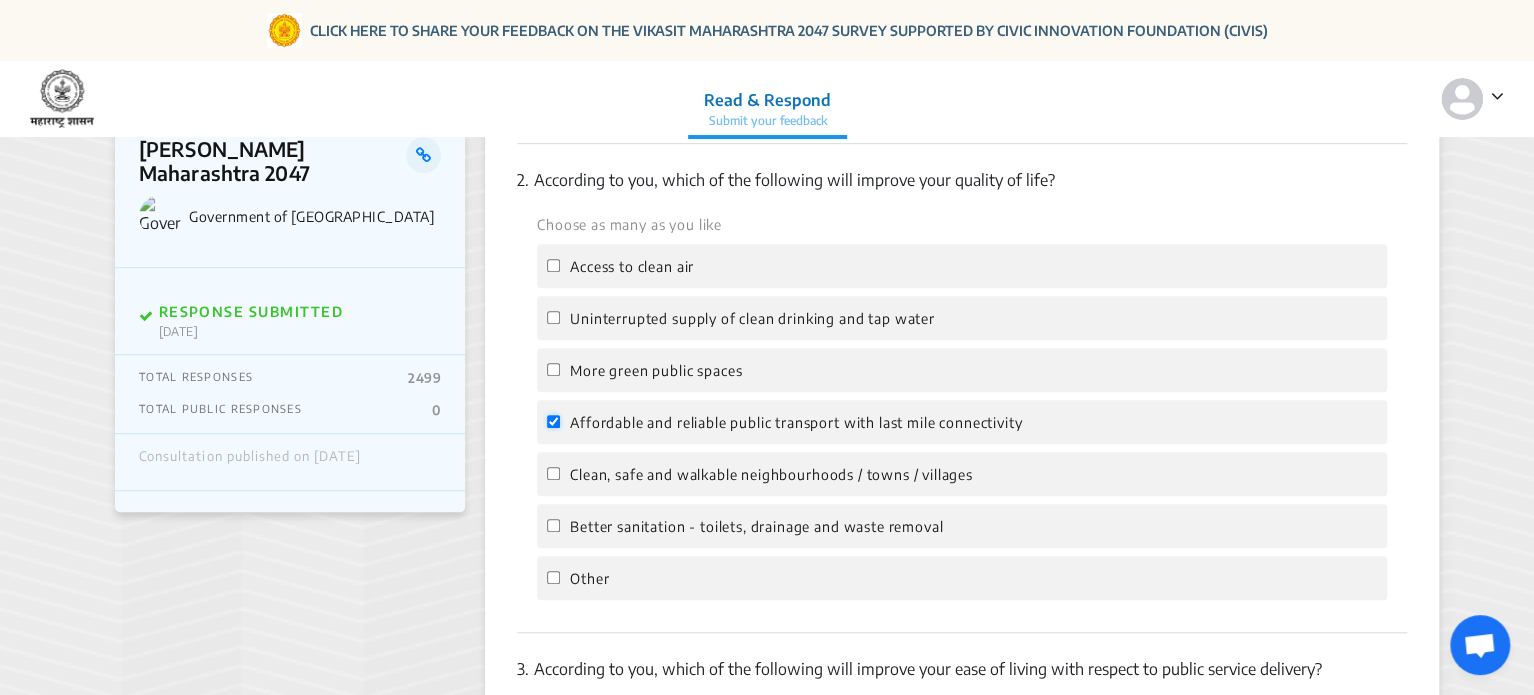 checkbox on "true" 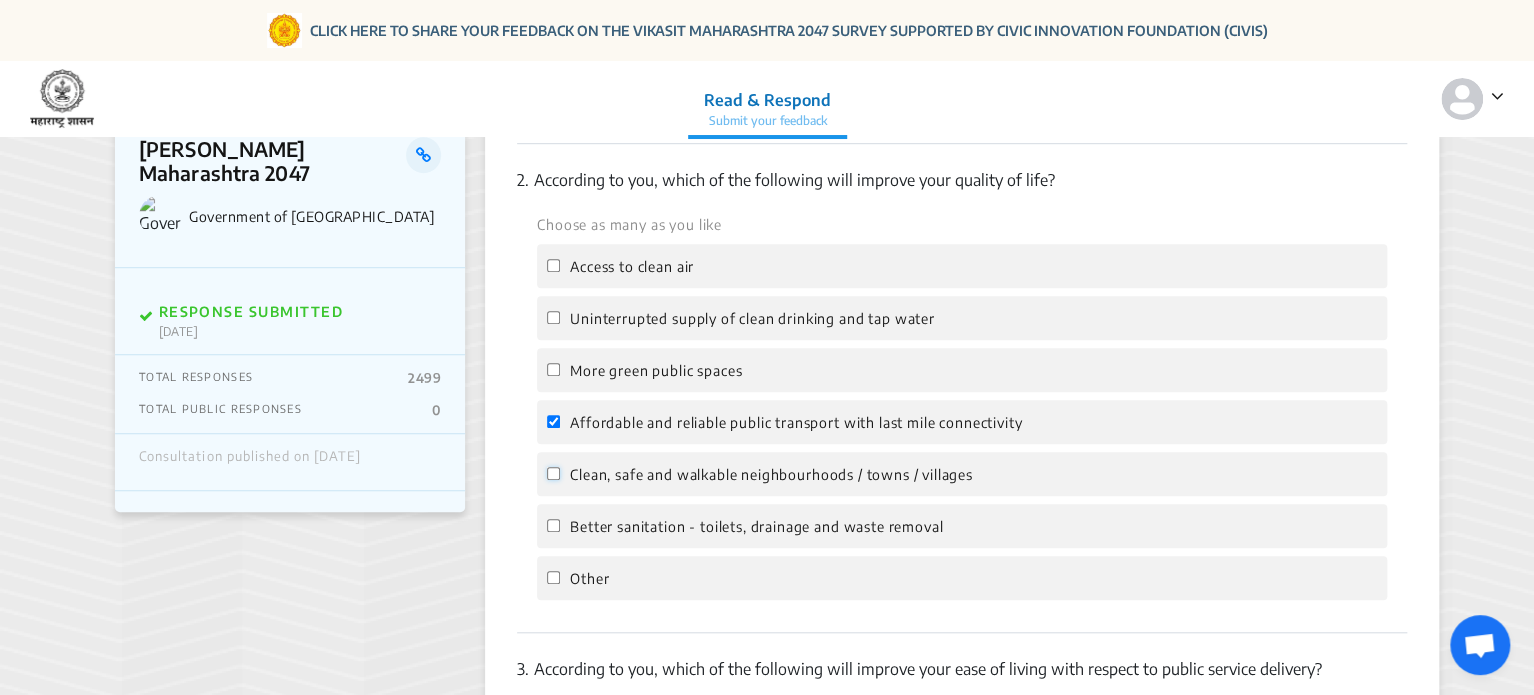 click on "Clean, safe and walkable neighbourhoods / towns / villages" 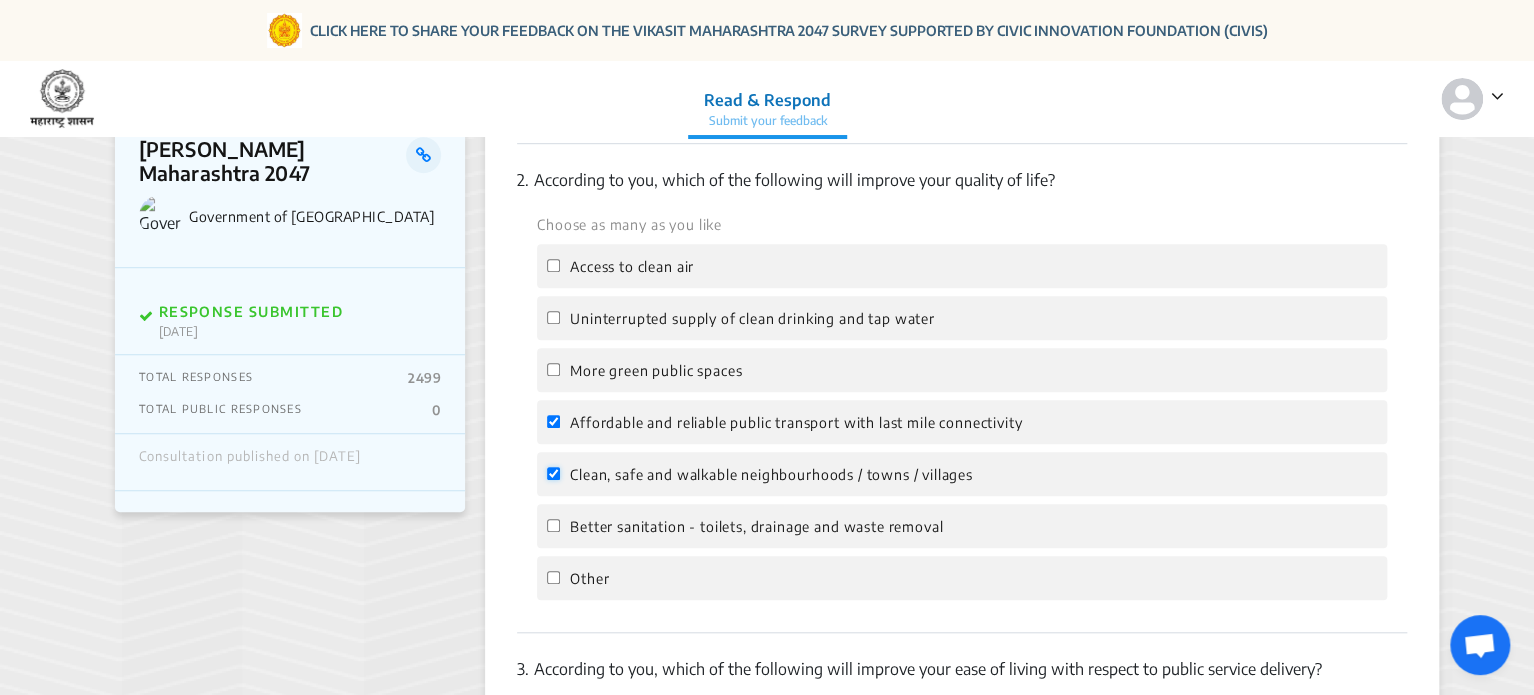 checkbox on "true" 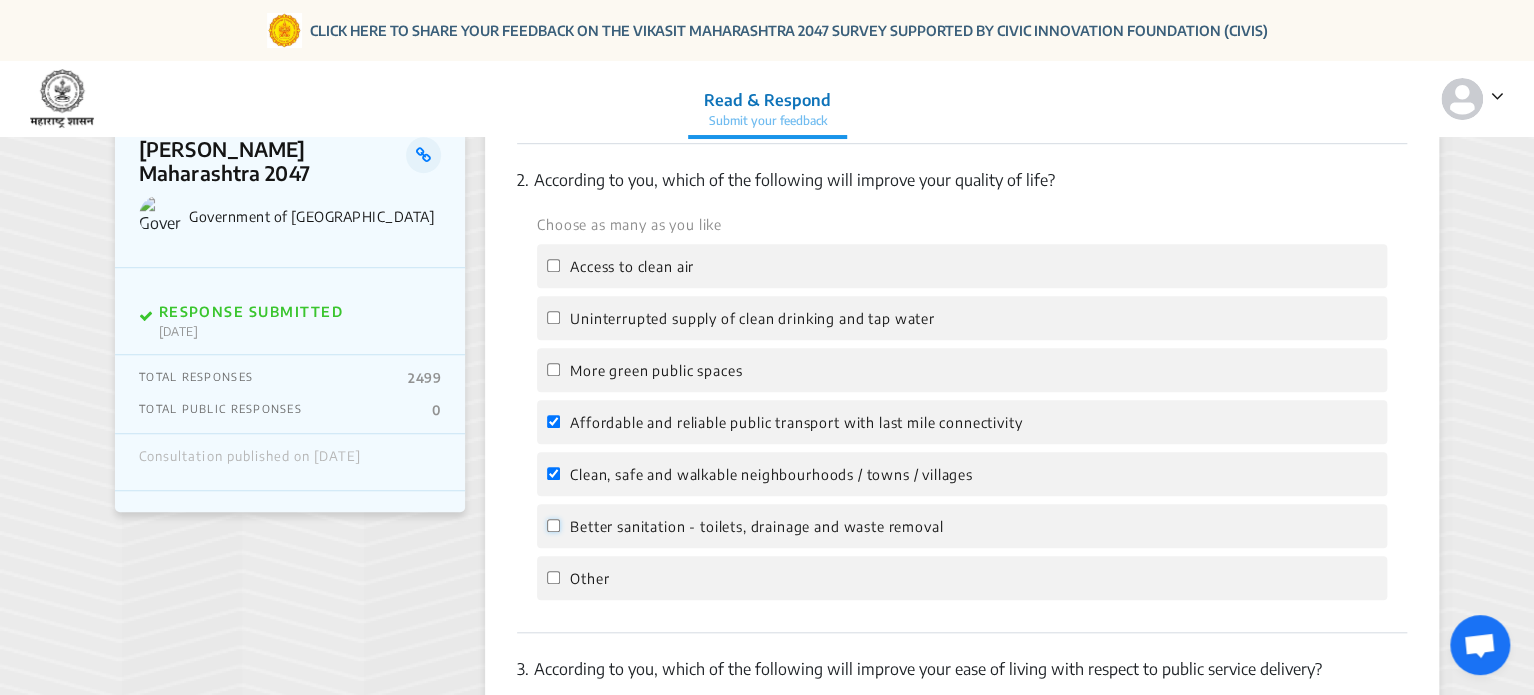 click on "Better sanitation - toilets, drainage and waste removal" 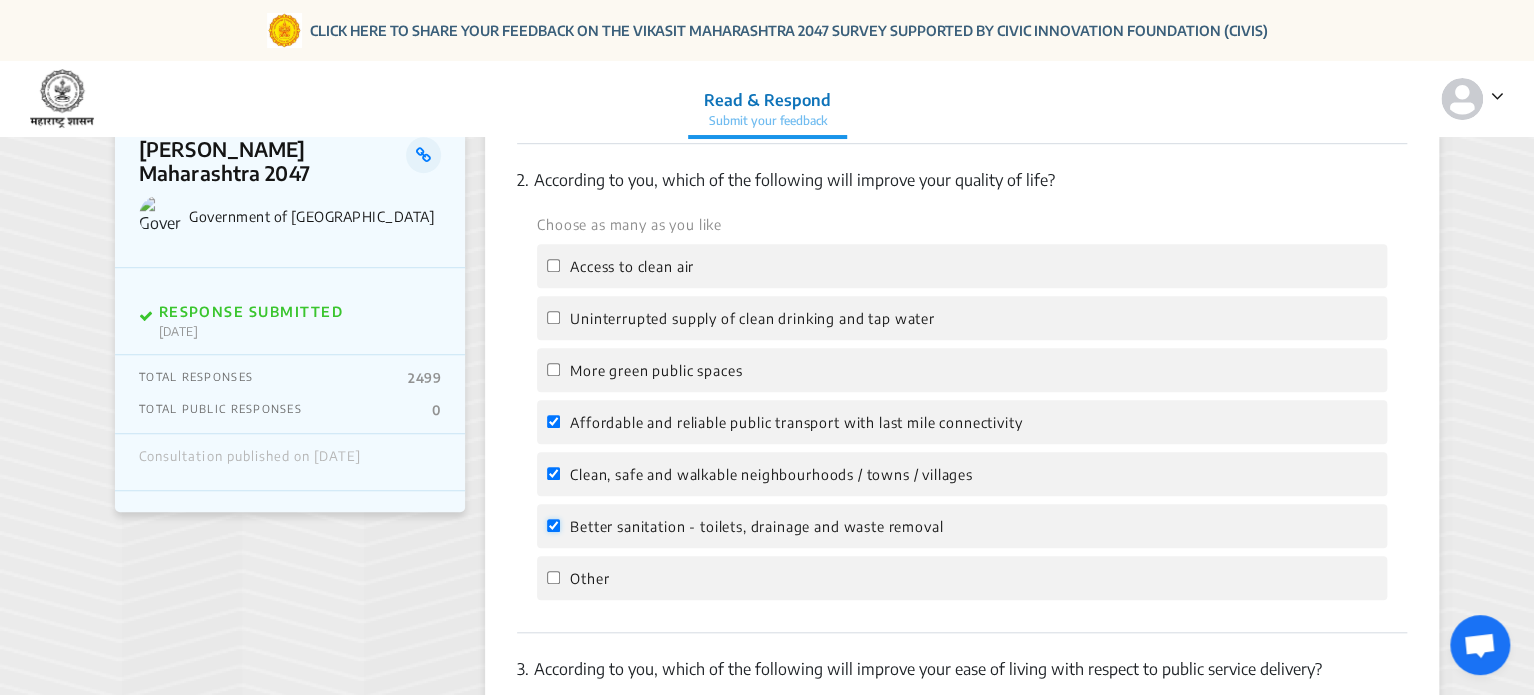 checkbox on "true" 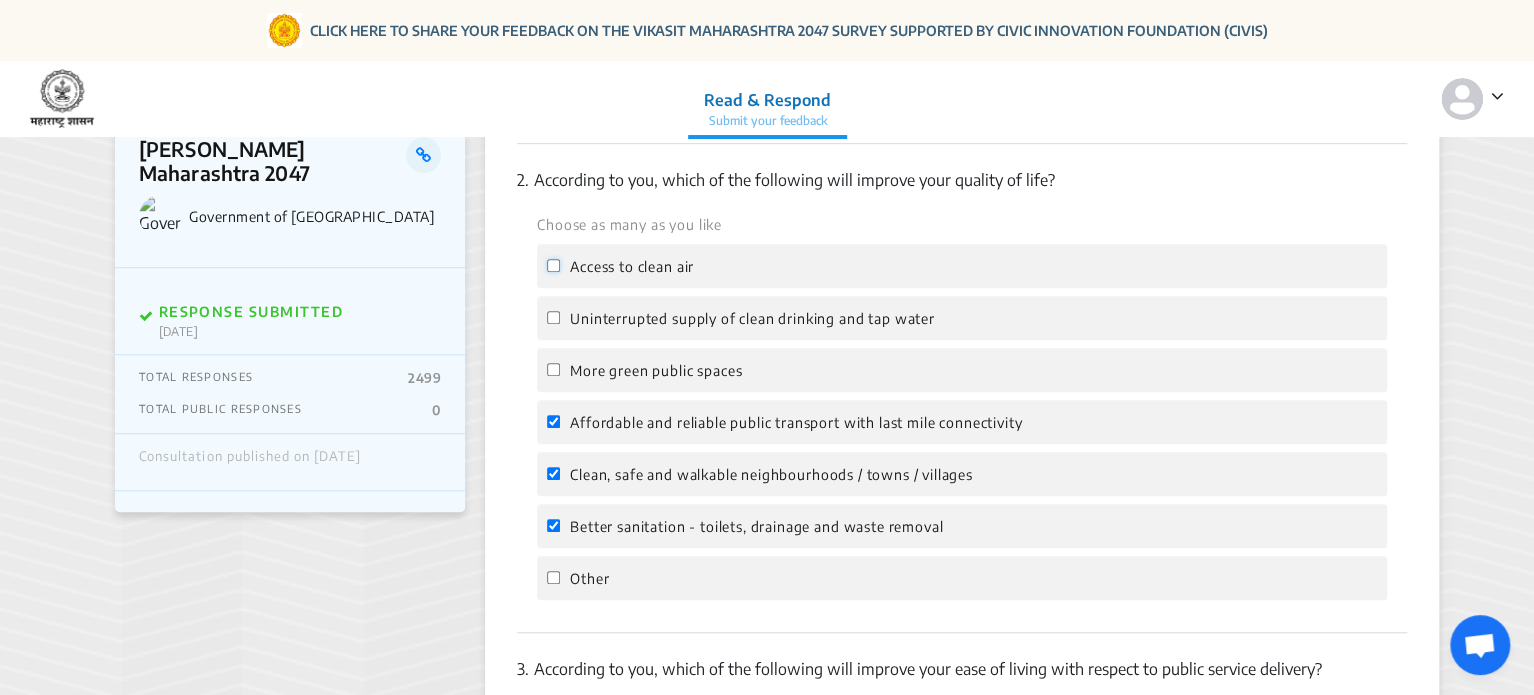 click on "Access to clean air" 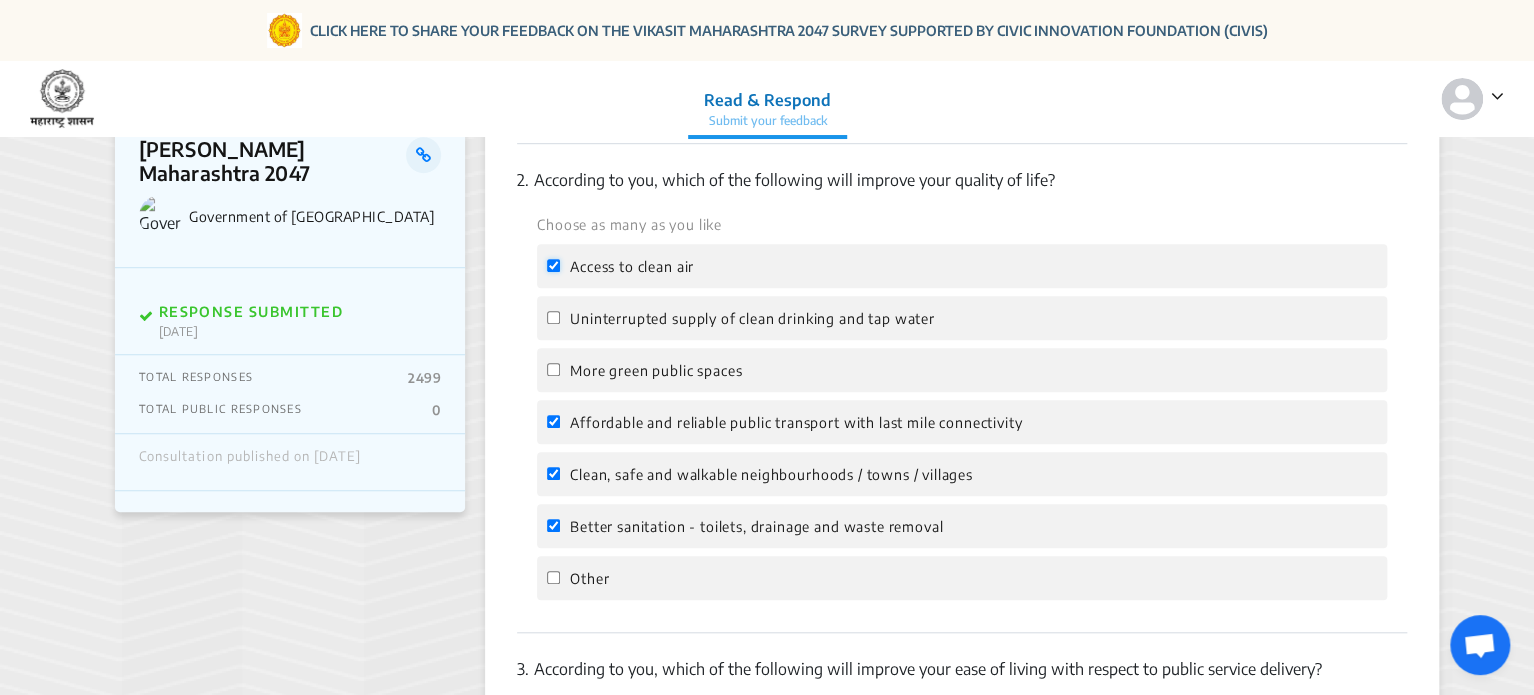 checkbox on "true" 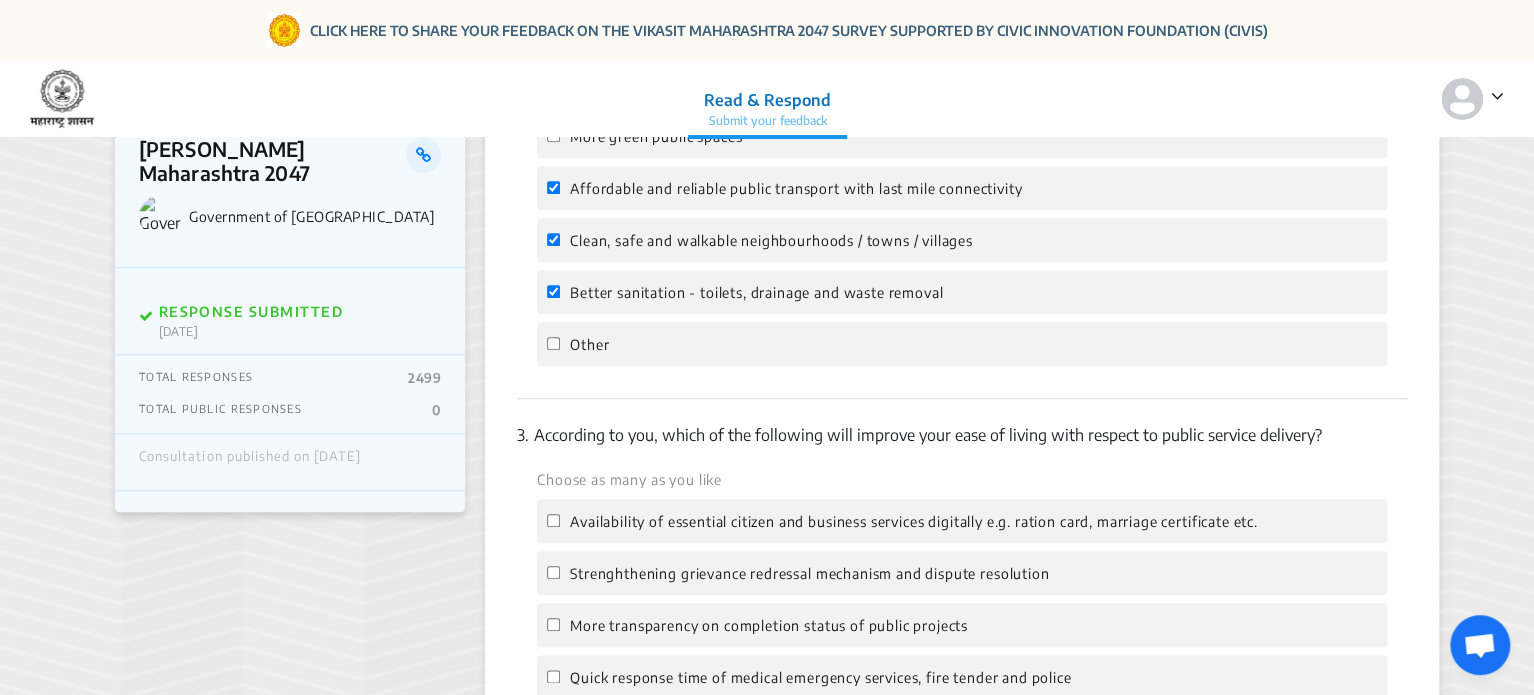 scroll, scrollTop: 800, scrollLeft: 0, axis: vertical 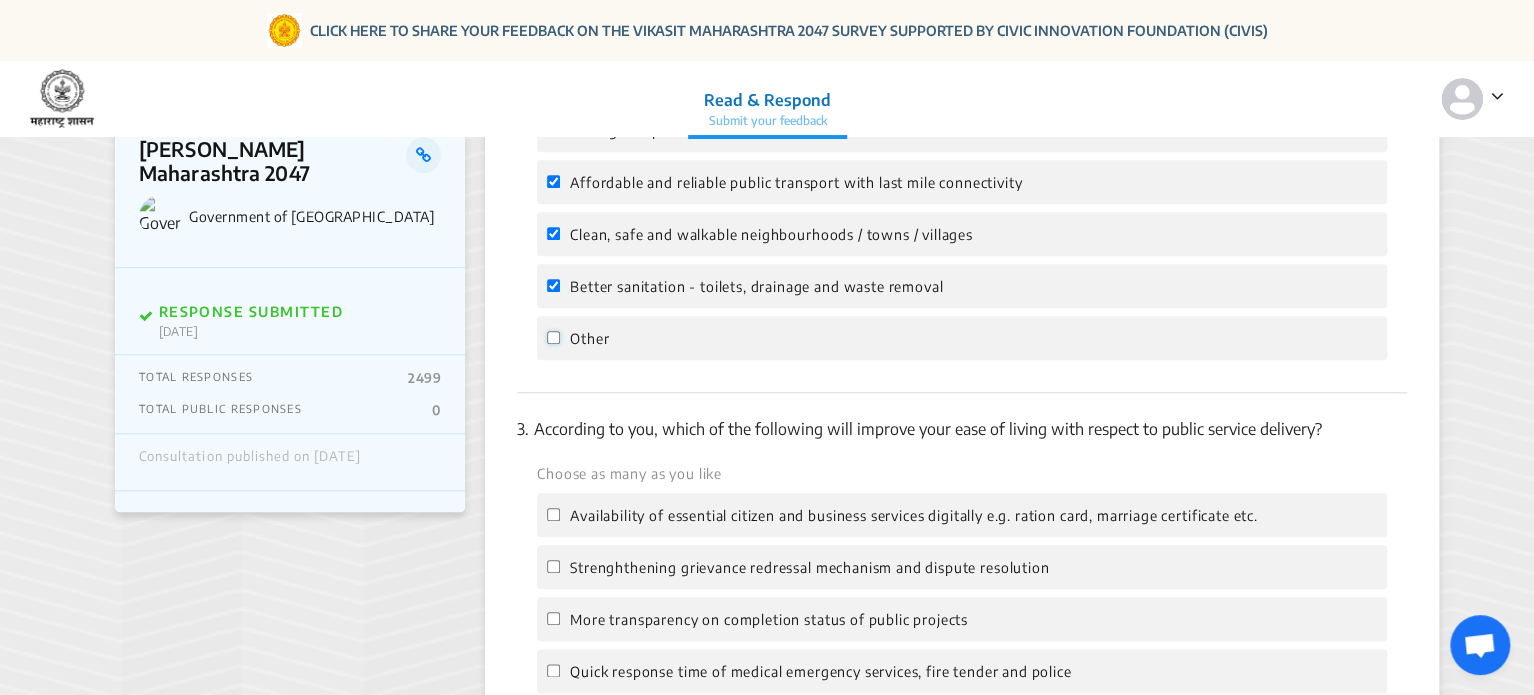 click on "Other" 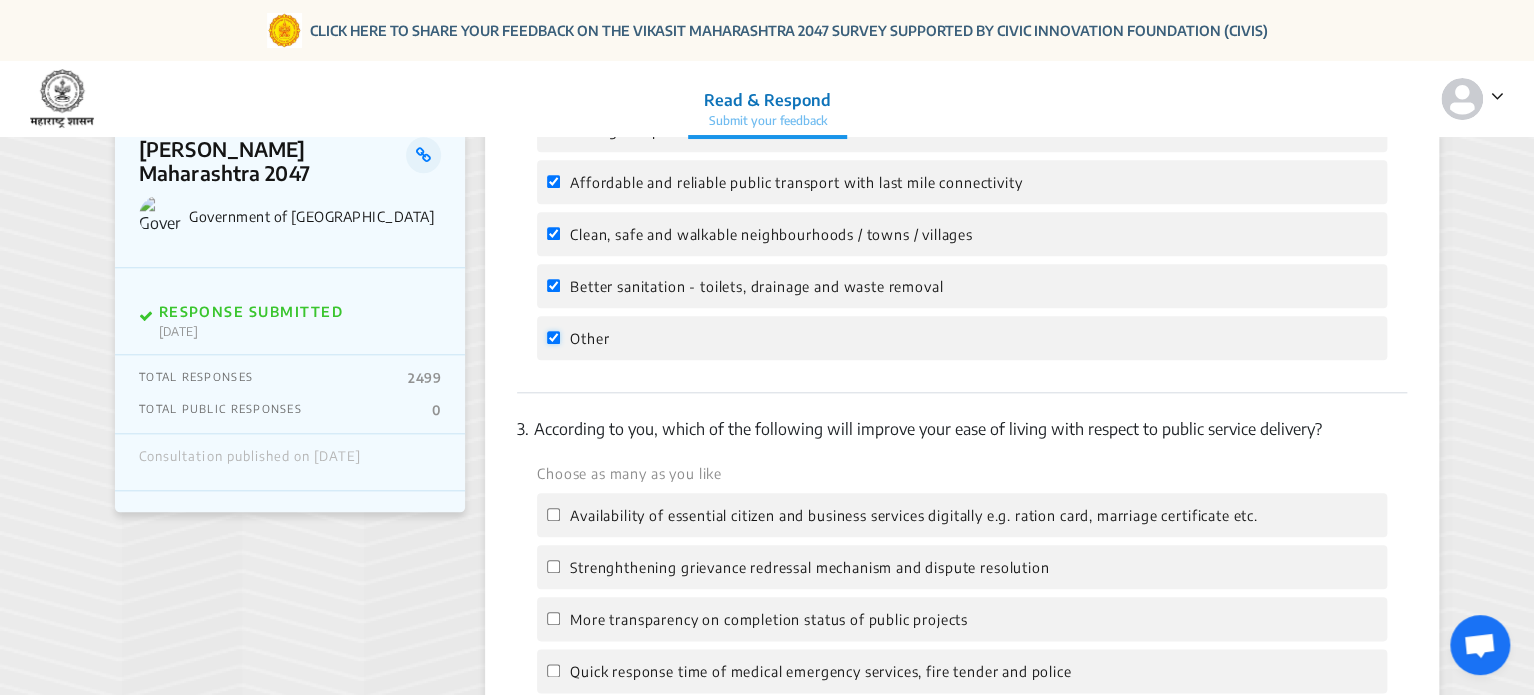 checkbox on "true" 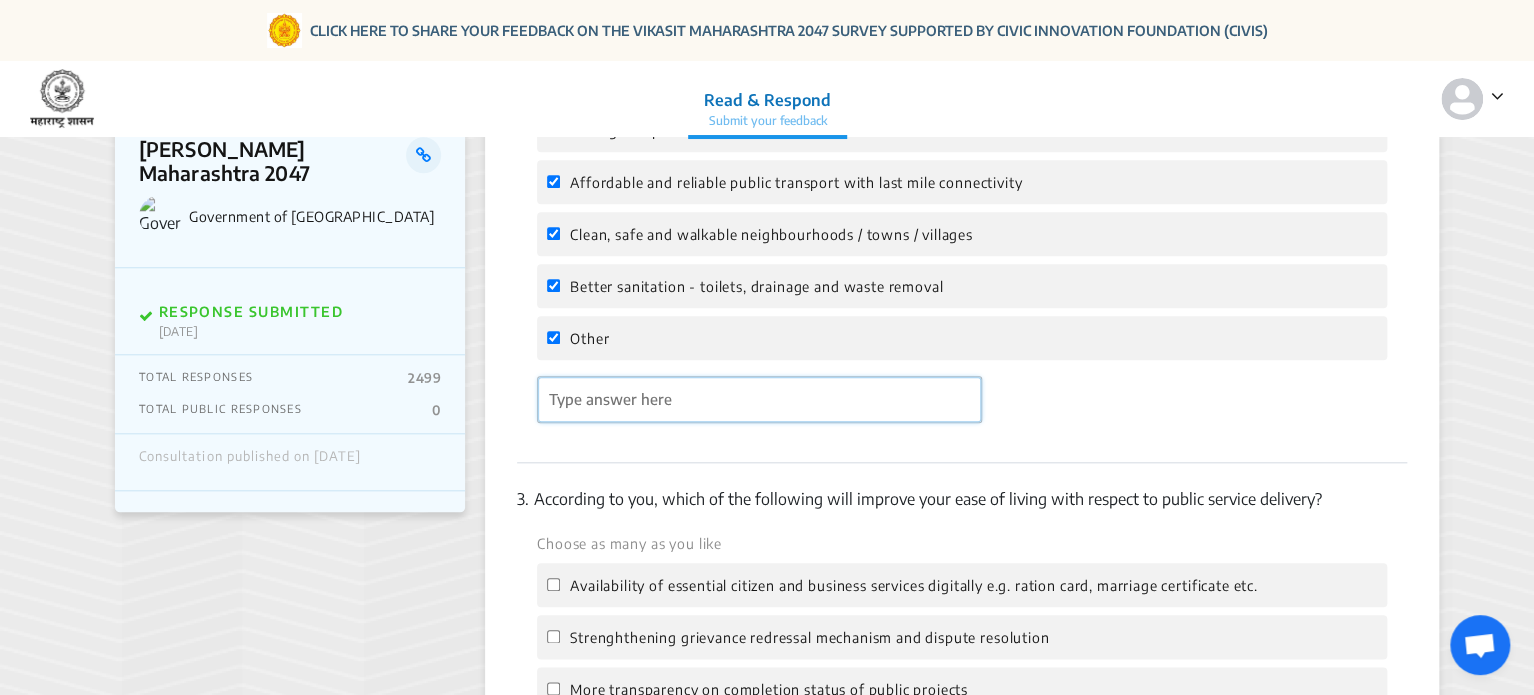 click 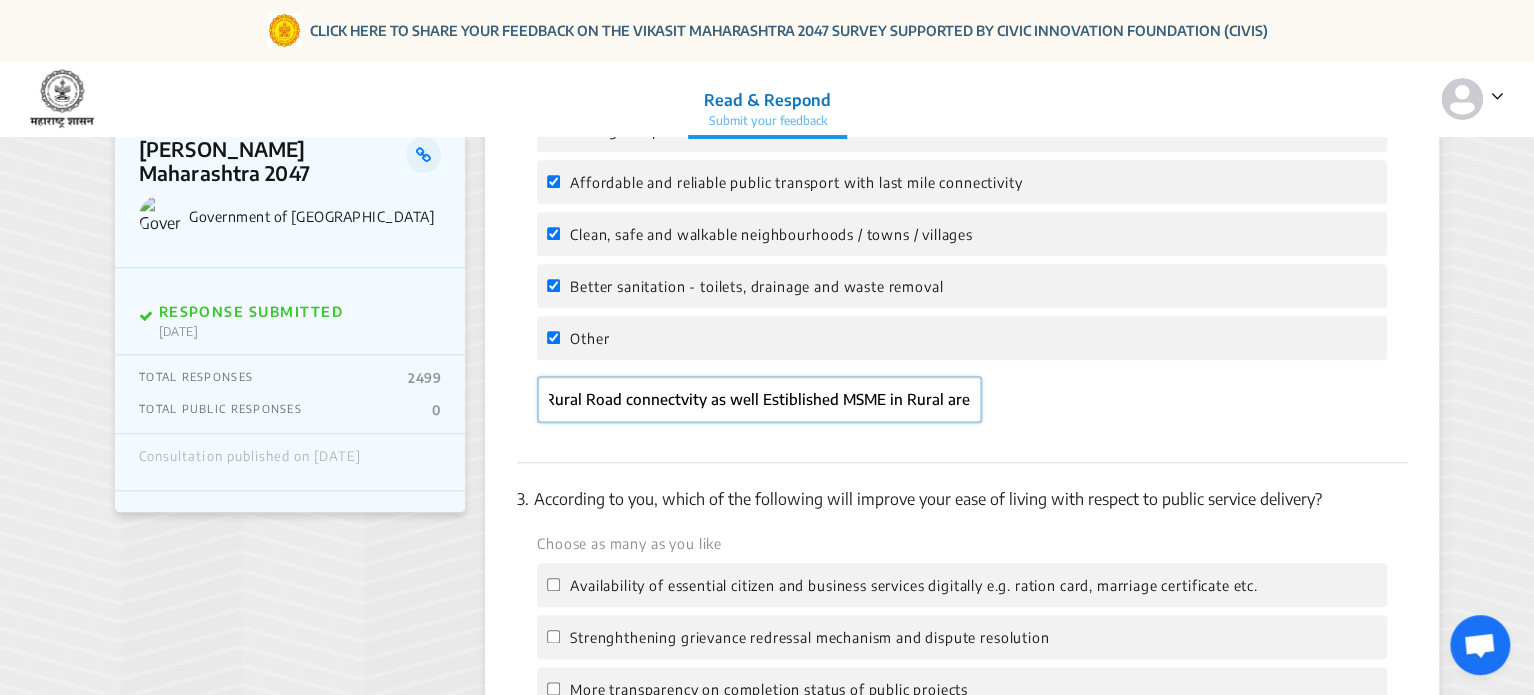 scroll, scrollTop: 0, scrollLeft: 8, axis: horizontal 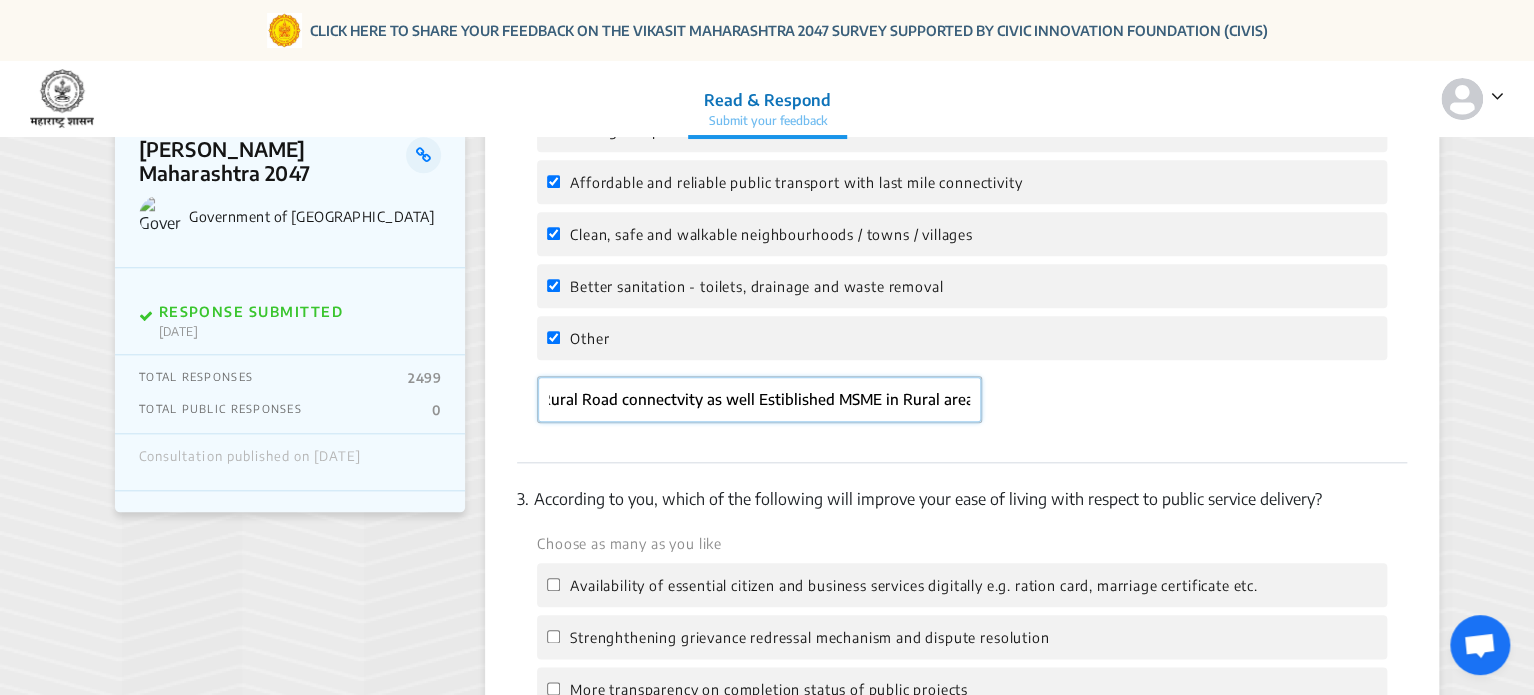 type on "Rural Road connectvity as well Estiblished MSME in Rural areas" 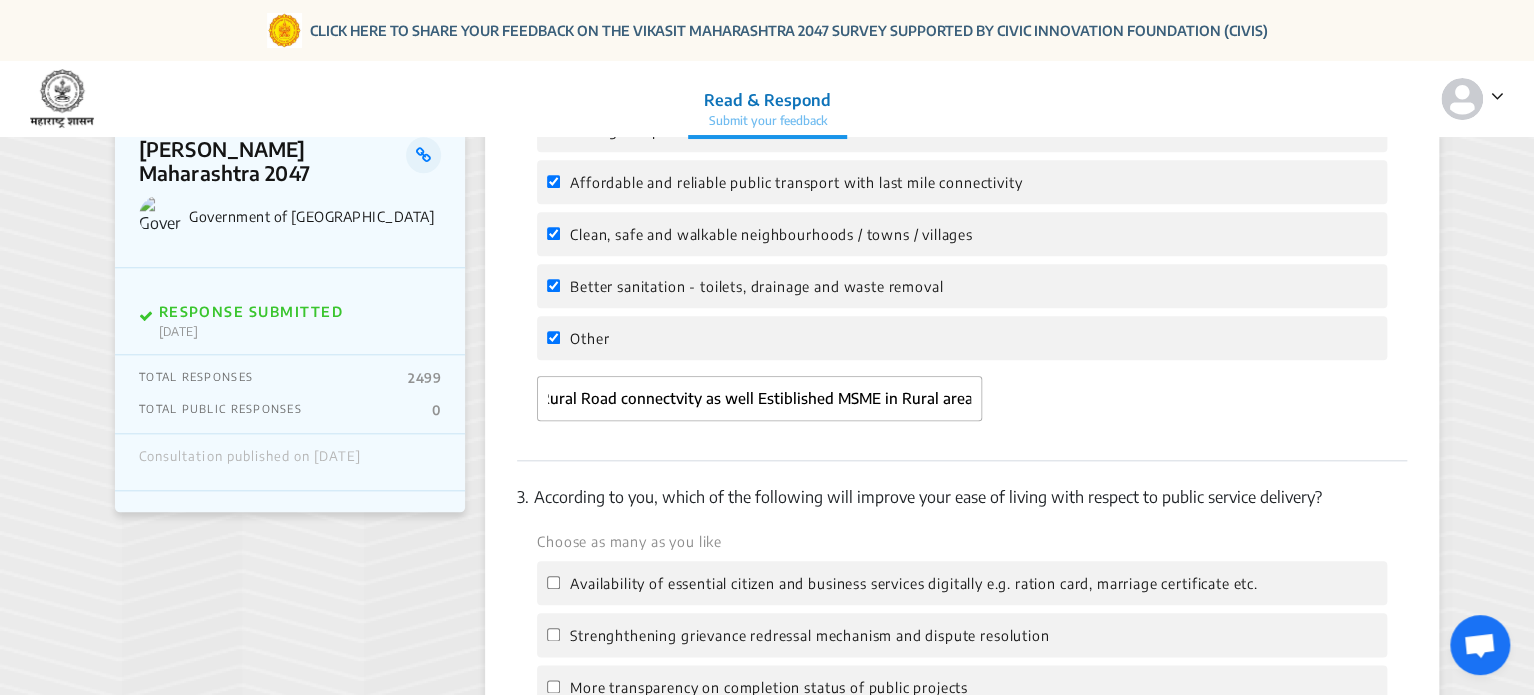 scroll, scrollTop: 0, scrollLeft: 0, axis: both 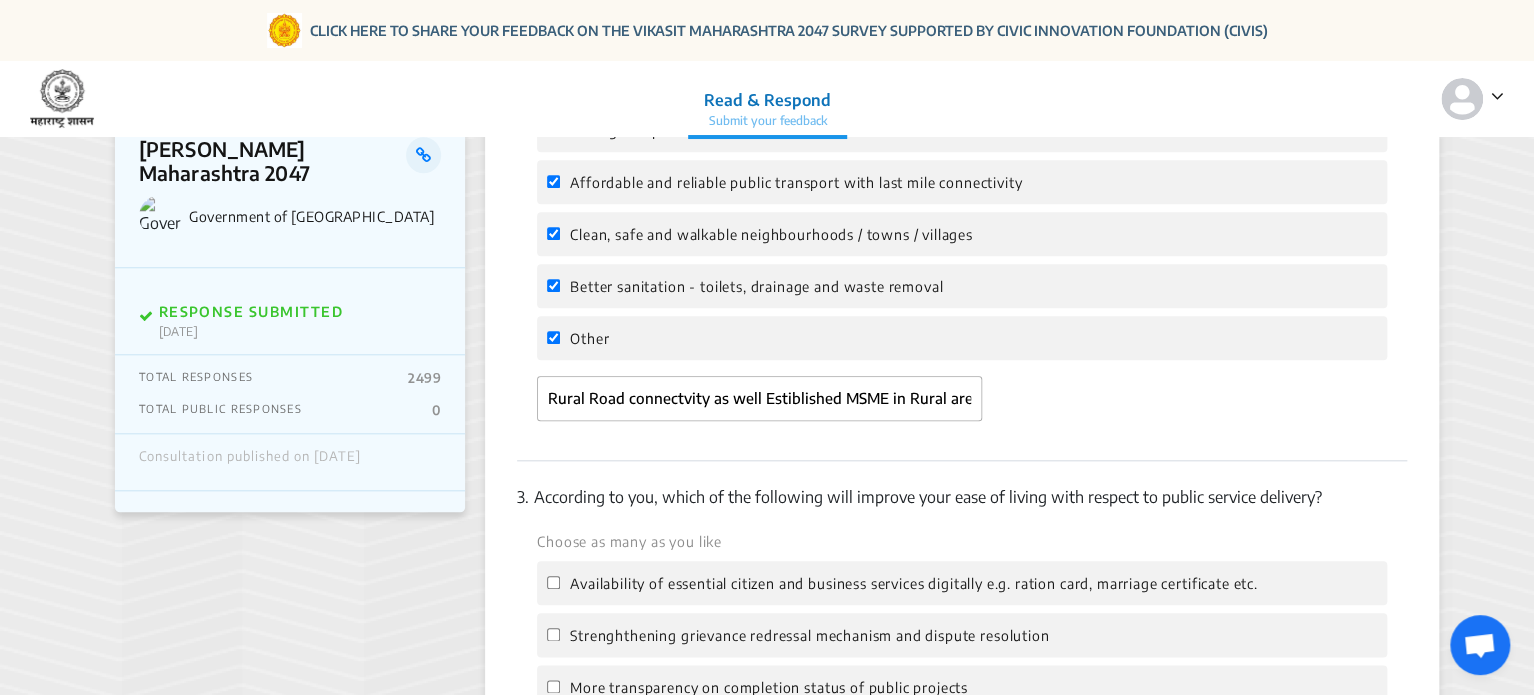 click on "Choose as many as you like" 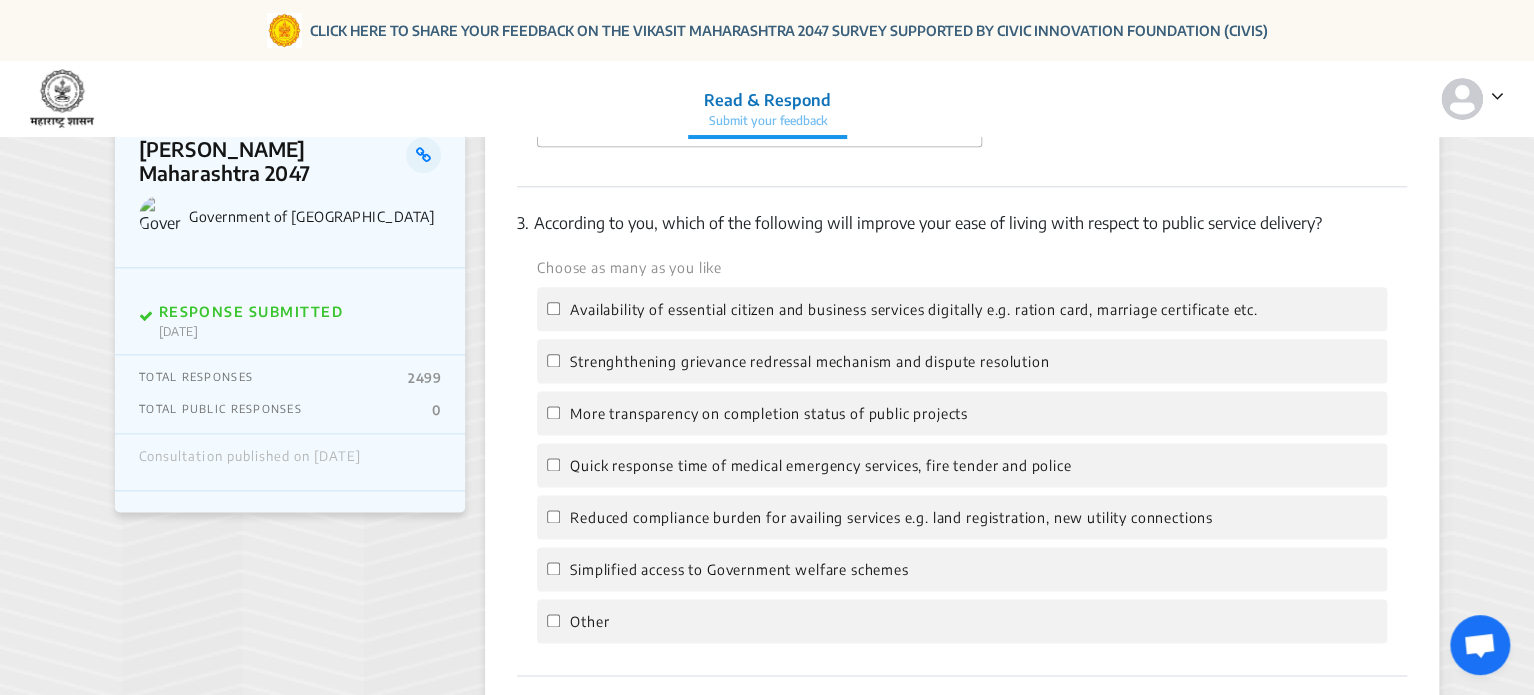 scroll, scrollTop: 1080, scrollLeft: 0, axis: vertical 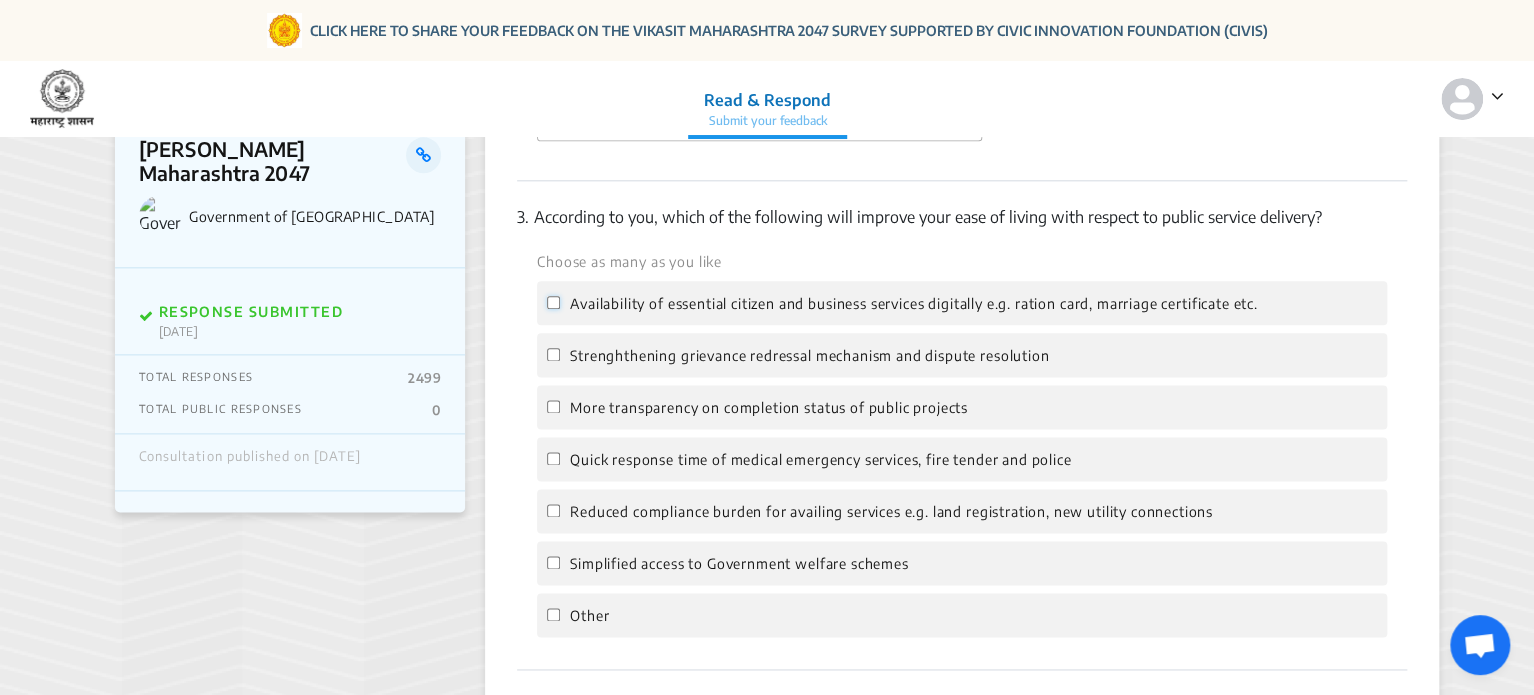 click on "Availability of essential citizen and business services digitally e.g. ration card, marriage certificate etc." 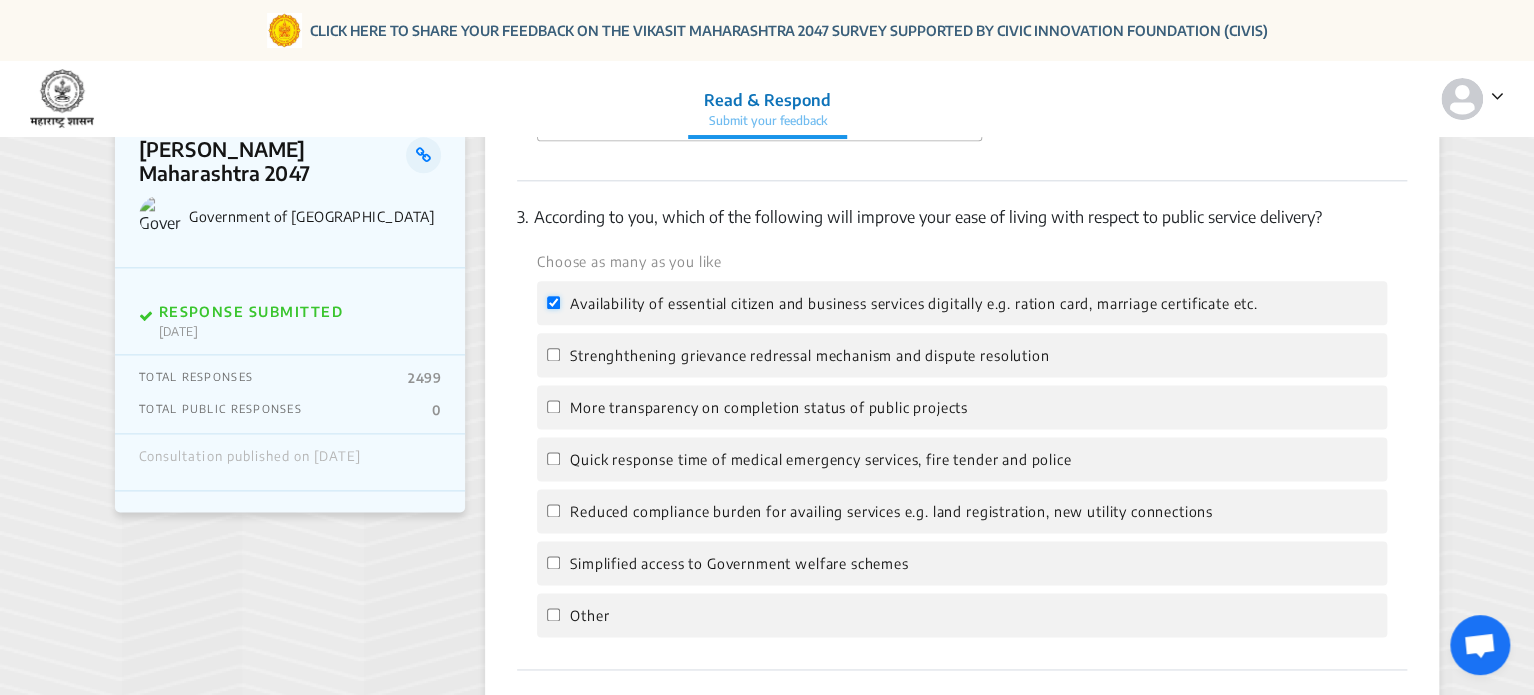 checkbox on "true" 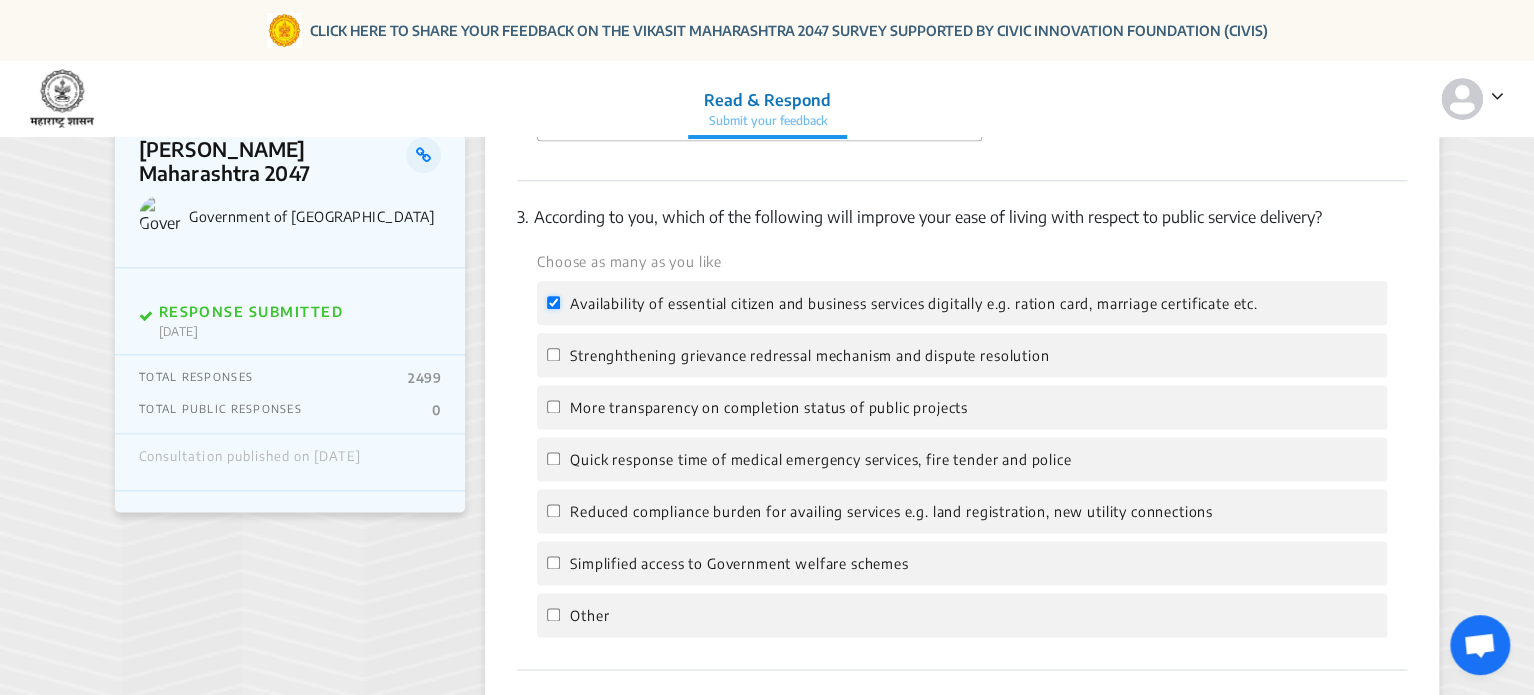 scroll, scrollTop: 472, scrollLeft: 0, axis: vertical 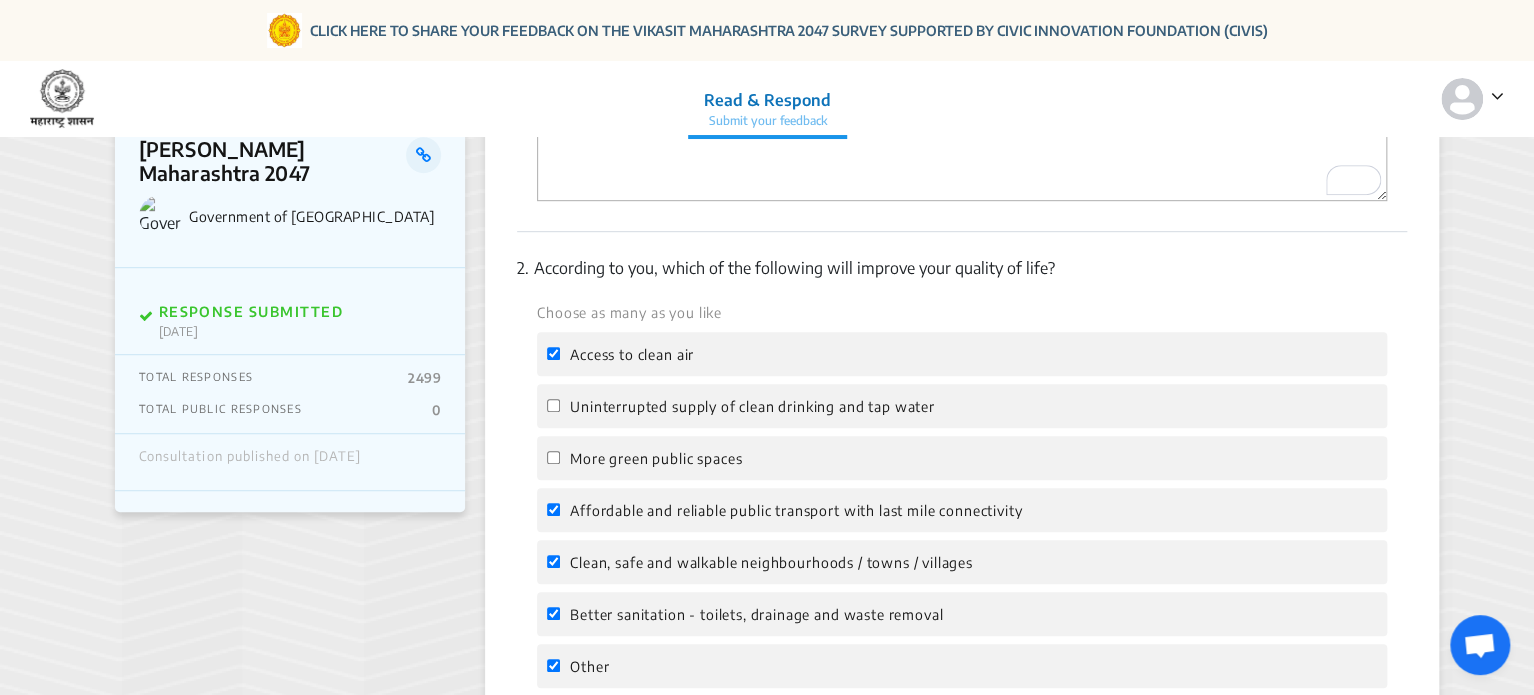 click on "Rural Road connectvity as well Estiblished MSME in Rural areas" 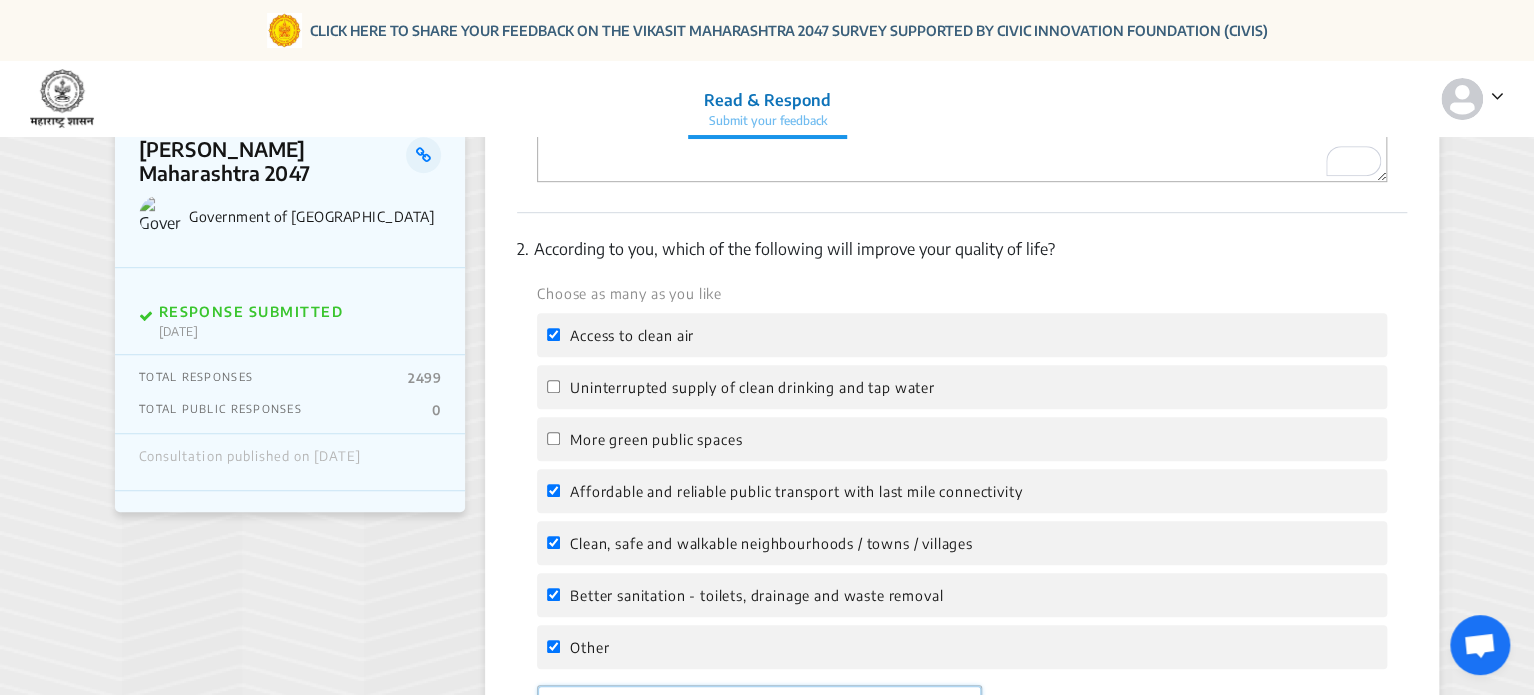 scroll, scrollTop: 0, scrollLeft: 518, axis: horizontal 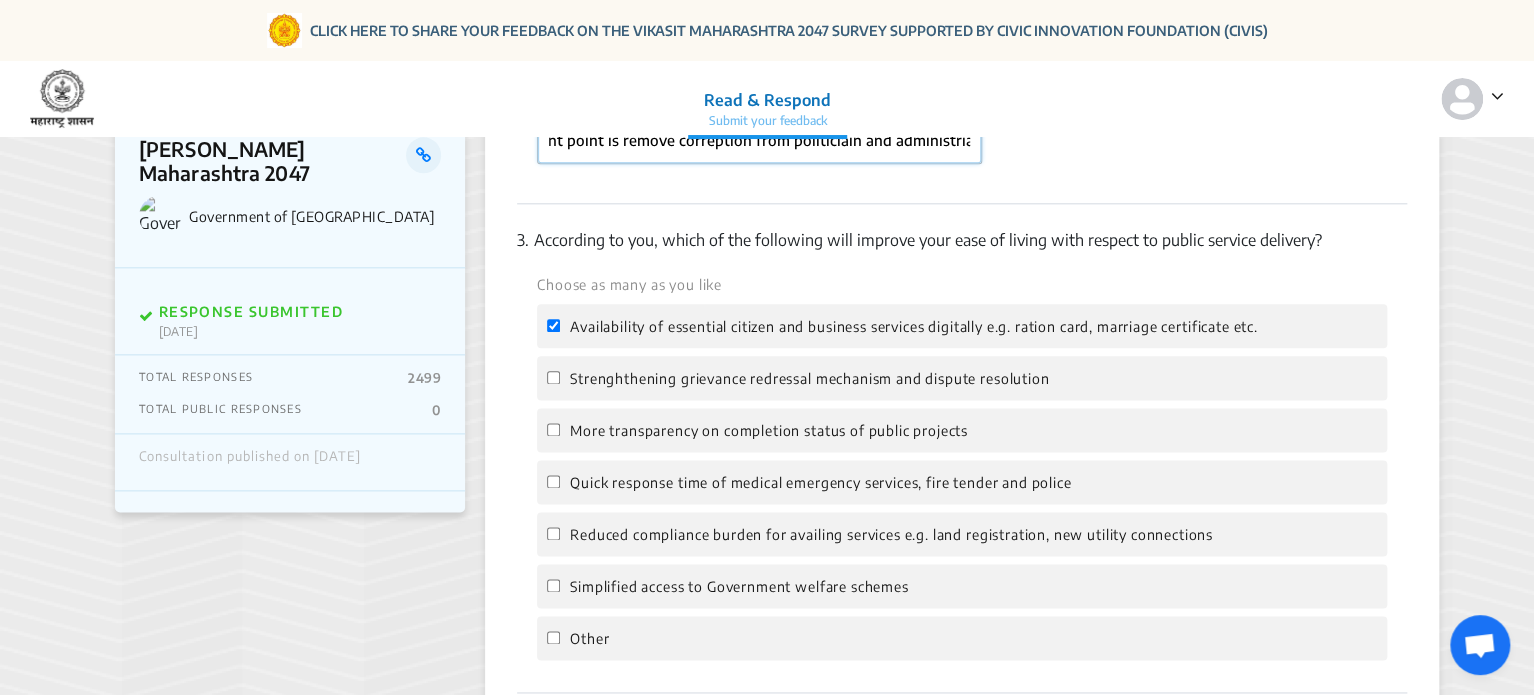 type on "Rural Road connectvity as well Estiblished MSME in Rural areas, Improratant point is remove correption from politiciain and administriation." 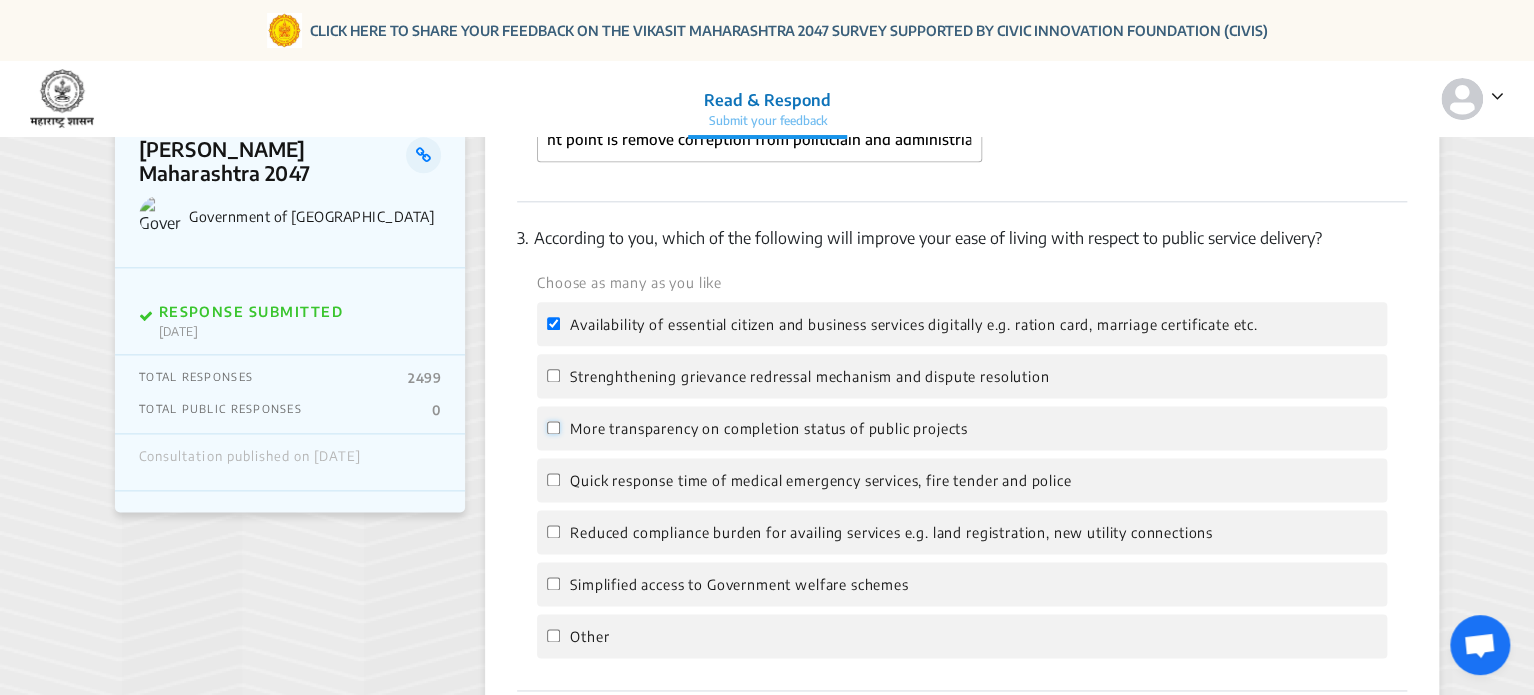 scroll, scrollTop: 0, scrollLeft: 0, axis: both 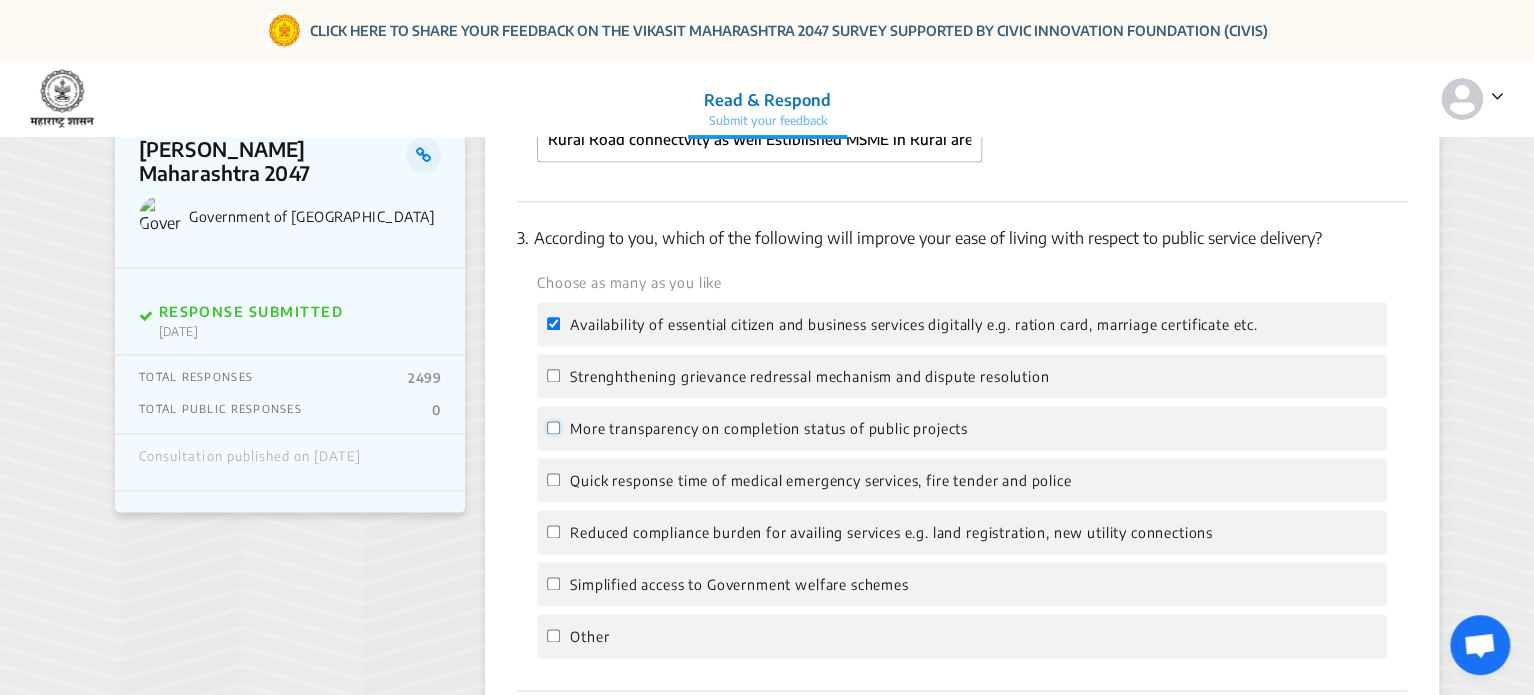 click on "More transparency on completion status of public projects" 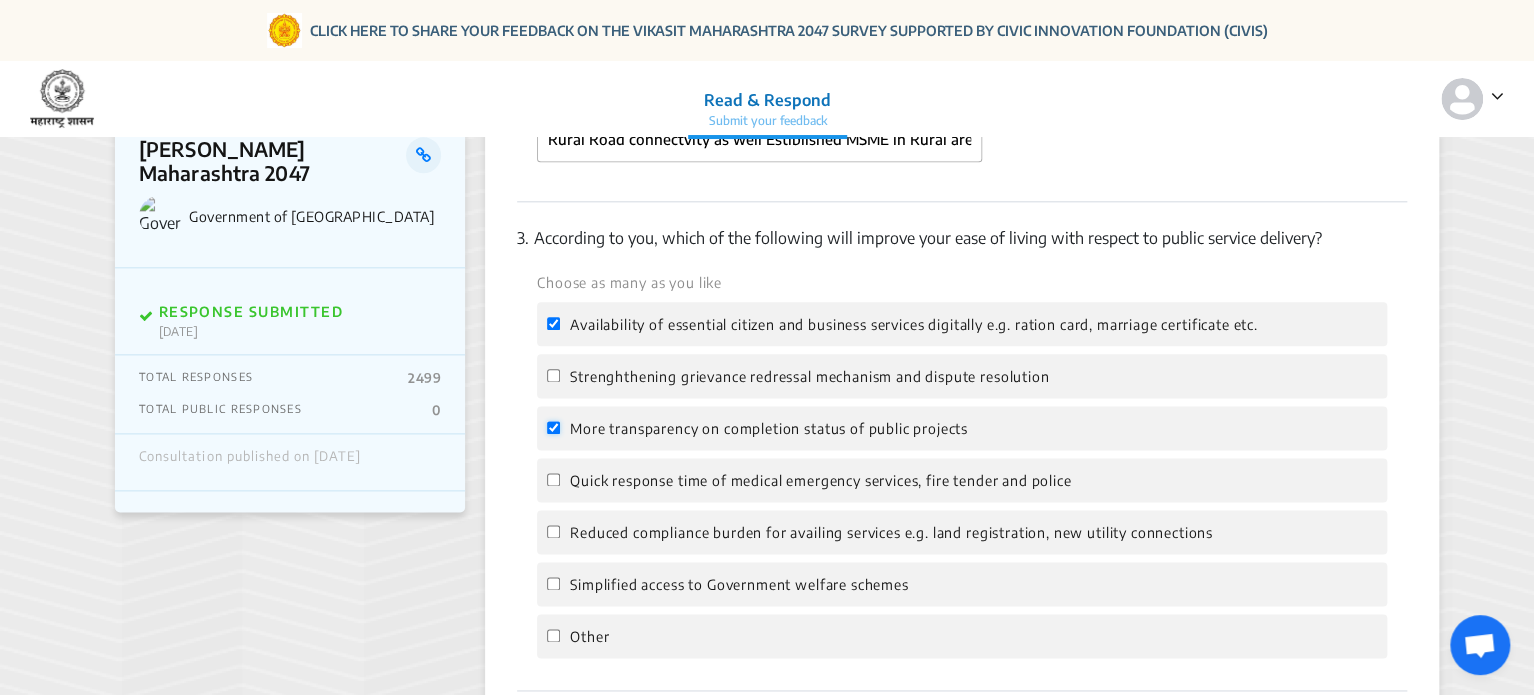 checkbox on "true" 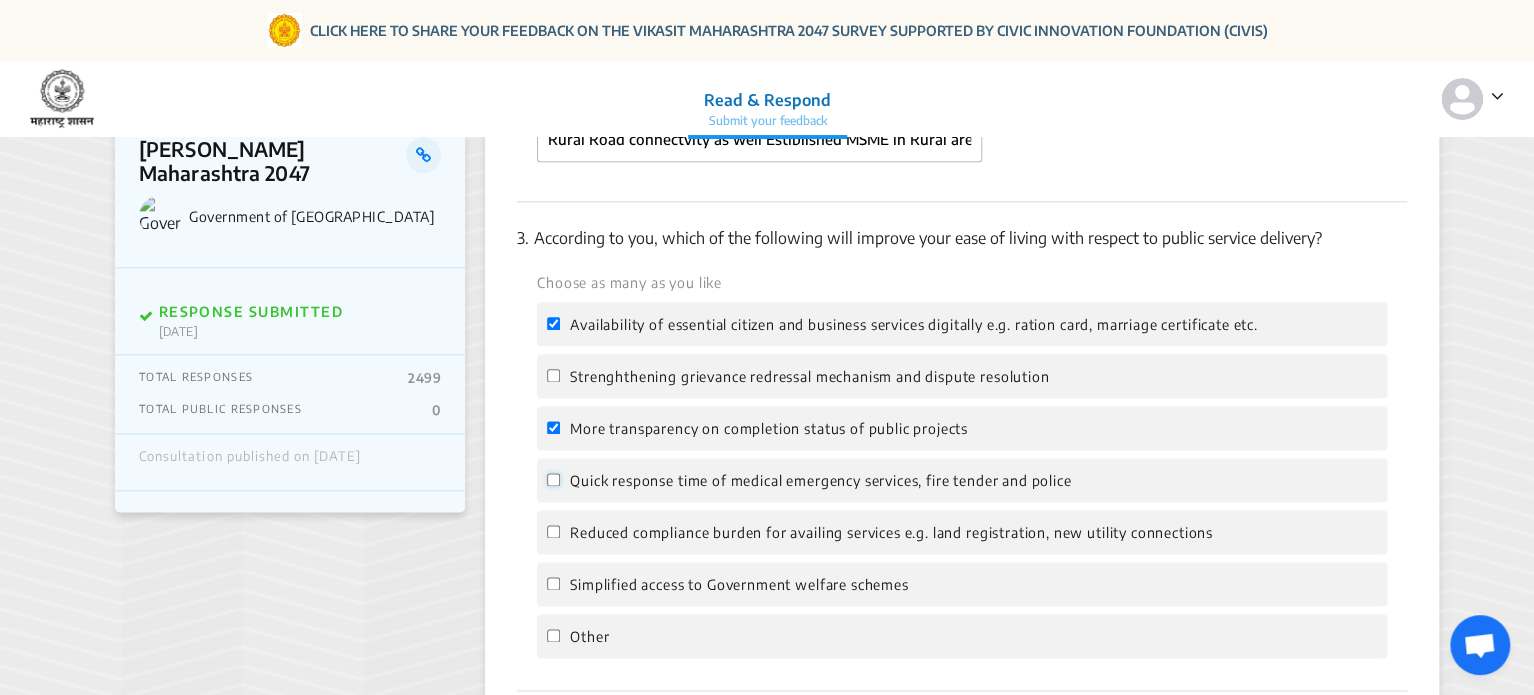 click on "Quick response time of medical emergency services, fire tender and police" 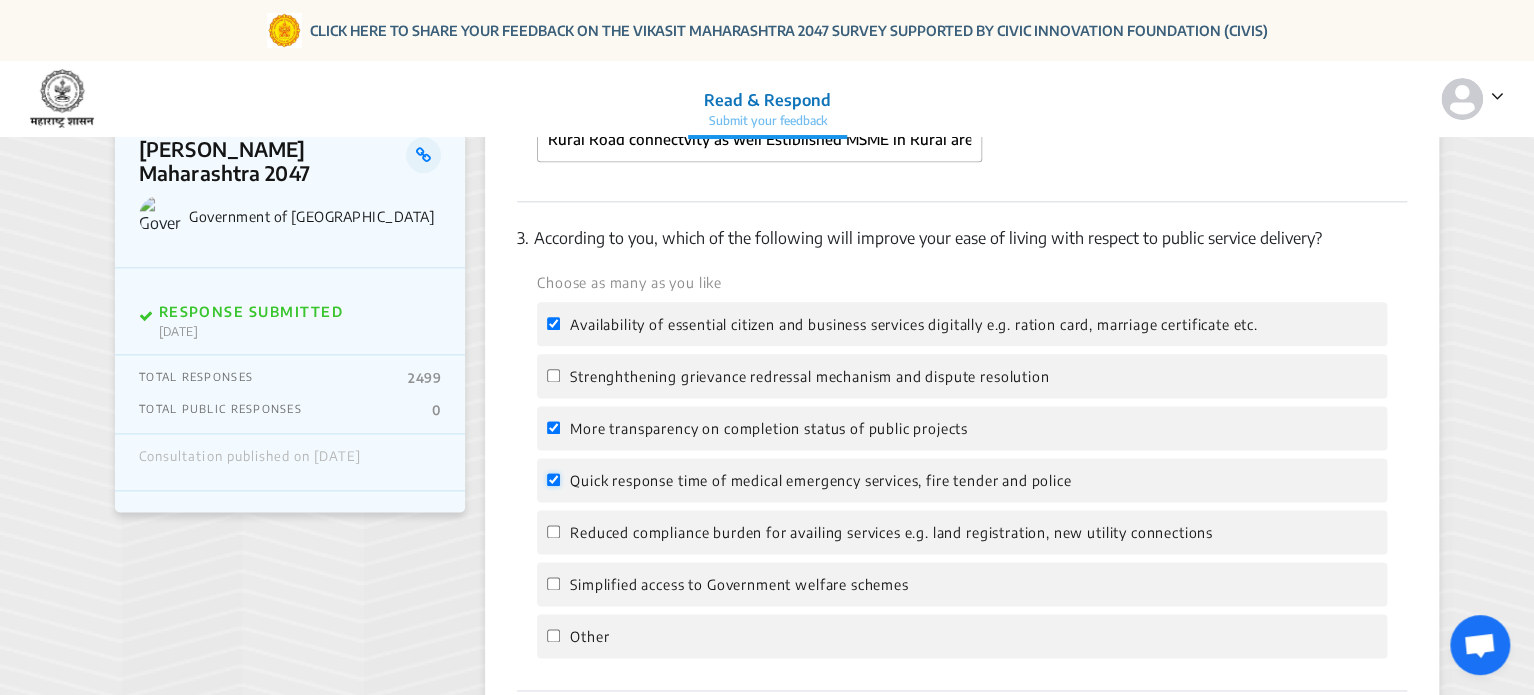 checkbox on "true" 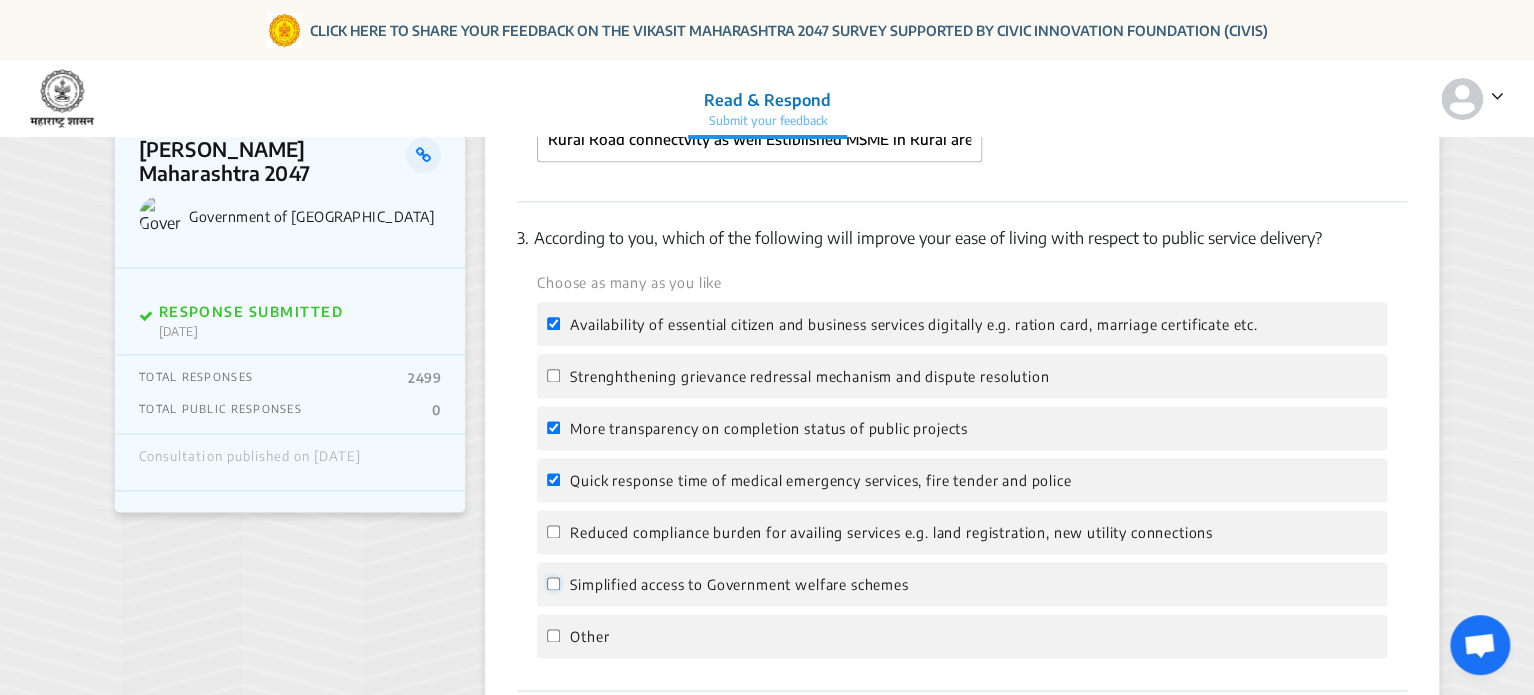 click on "Simplified access to Government welfare schemes" 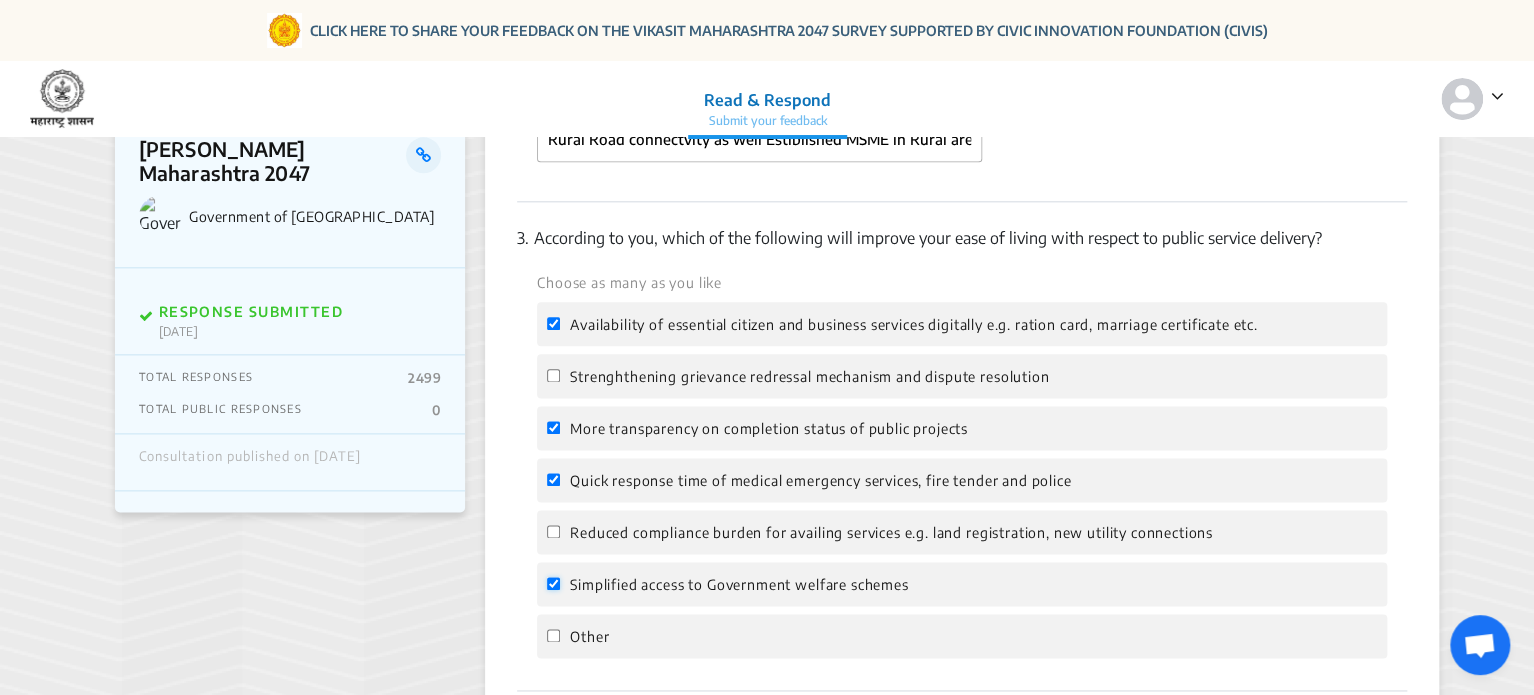 checkbox on "true" 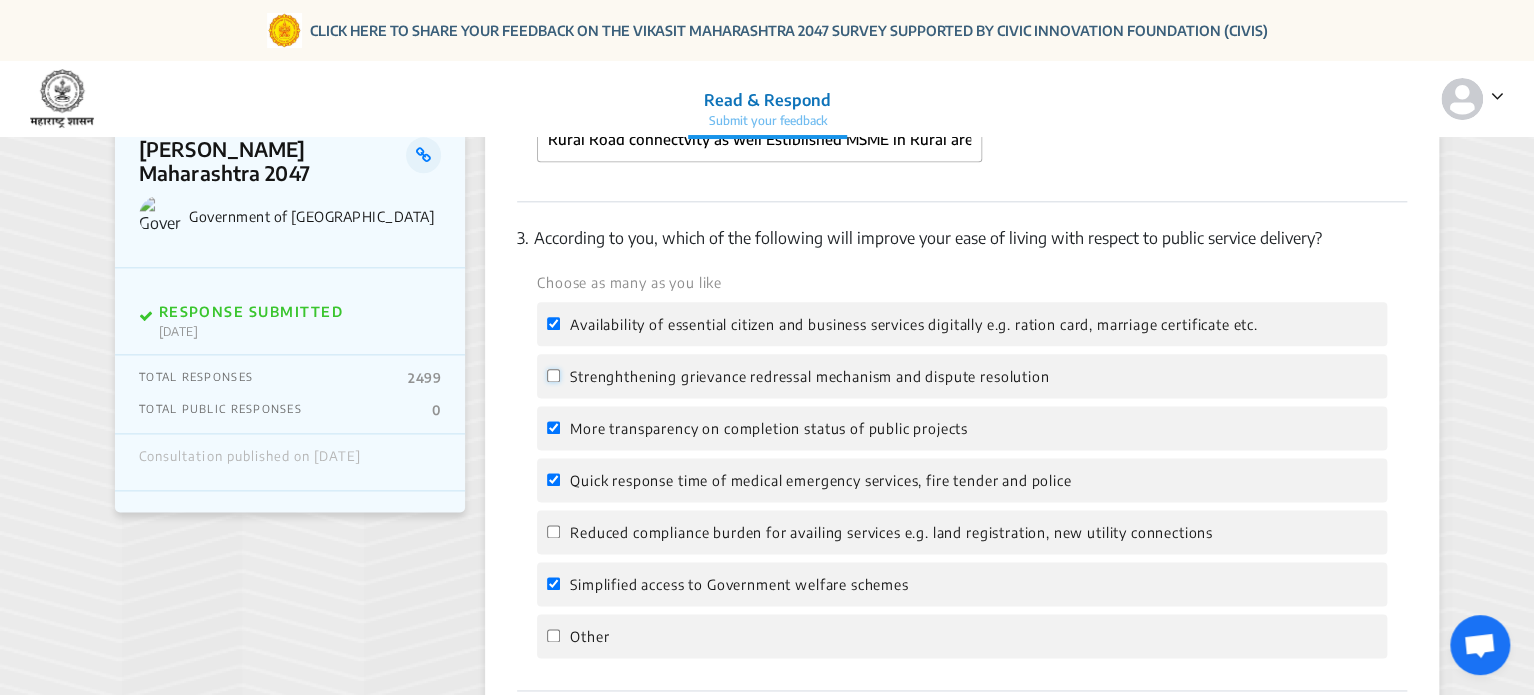 click on "Strenghthening grievance redressal mechanism and dispute resolution" 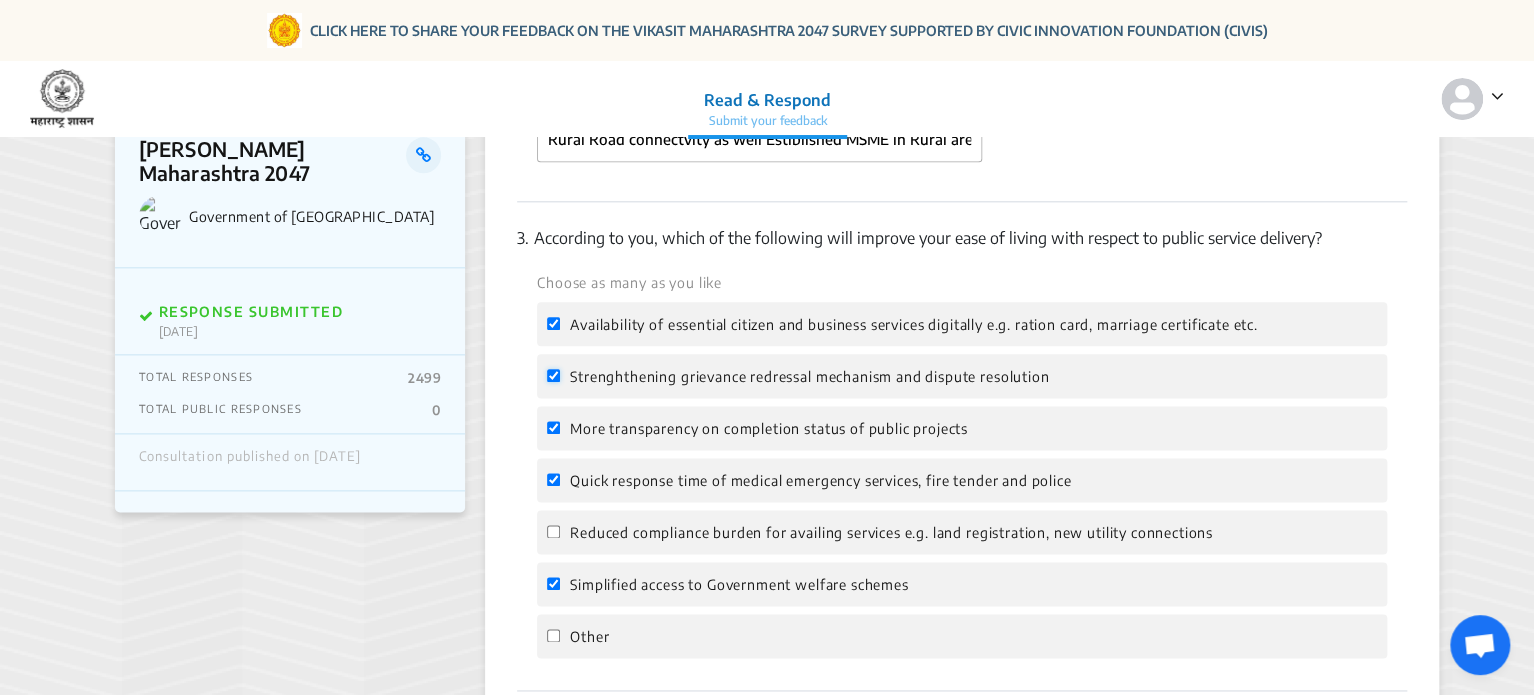 checkbox on "true" 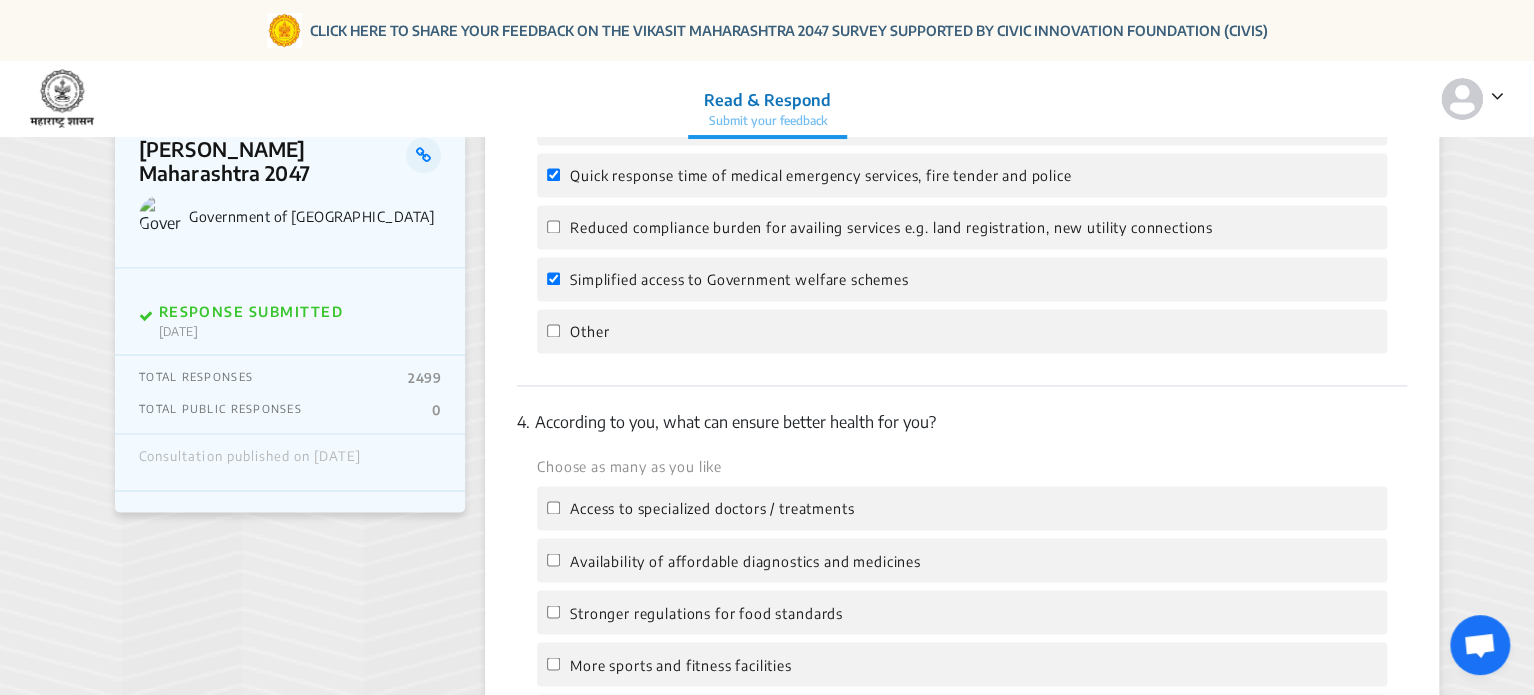 scroll, scrollTop: 1411, scrollLeft: 0, axis: vertical 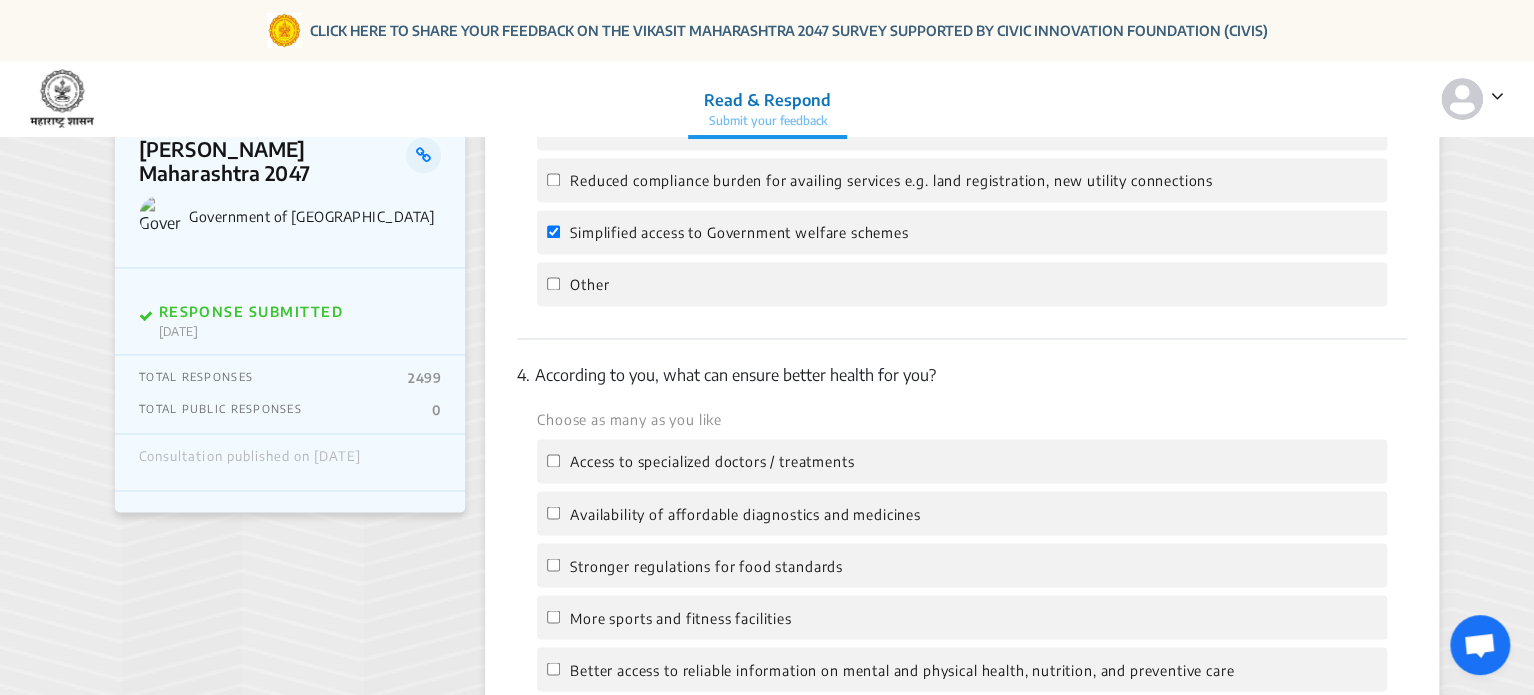 click on "Other" 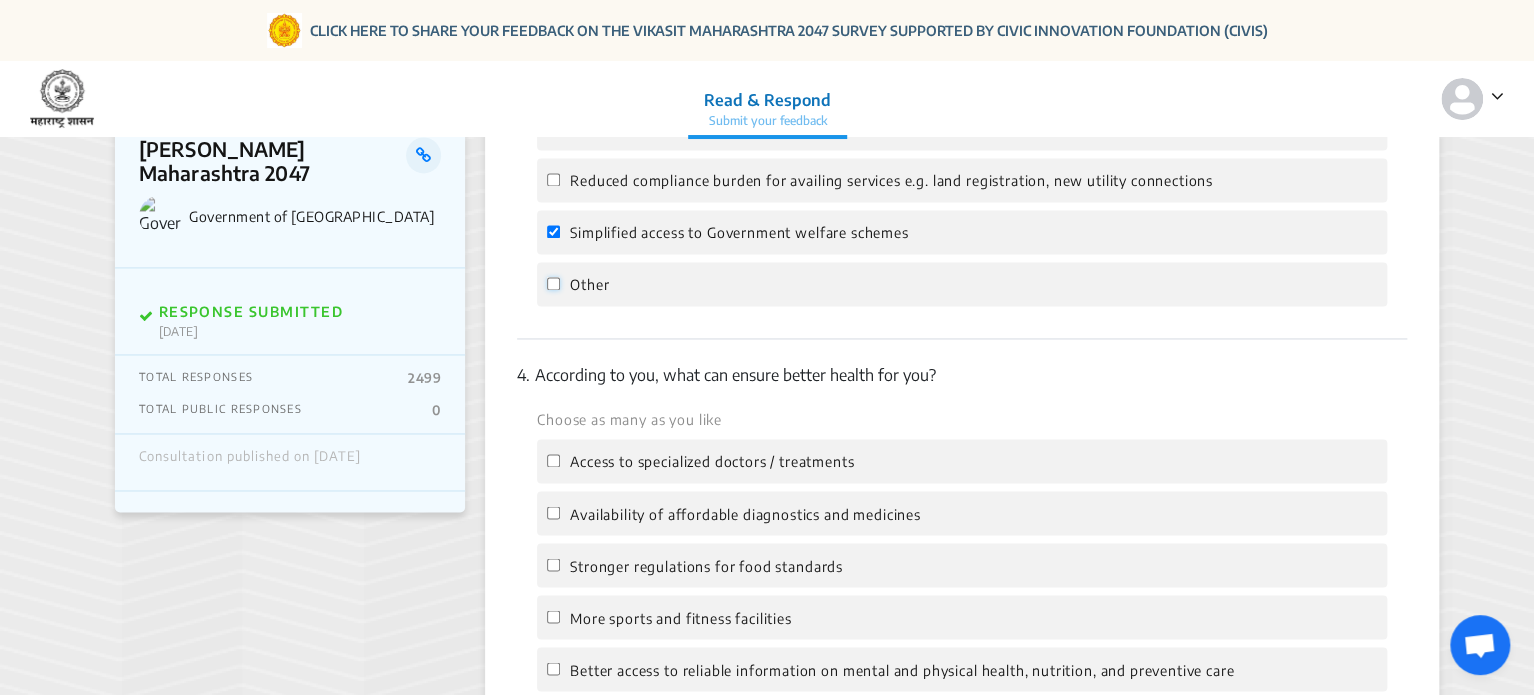 click on "Other" 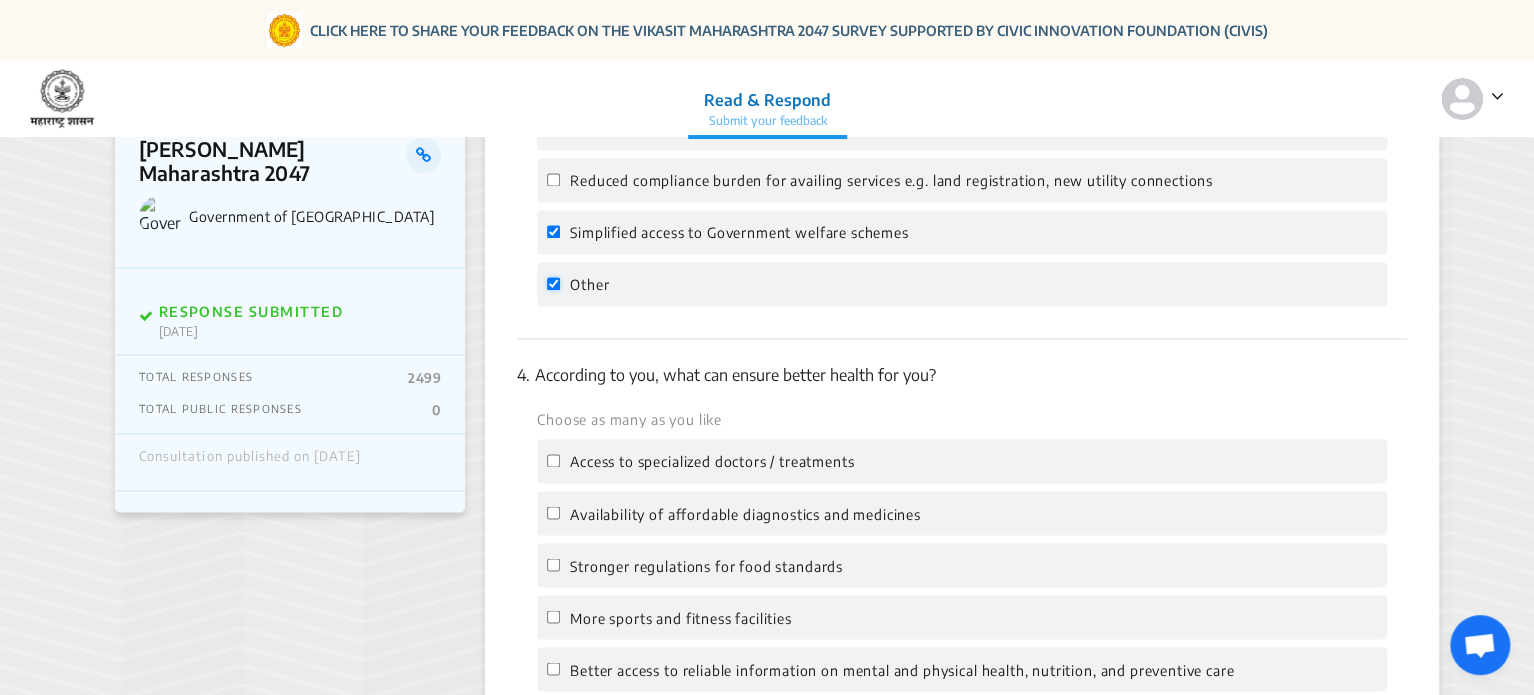 checkbox on "true" 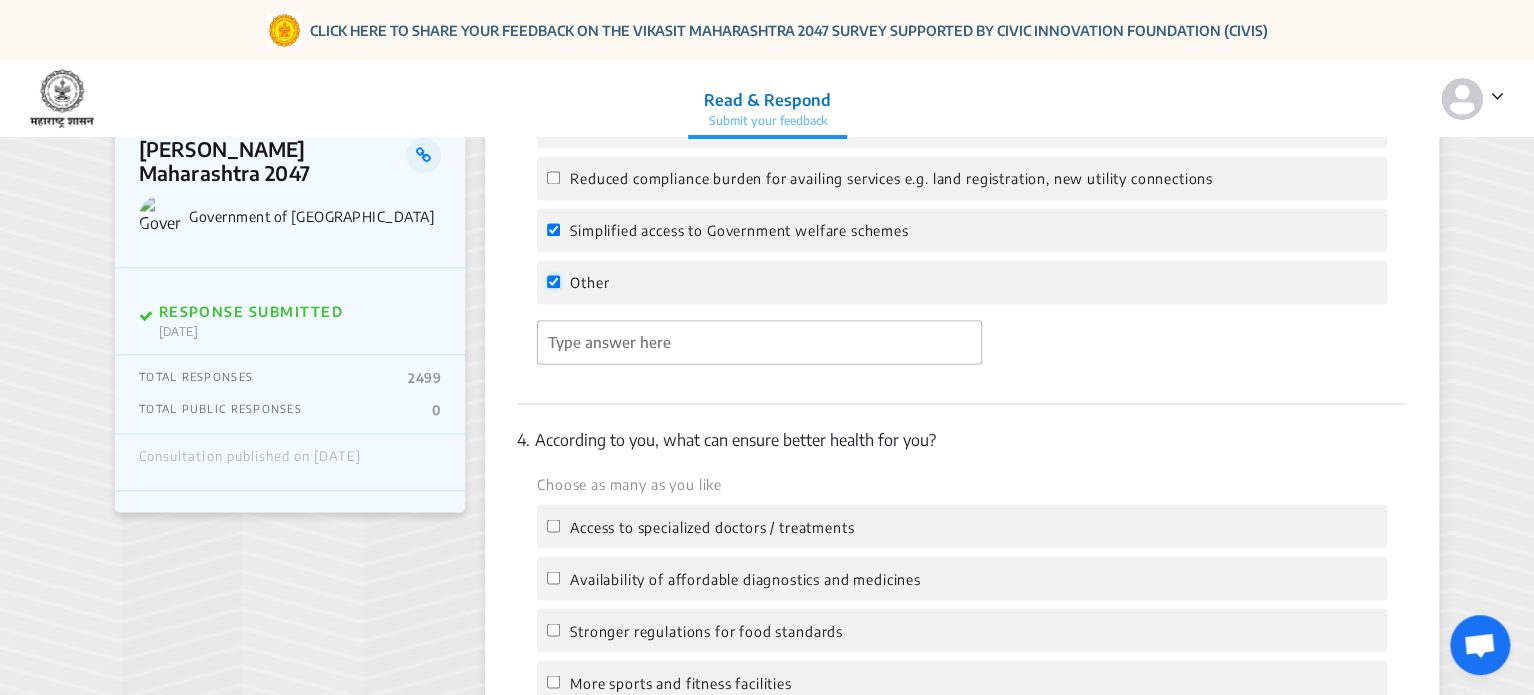 scroll, scrollTop: 1415, scrollLeft: 0, axis: vertical 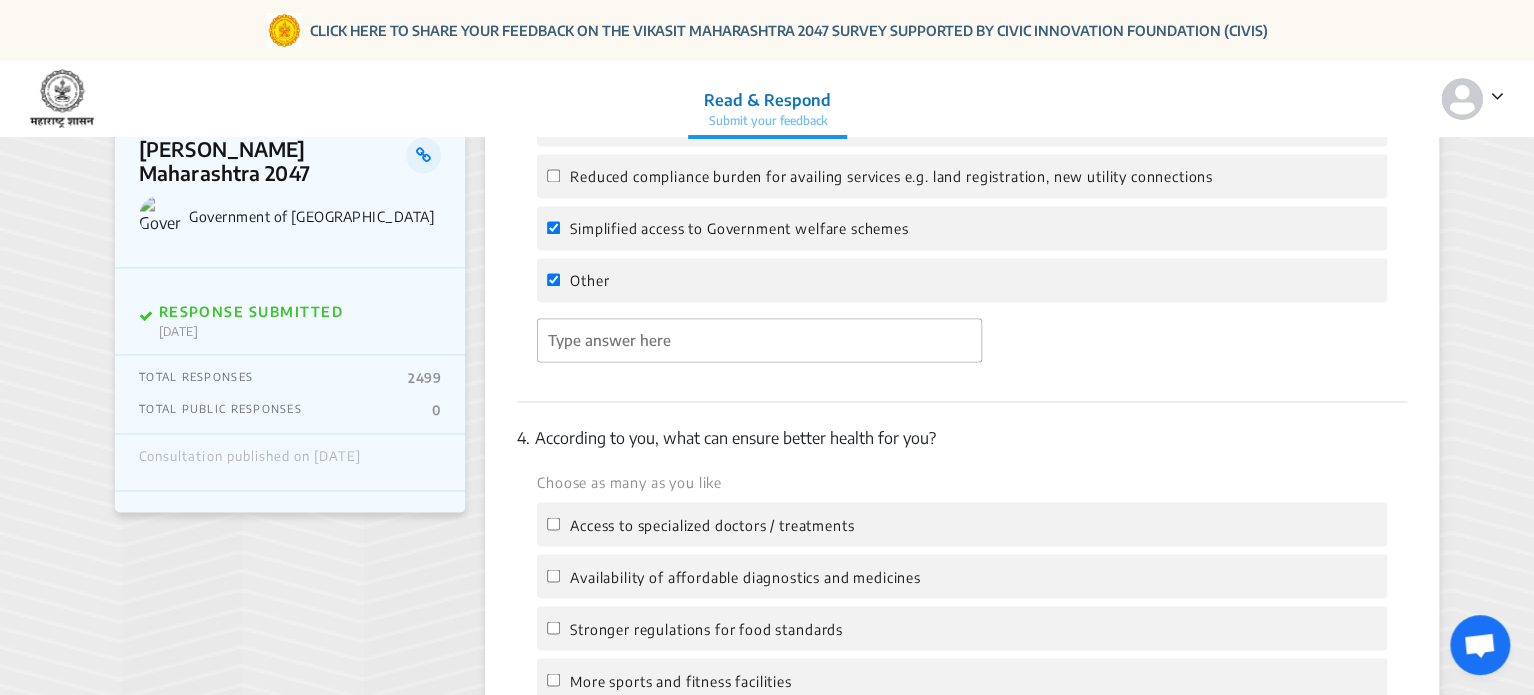drag, startPoint x: 1532, startPoint y: 314, endPoint x: 1524, endPoint y: 249, distance: 65.490456 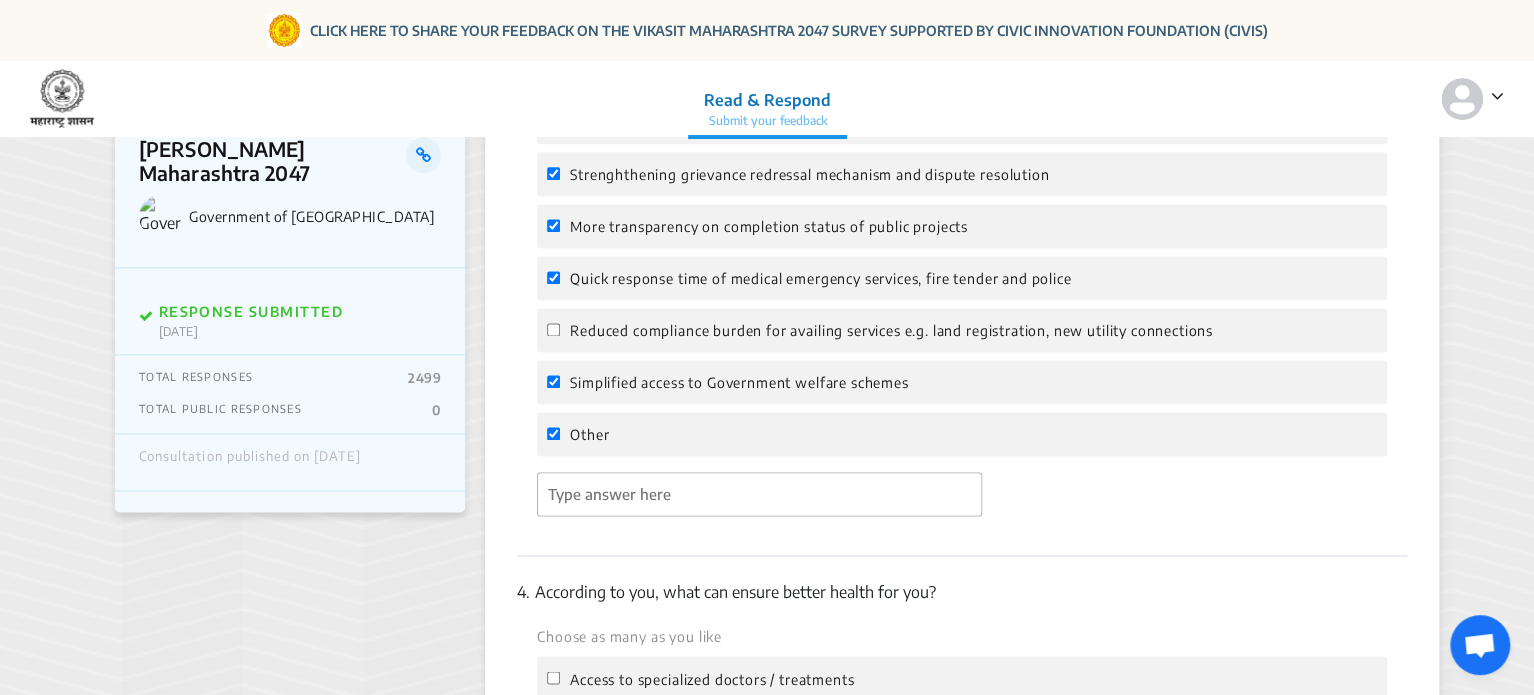 scroll, scrollTop: 1275, scrollLeft: 0, axis: vertical 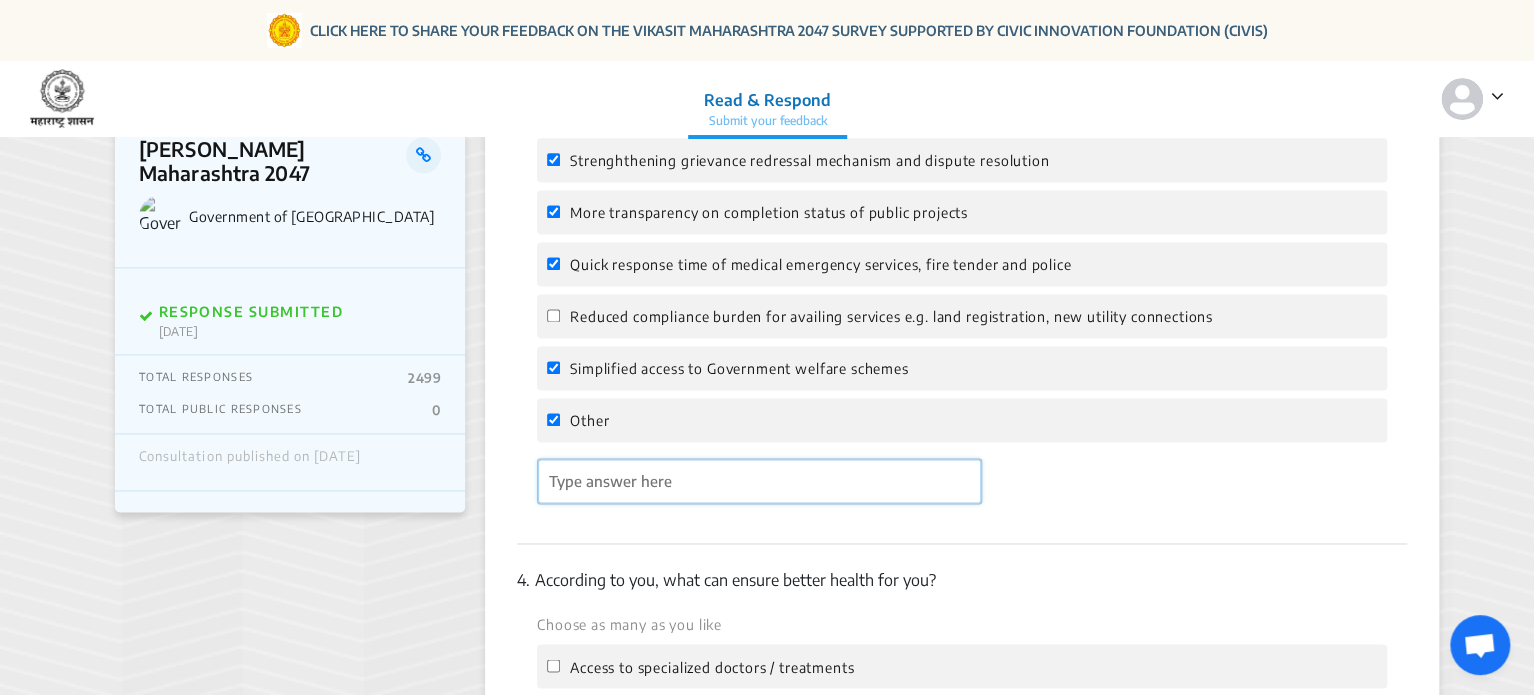 click 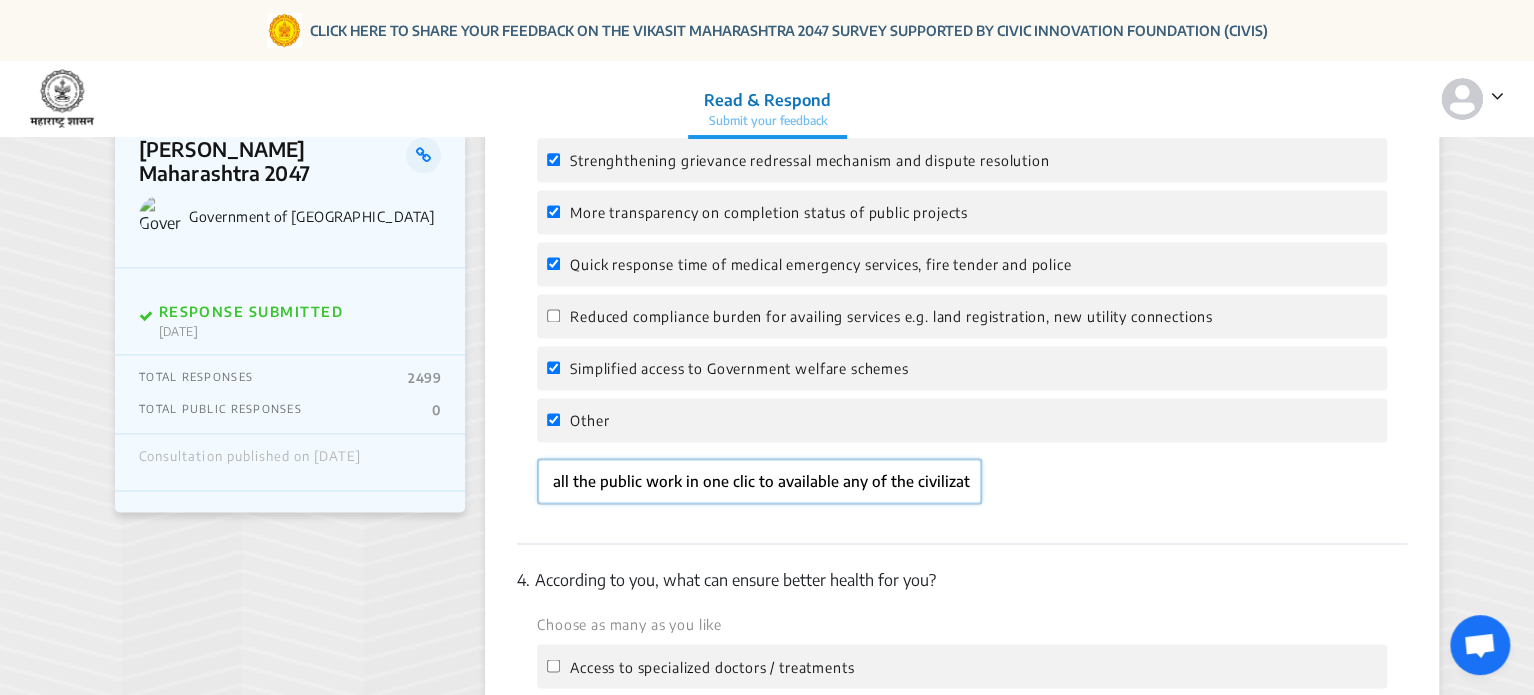 scroll, scrollTop: 0, scrollLeft: 132, axis: horizontal 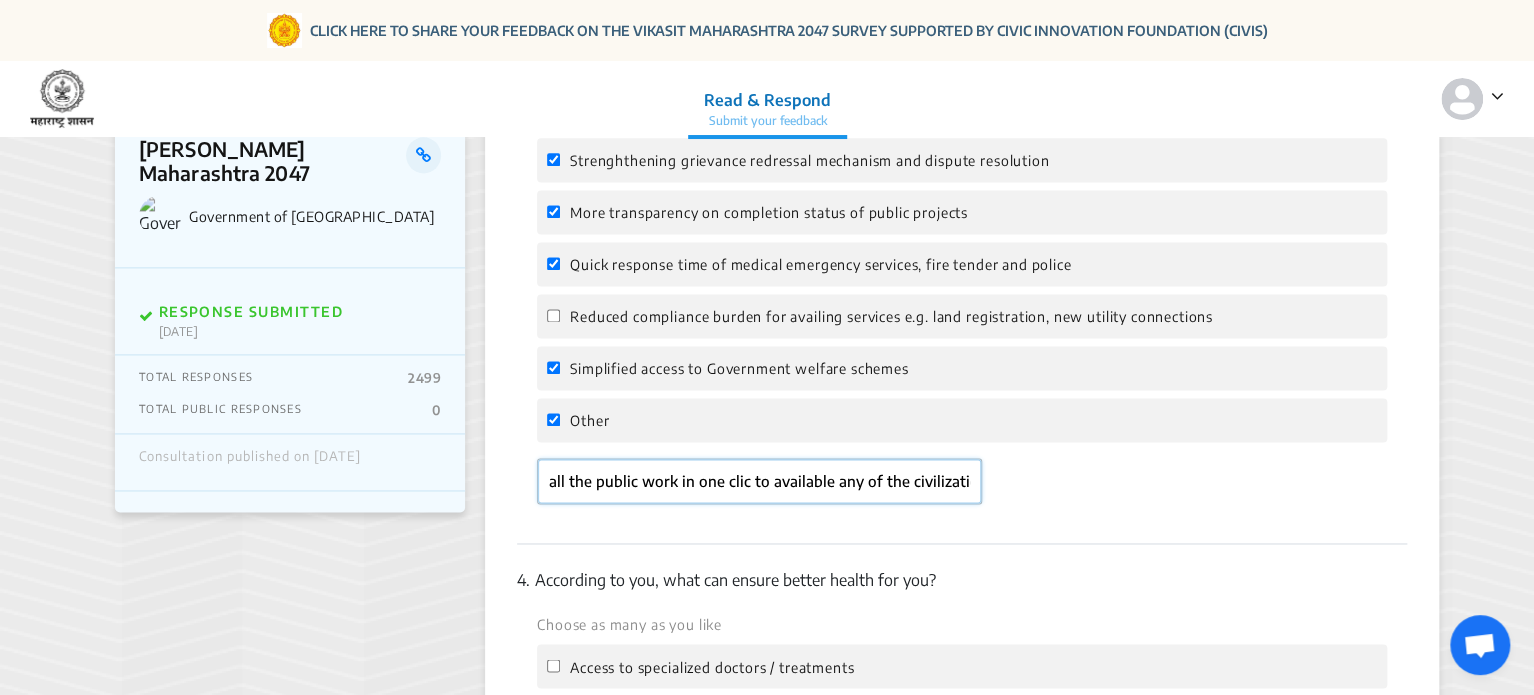 type on "Online resoponses all the public work in one clic to available any of the civilization." 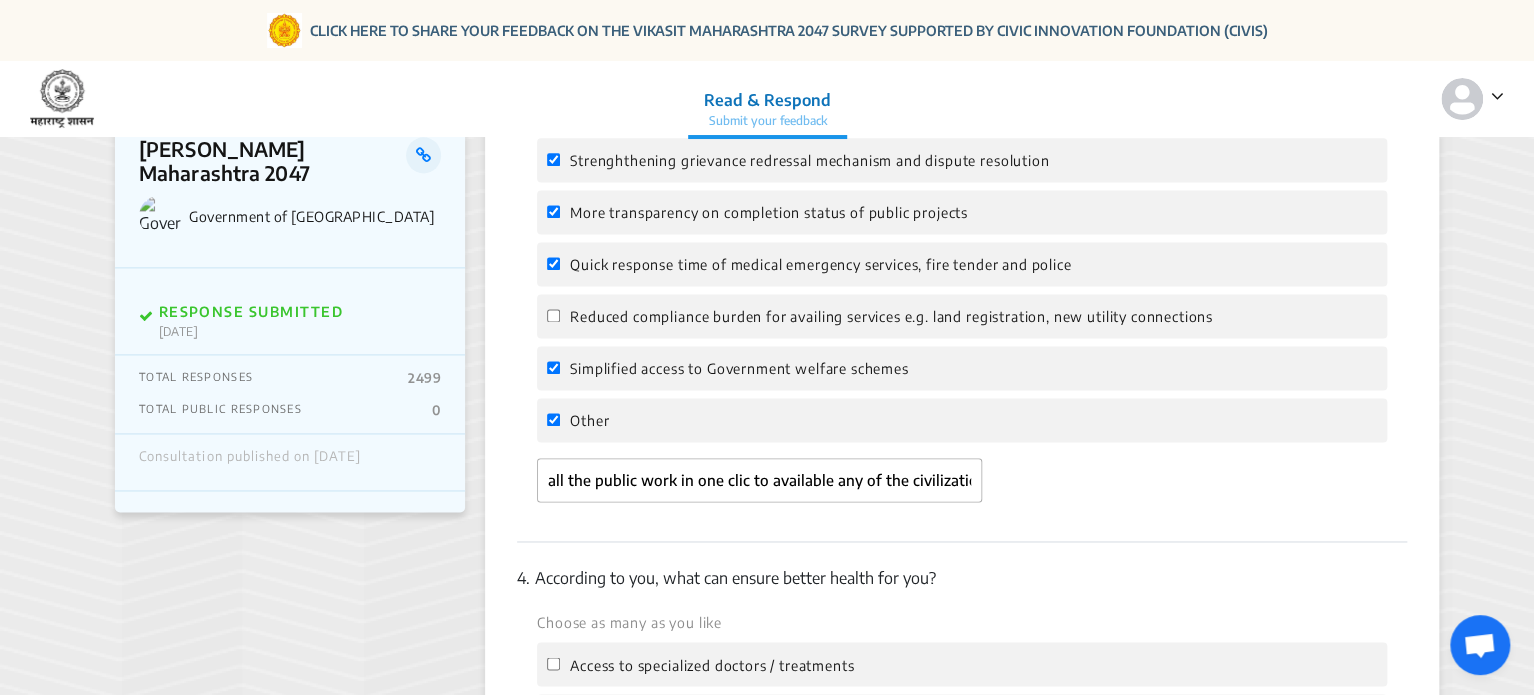scroll, scrollTop: 0, scrollLeft: 0, axis: both 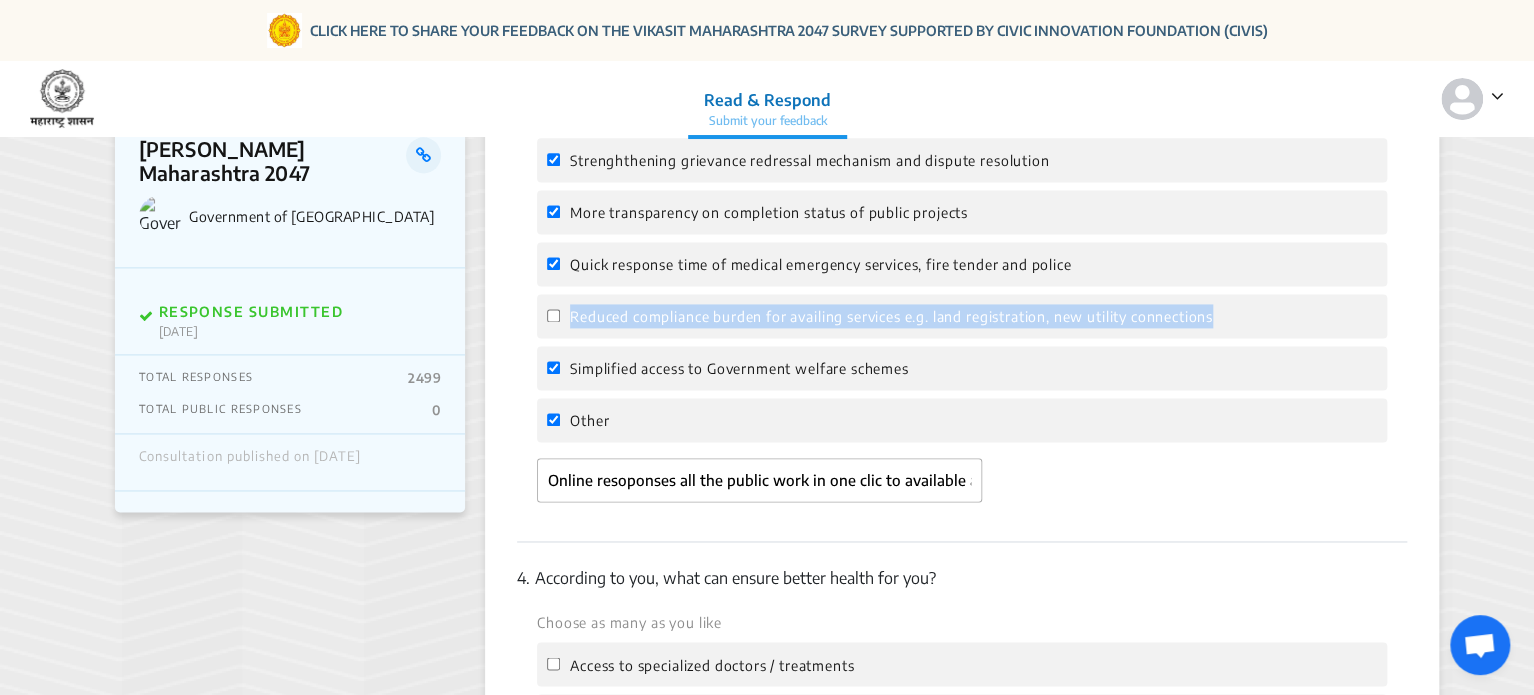 drag, startPoint x: 1532, startPoint y: 247, endPoint x: 1535, endPoint y: 283, distance: 36.124783 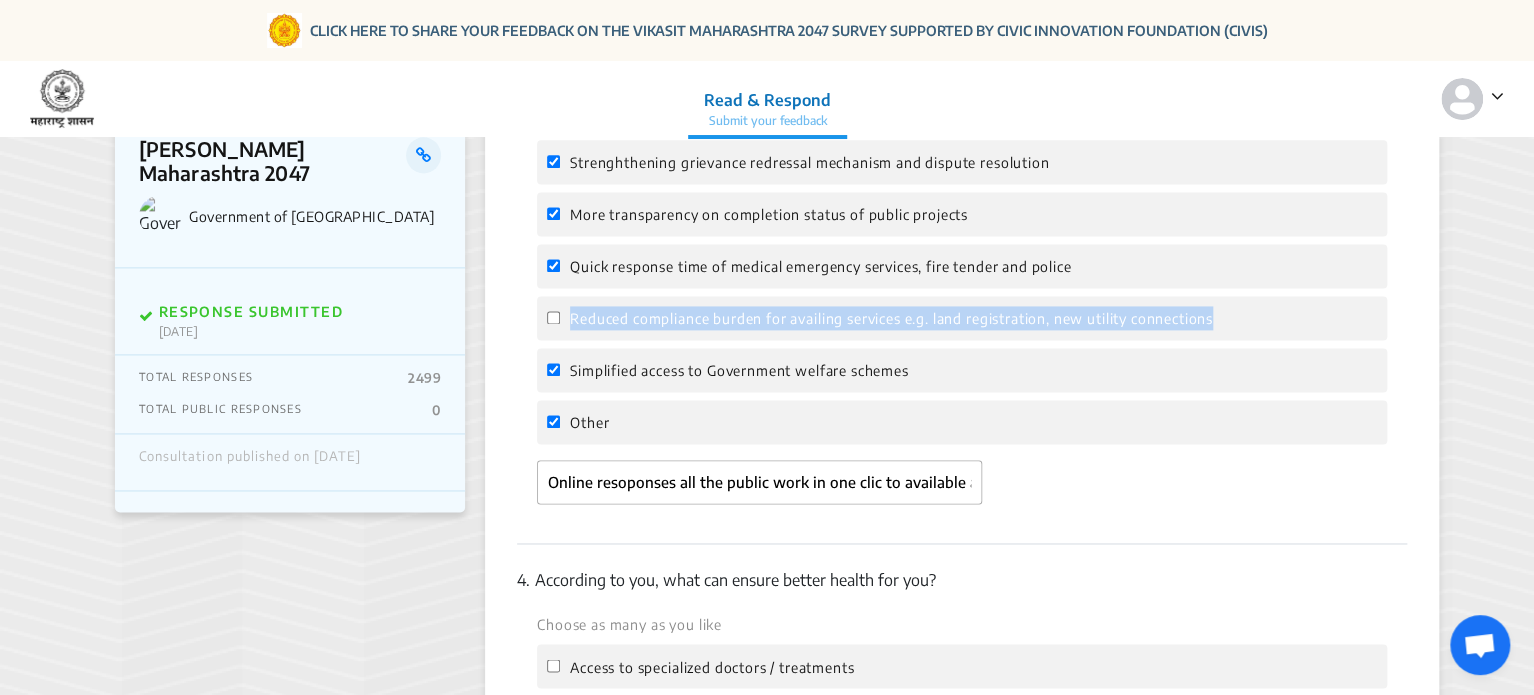 scroll, scrollTop: 1265, scrollLeft: 0, axis: vertical 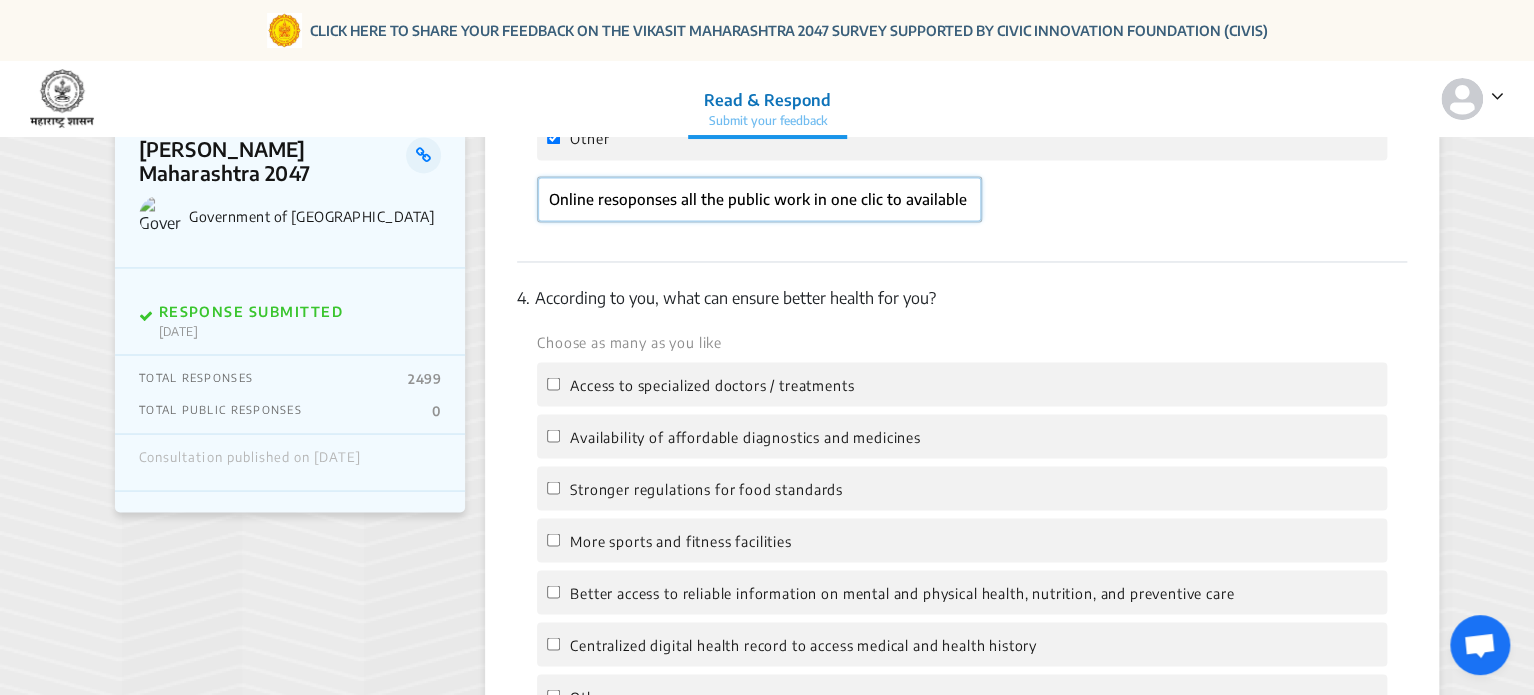 click on "Online resoponses all the public work in one clic to available any of the civilization." 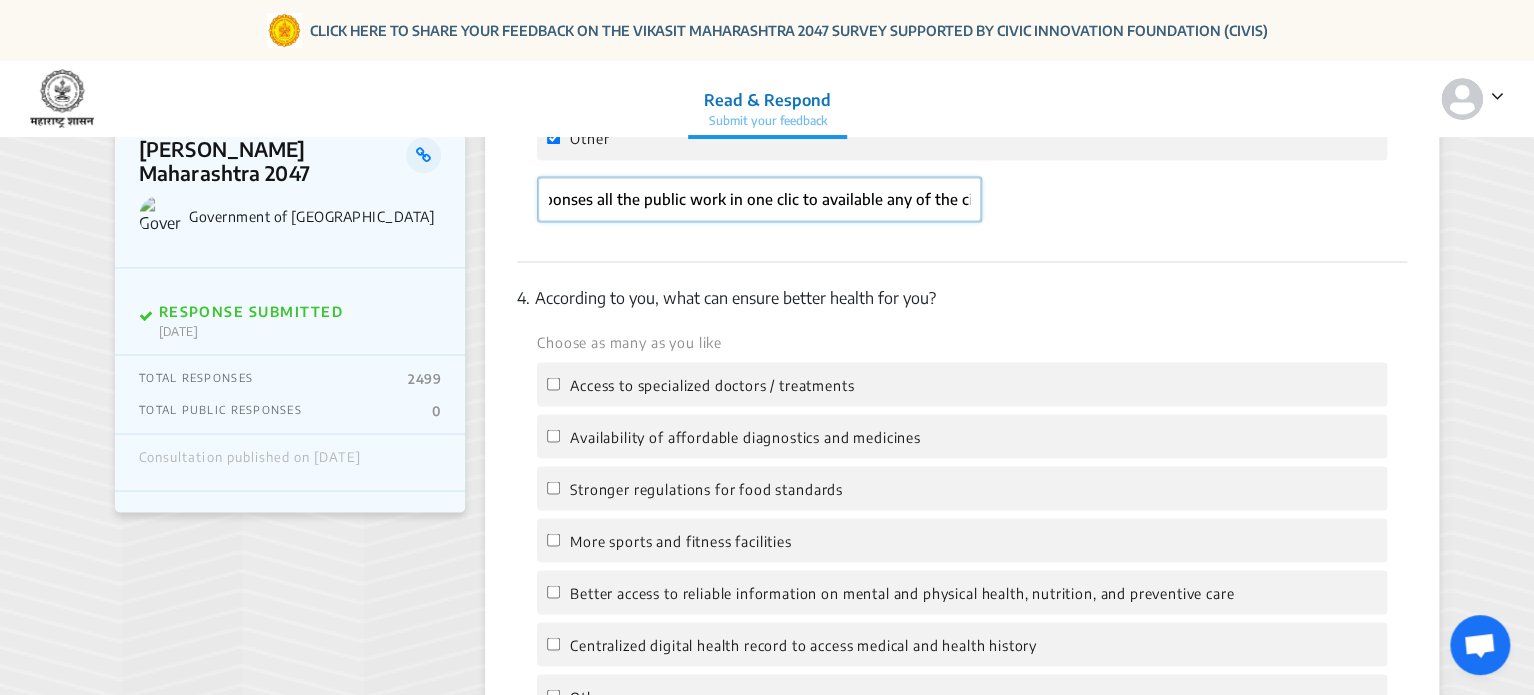 scroll, scrollTop: 0, scrollLeft: 132, axis: horizontal 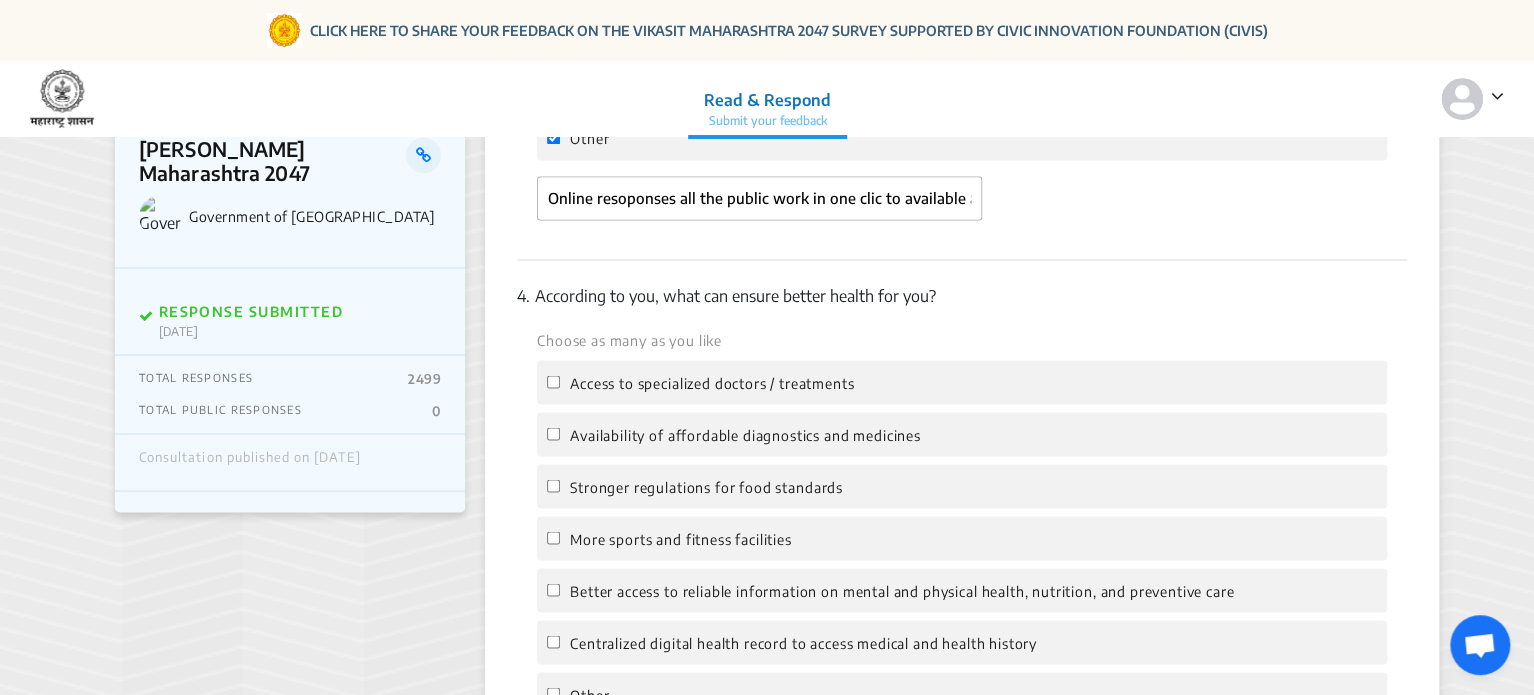 click on "Access to specialized doctors / treatments" 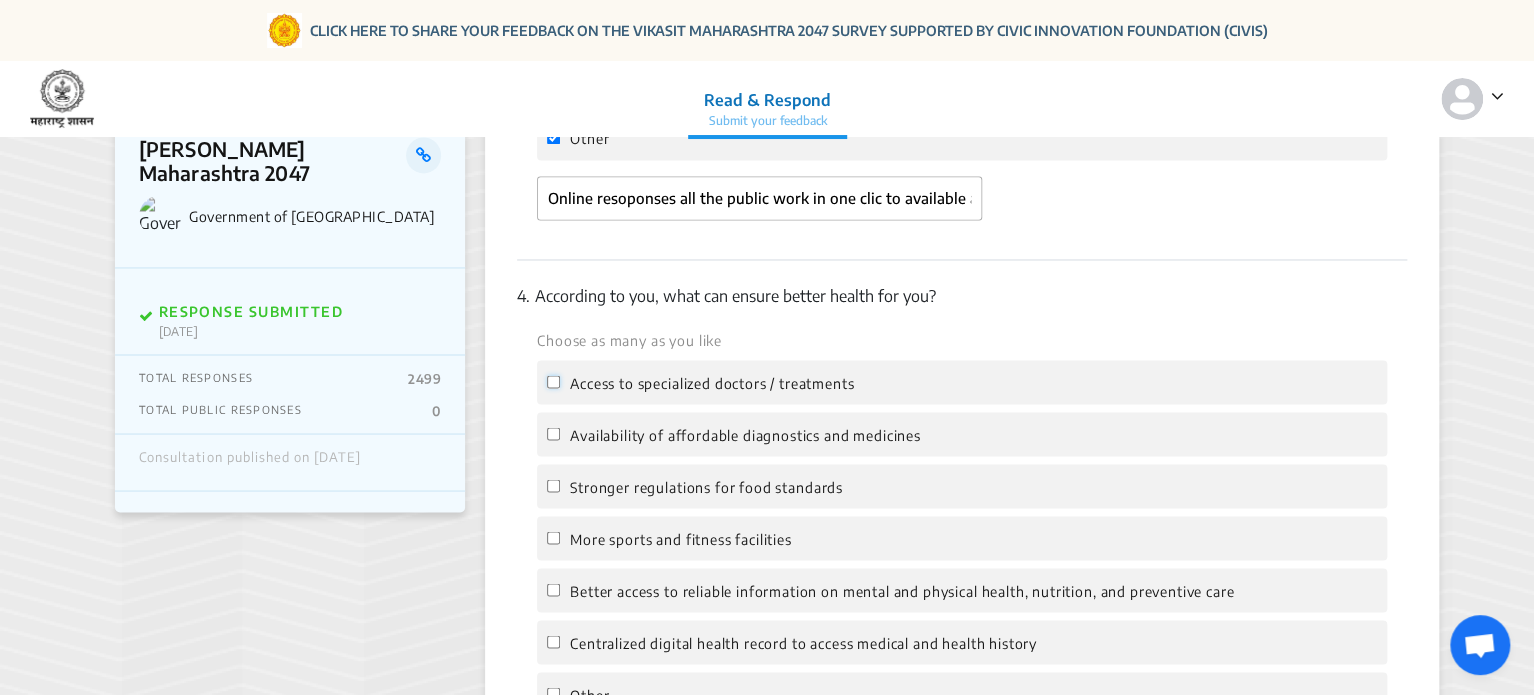 click on "Access to specialized doctors / treatments" 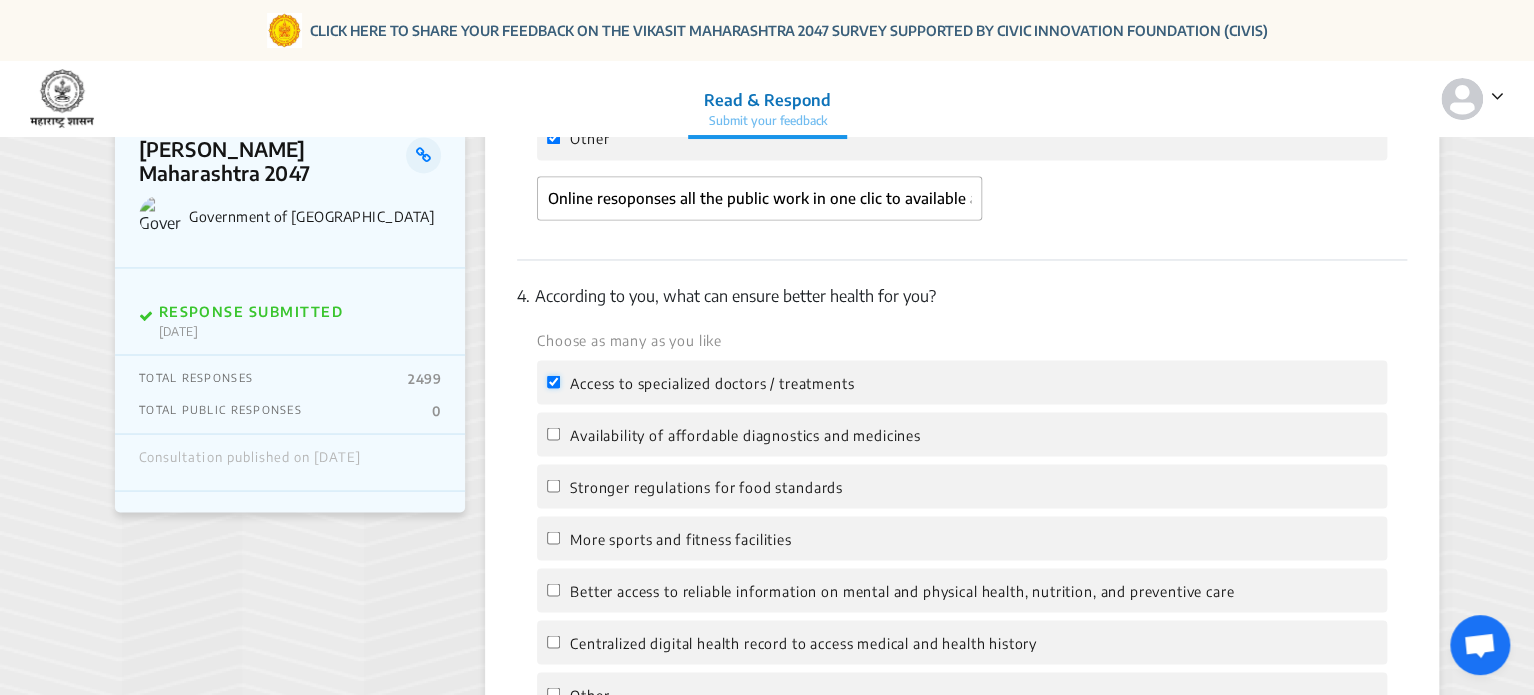 checkbox on "true" 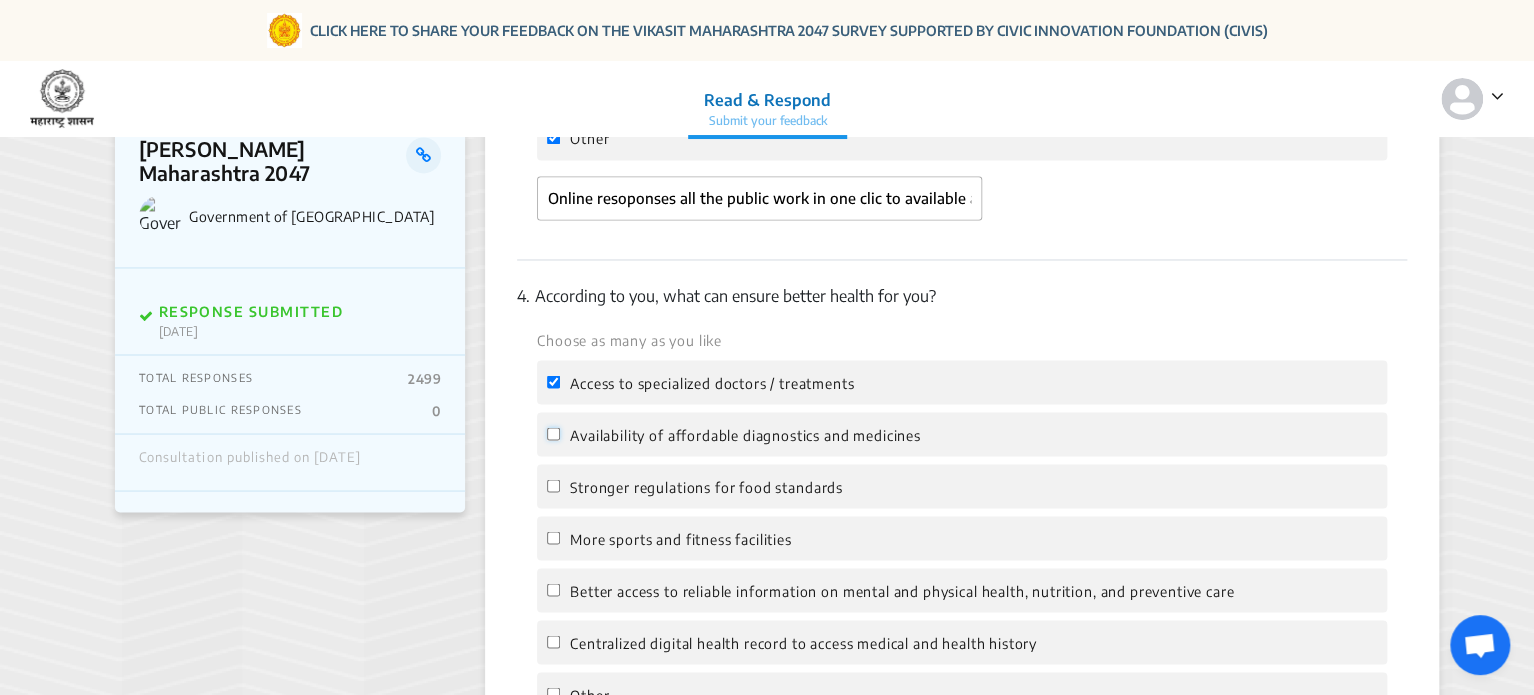 click on "Availability of affordable diagnostics and medicines" 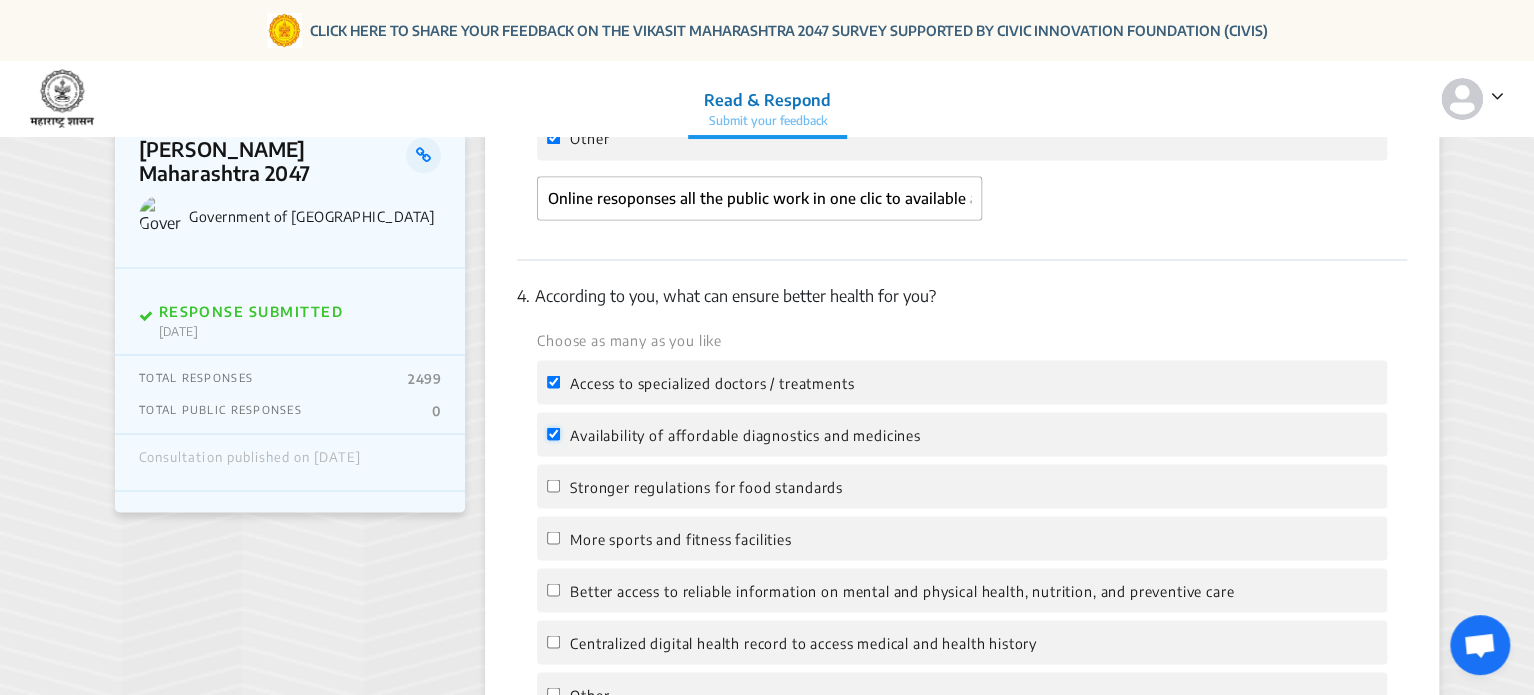 checkbox on "true" 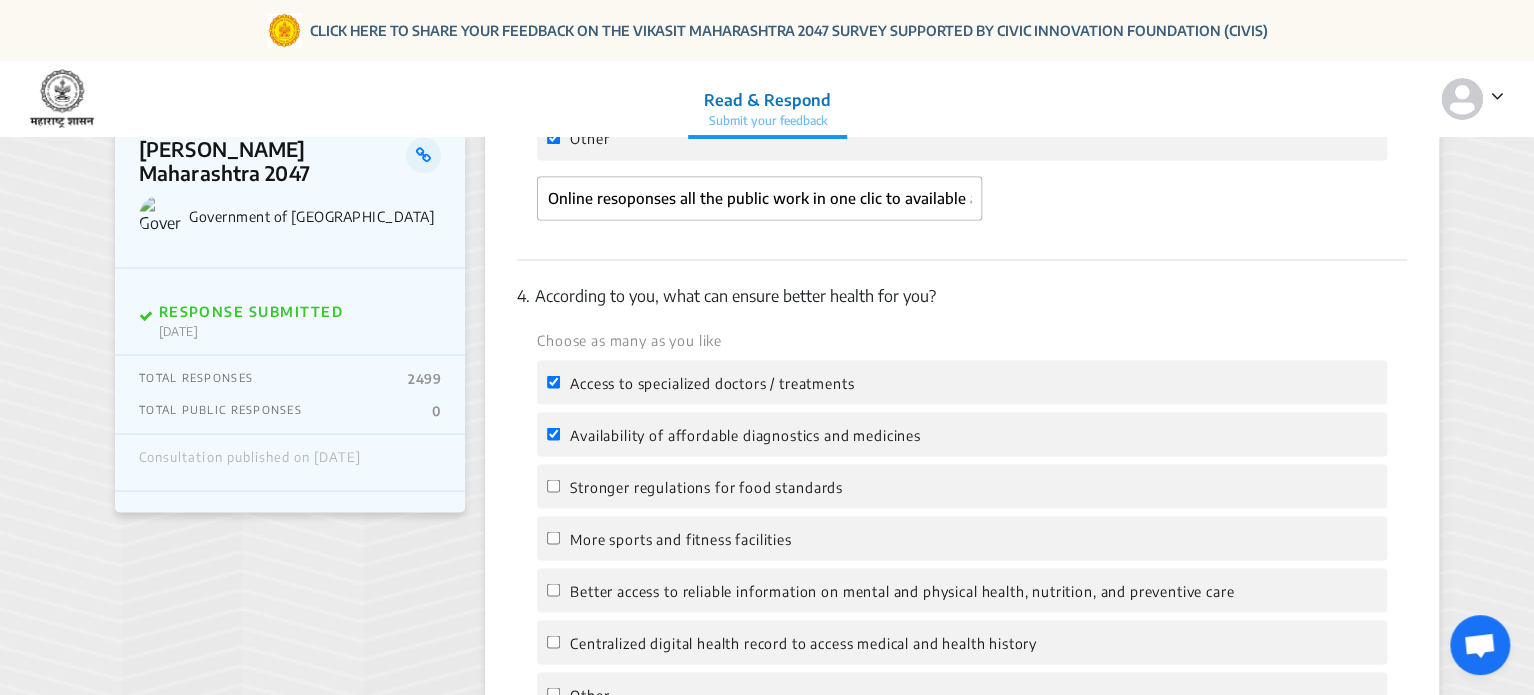 click on "Stronger regulations for food standards" 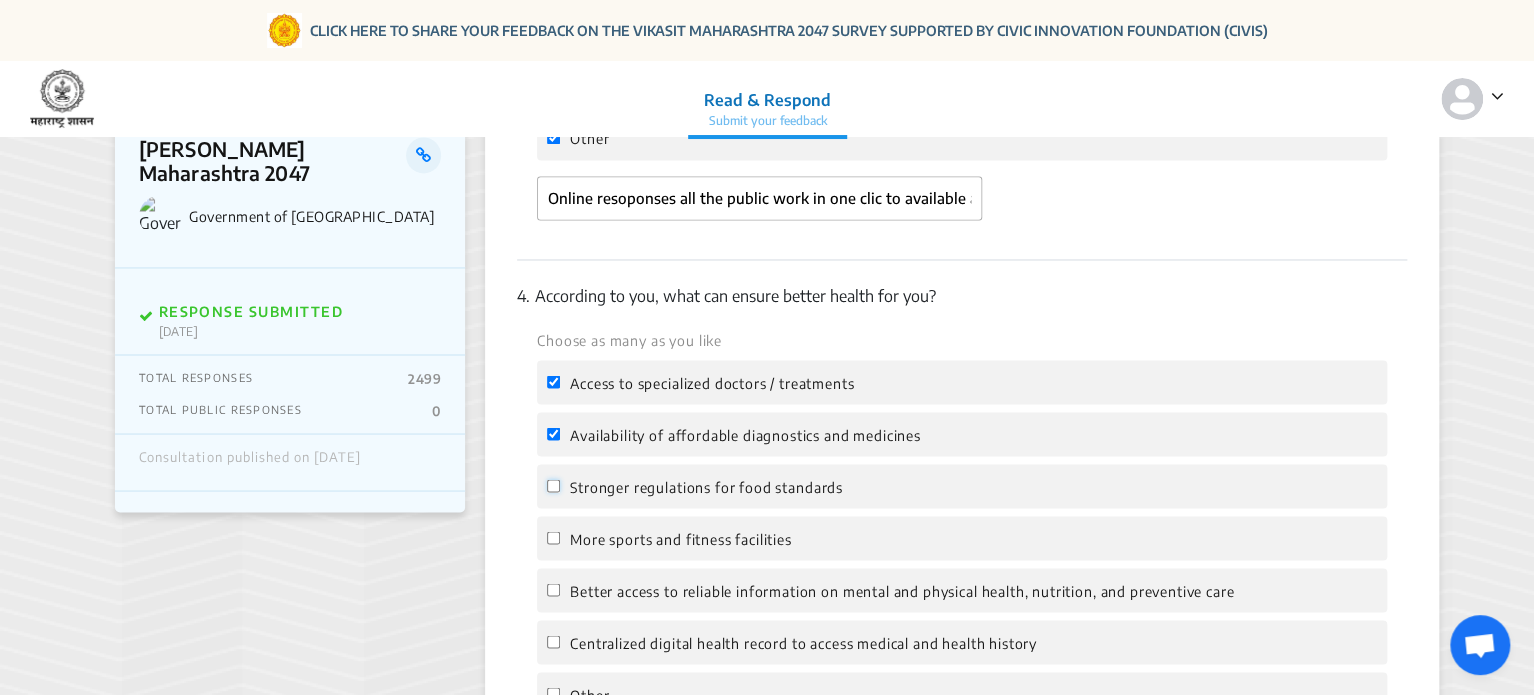 click on "Stronger regulations for food standards" 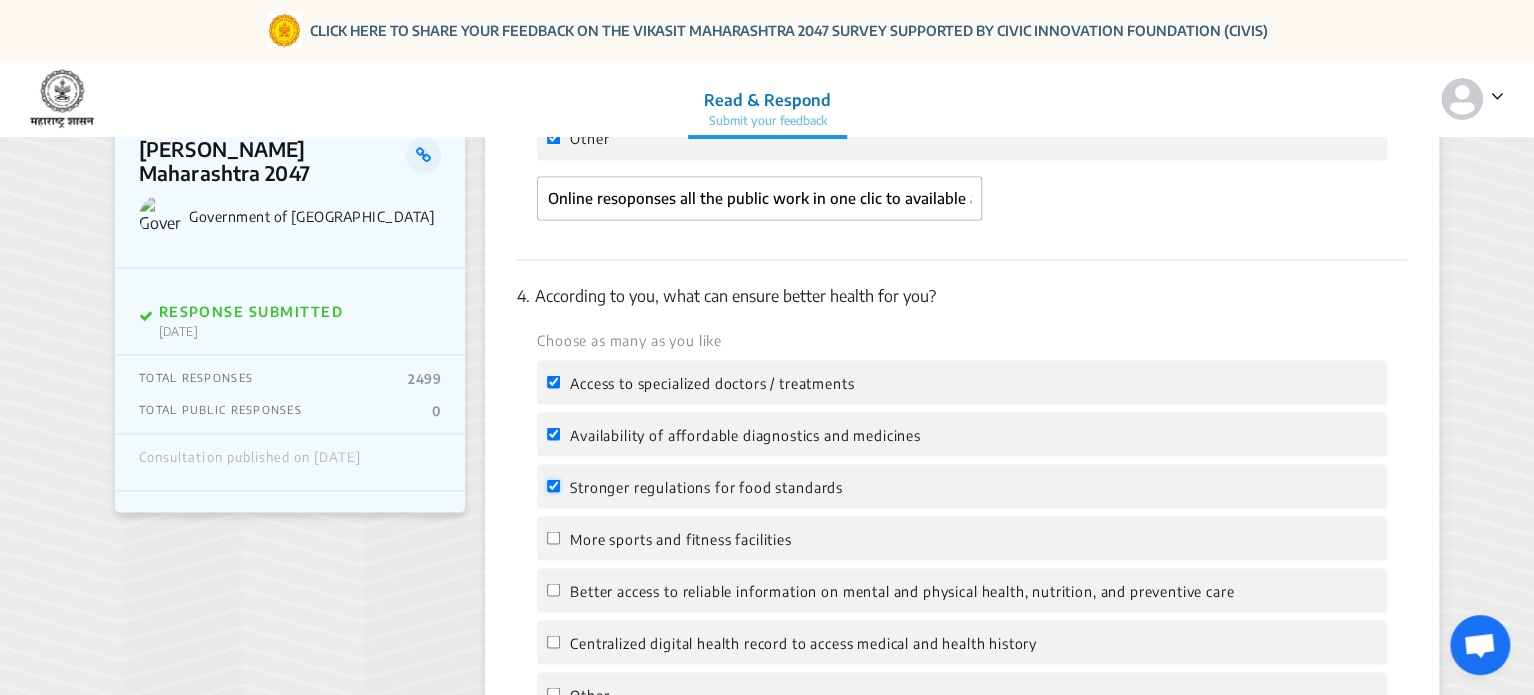 checkbox on "true" 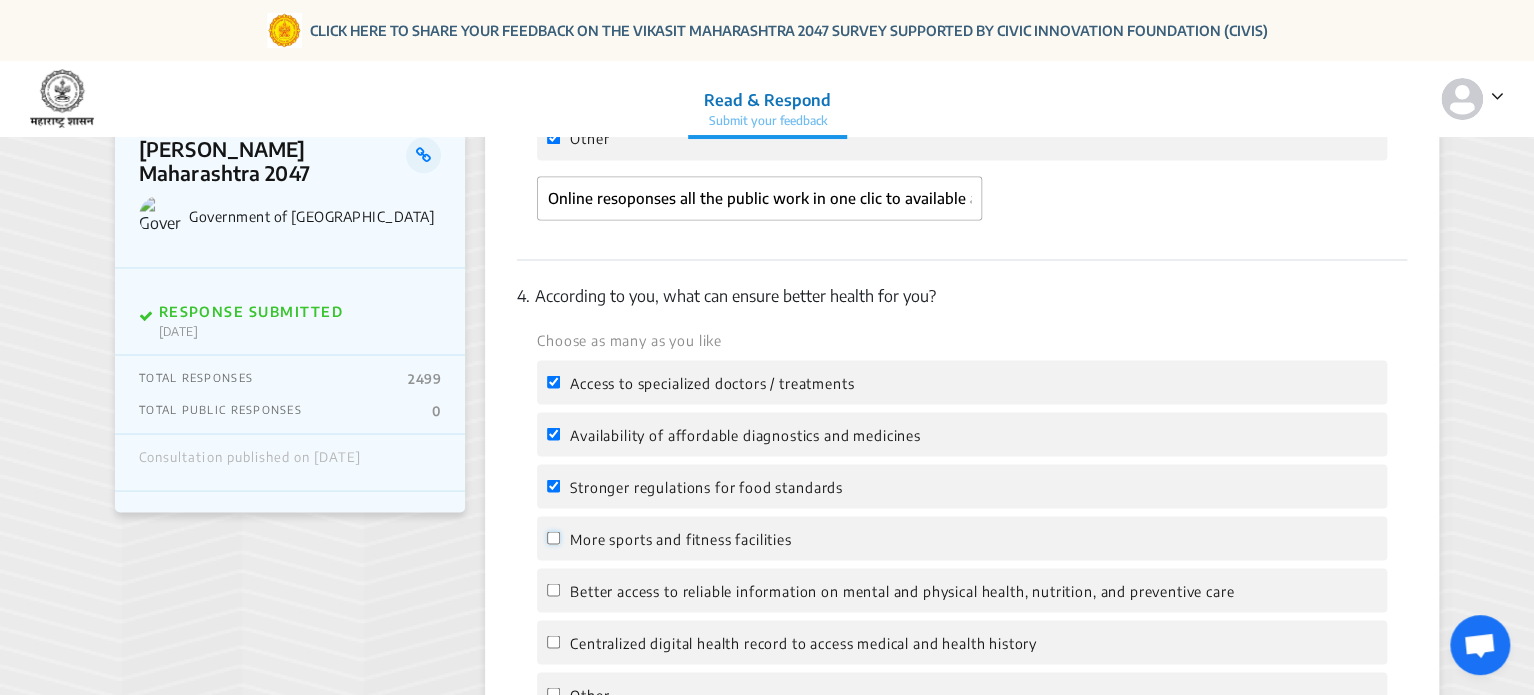 click on "More sports and fitness facilities" 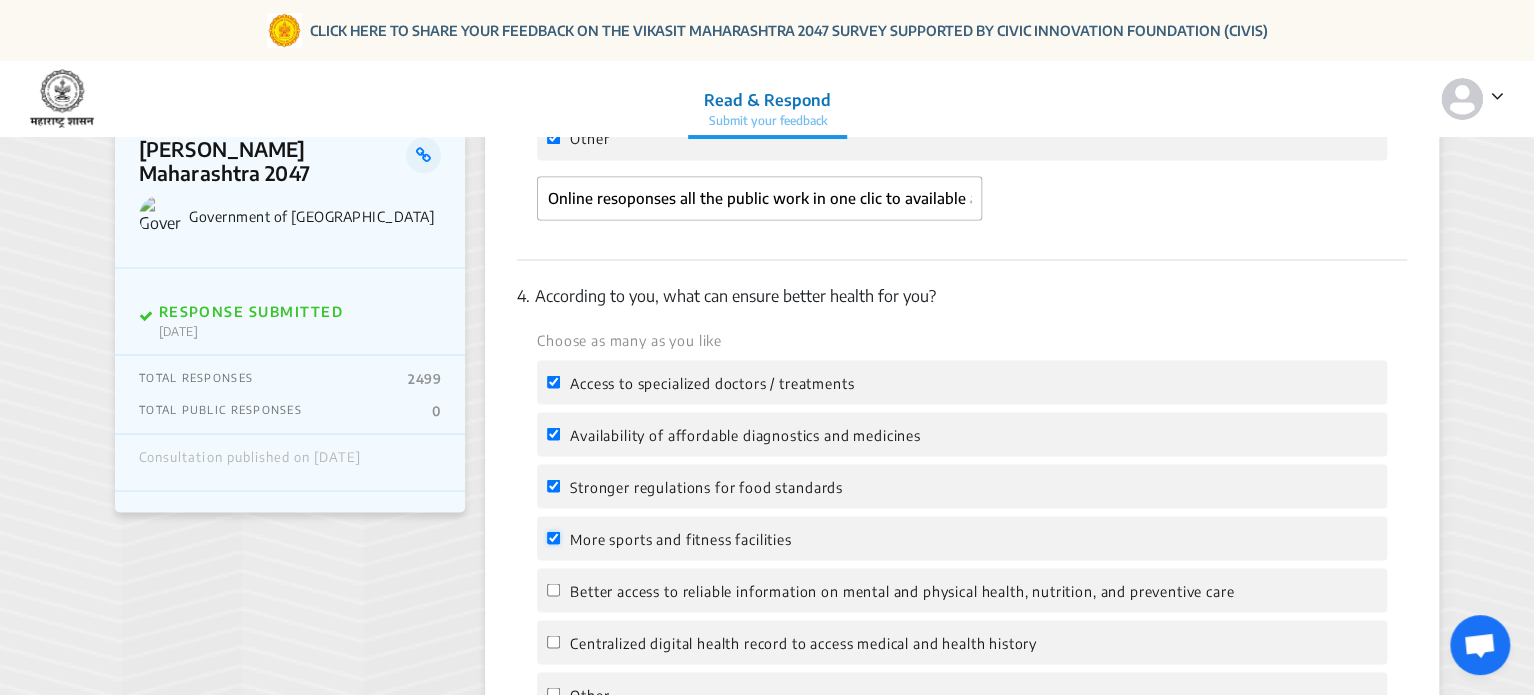 checkbox on "true" 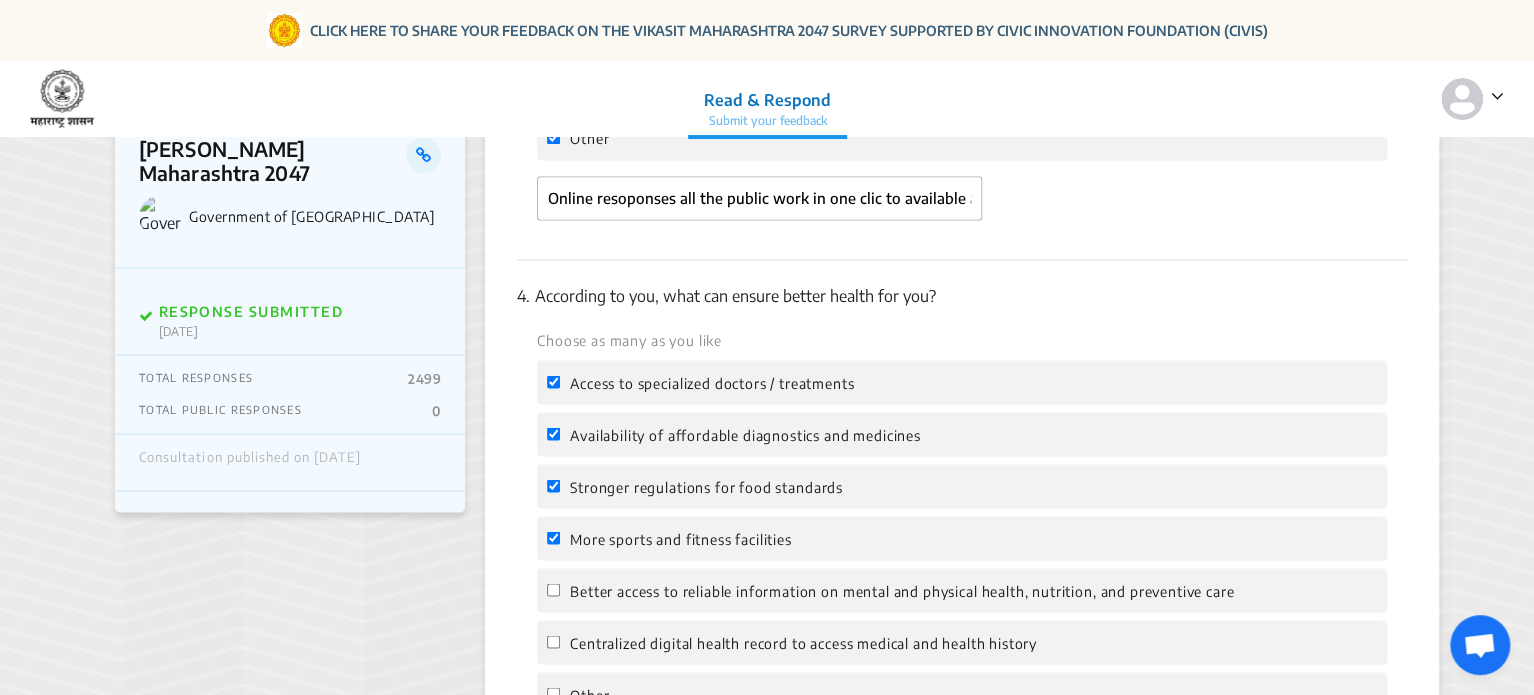 click on "Better access to reliable information on mental and physical health, nutrition, and preventive care" 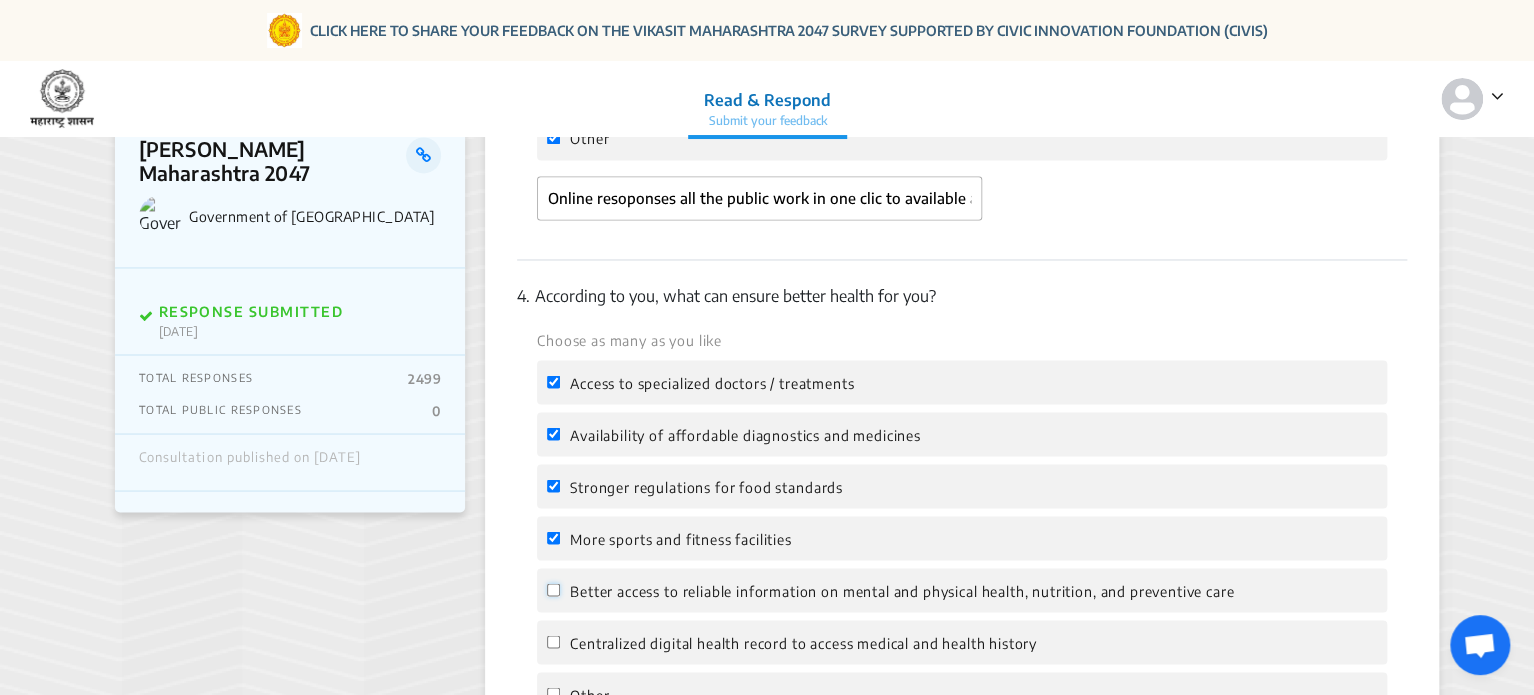 click on "Better access to reliable information on mental and physical health, nutrition, and preventive care" 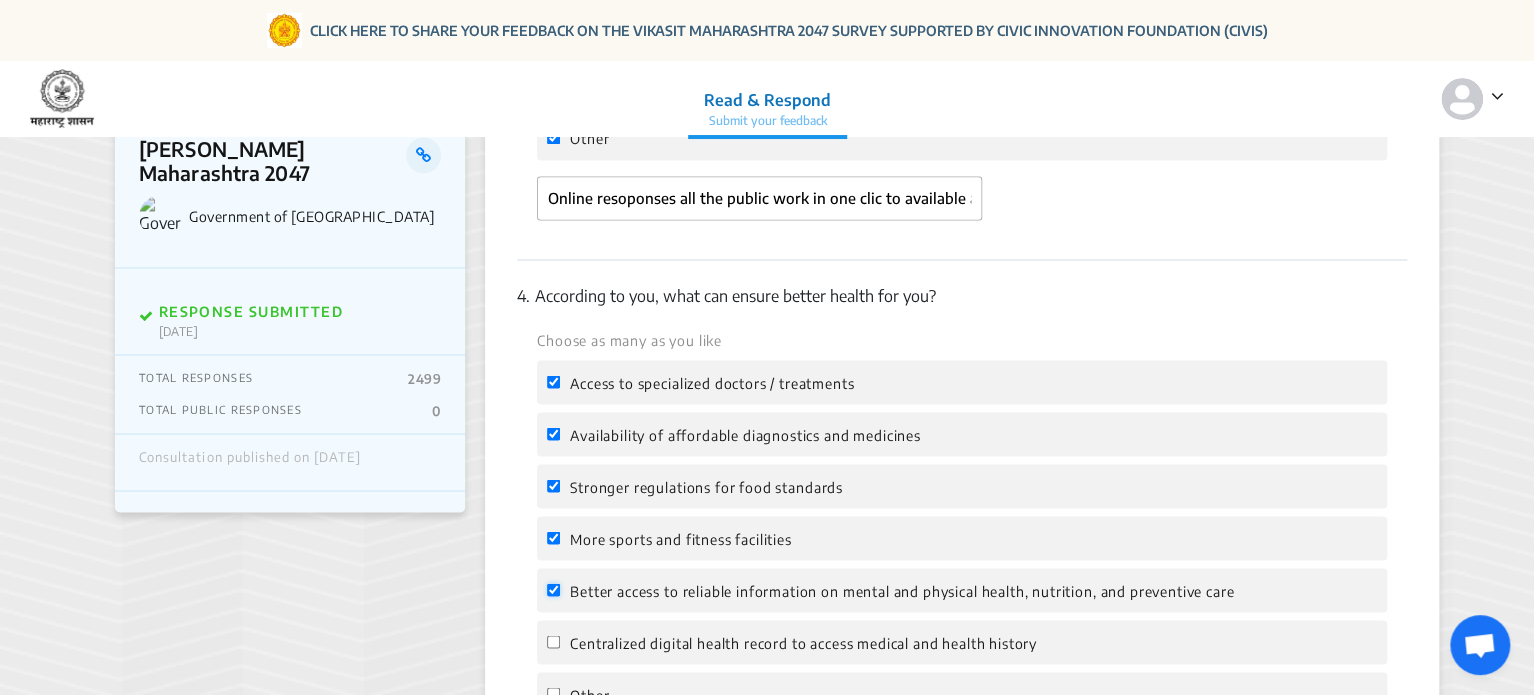 checkbox on "true" 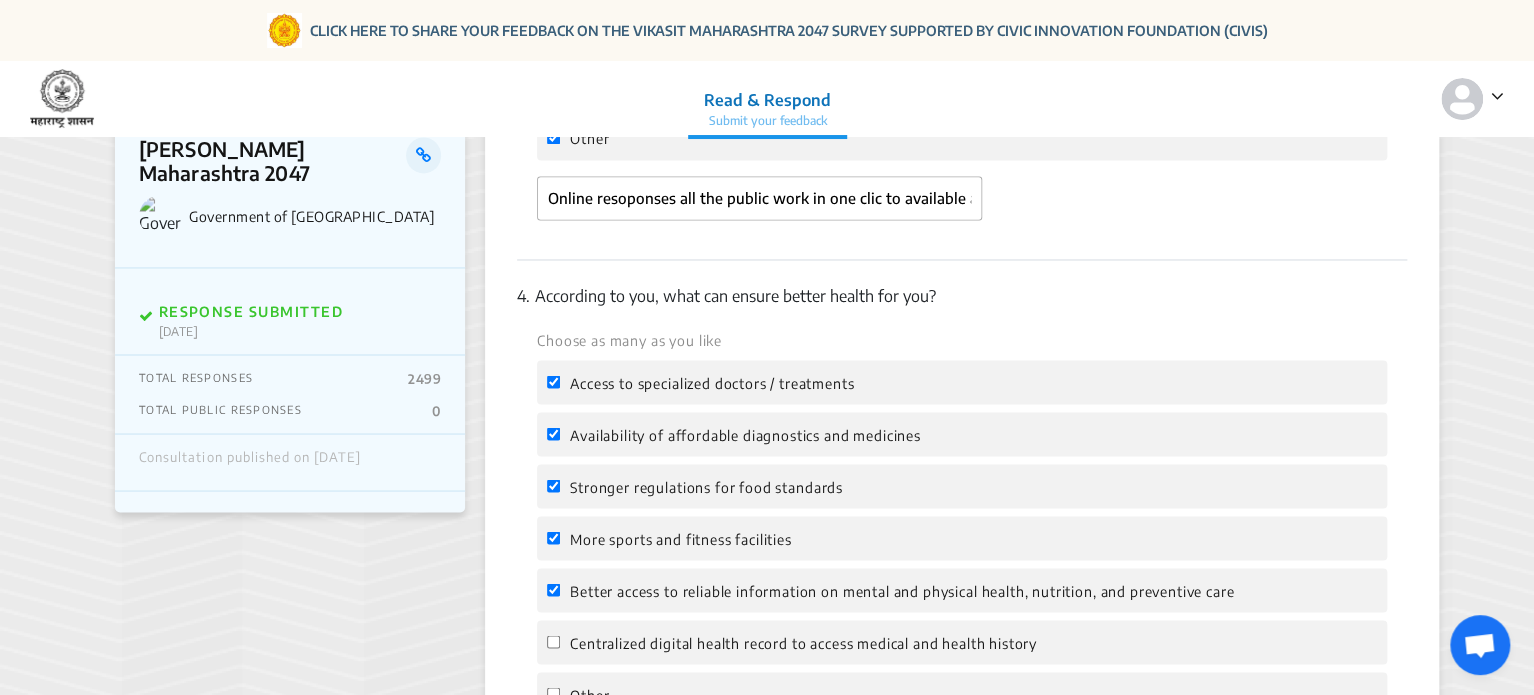 click on "Centralized digital health record to access medical and health history" 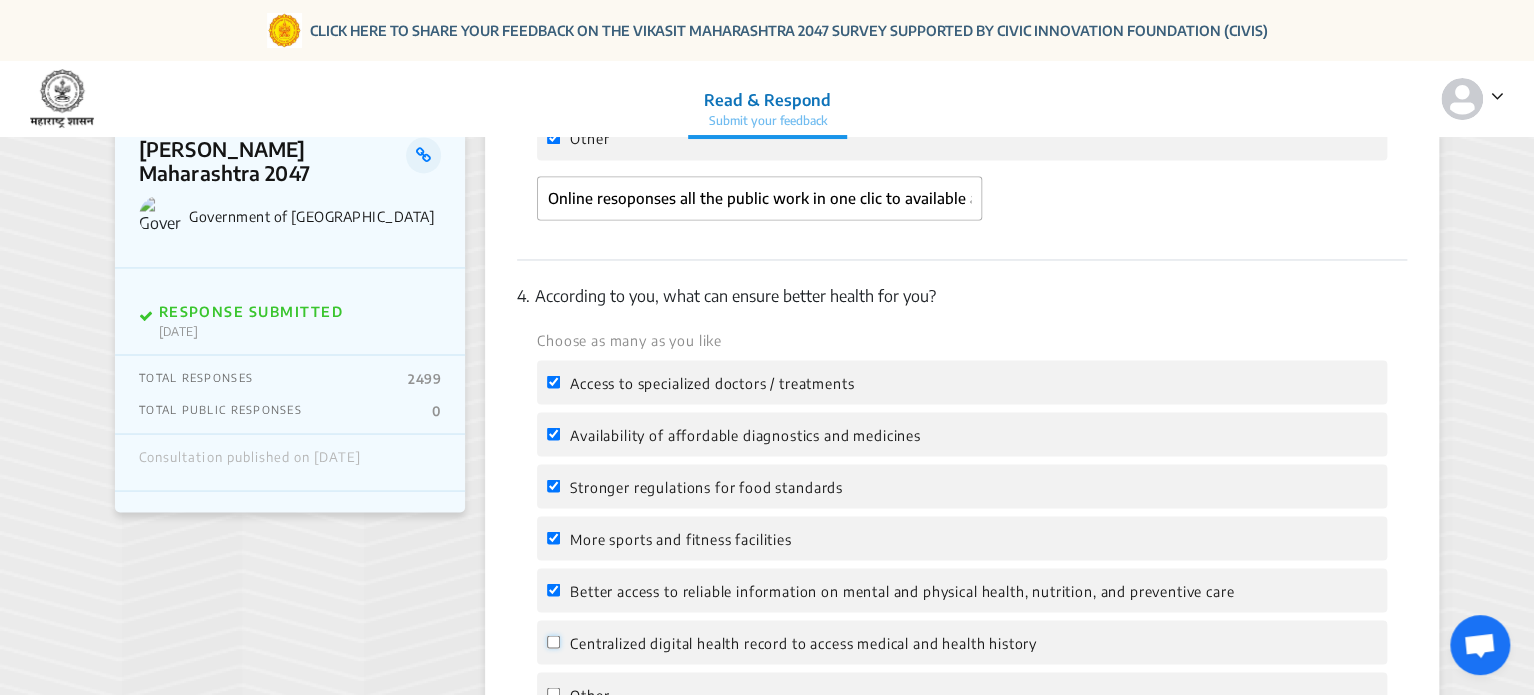 click on "Centralized digital health record to access medical and health history" 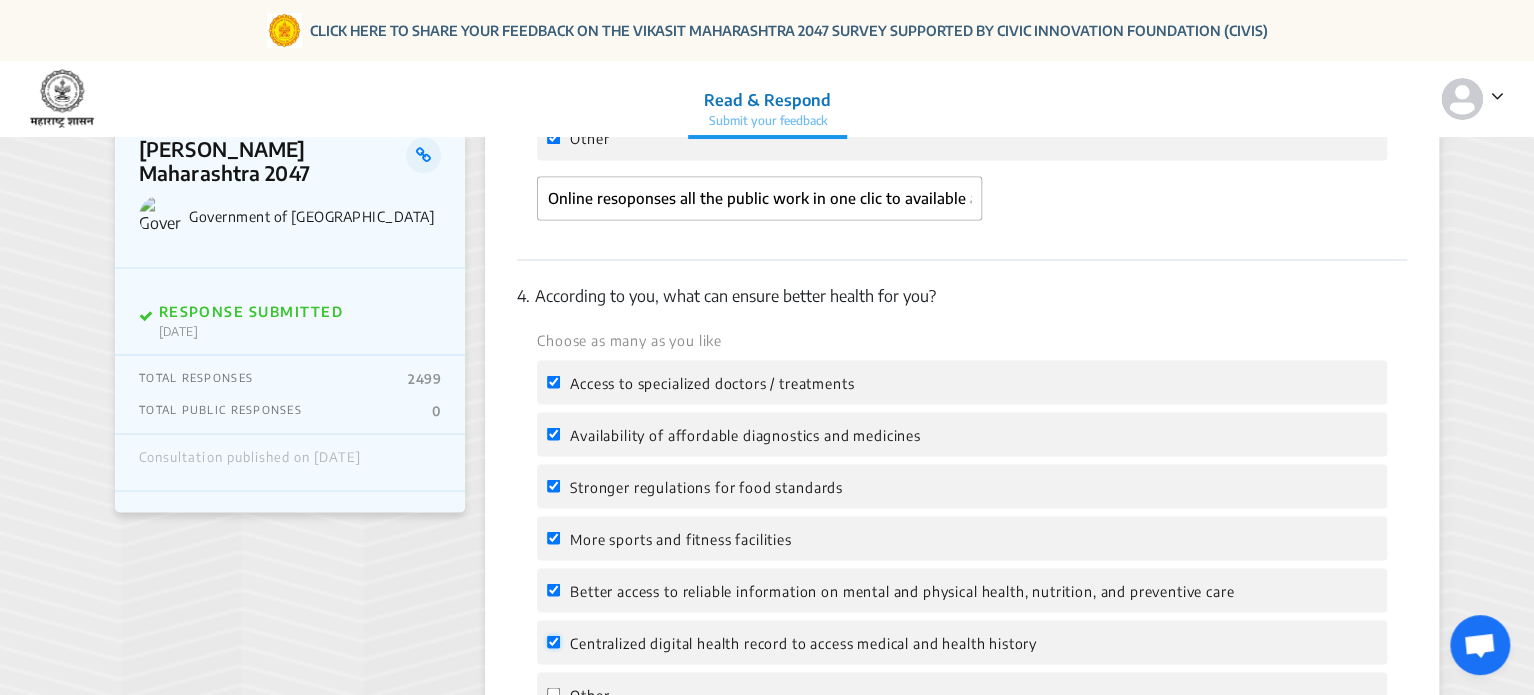 checkbox on "true" 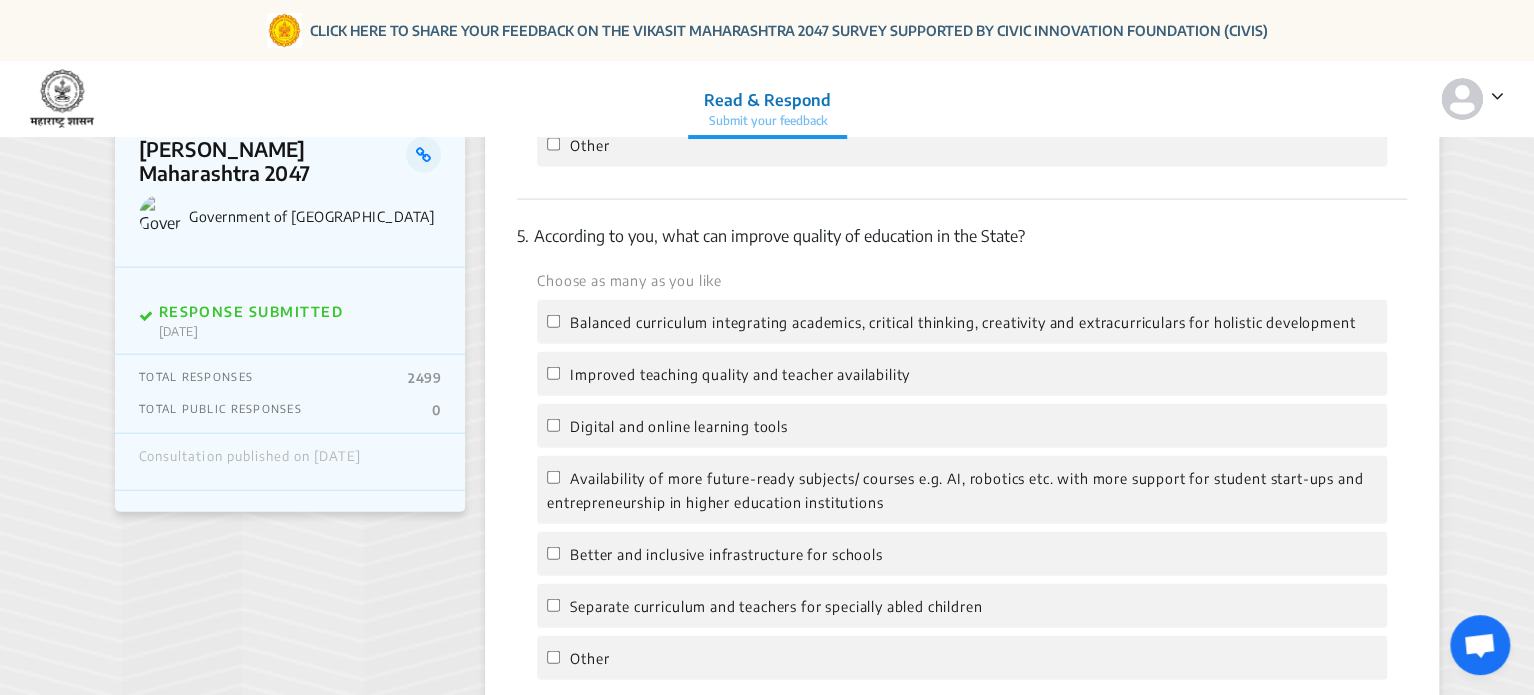 scroll, scrollTop: 2178, scrollLeft: 0, axis: vertical 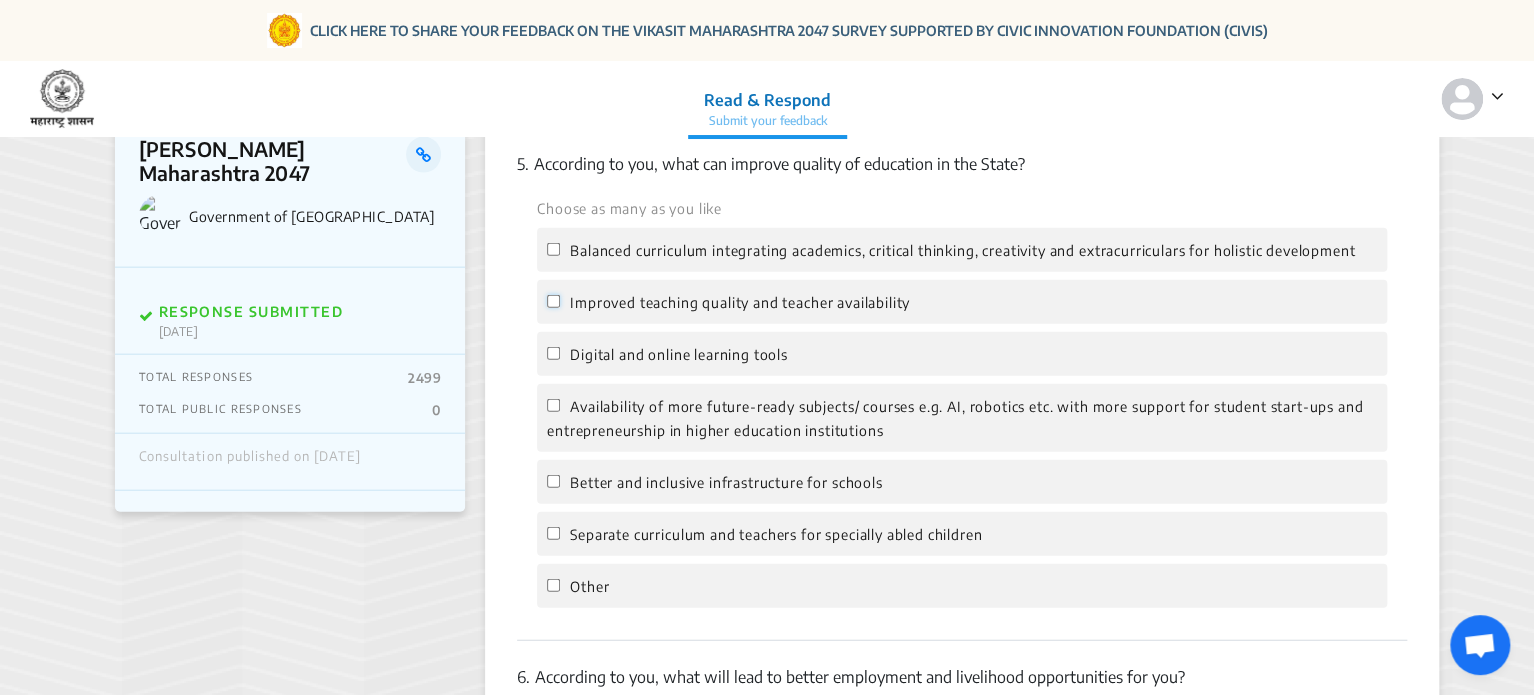 click on "Improved teaching quality and teacher availability" 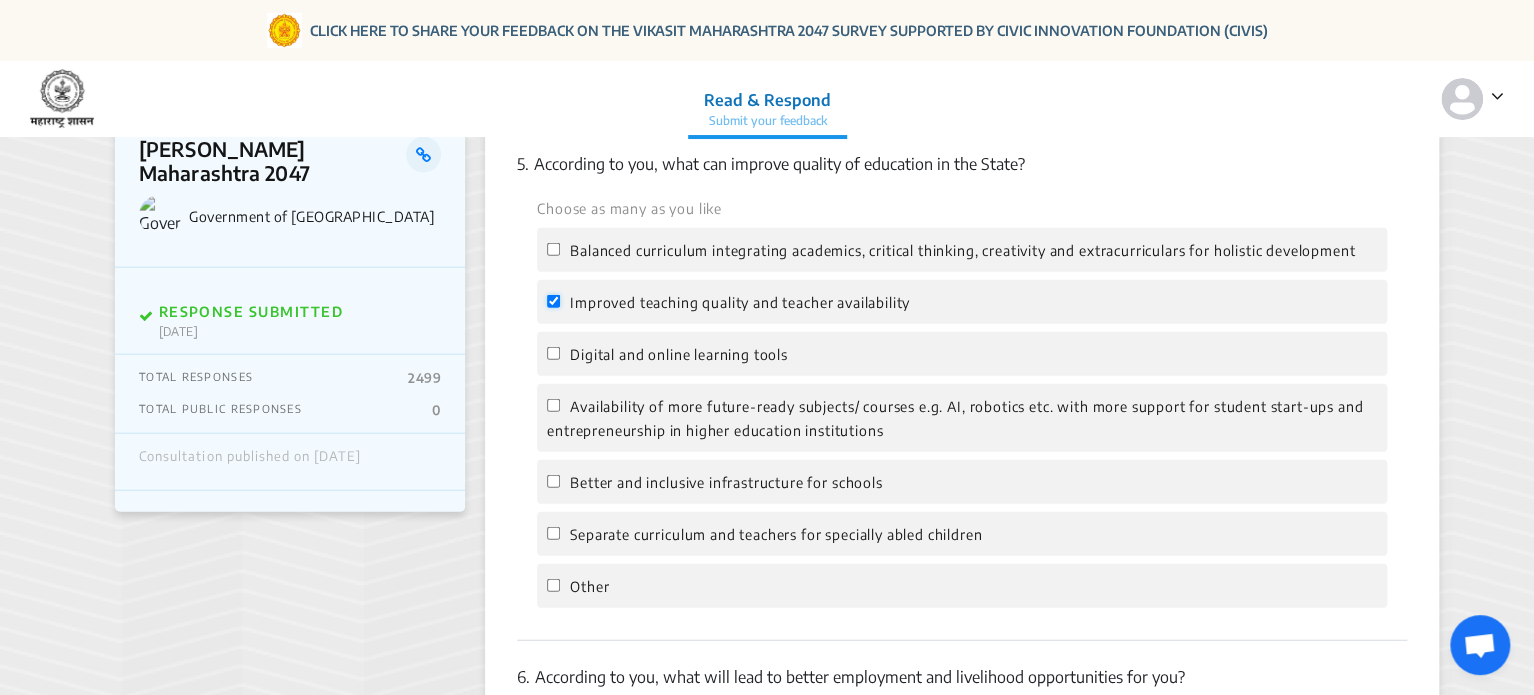 checkbox on "true" 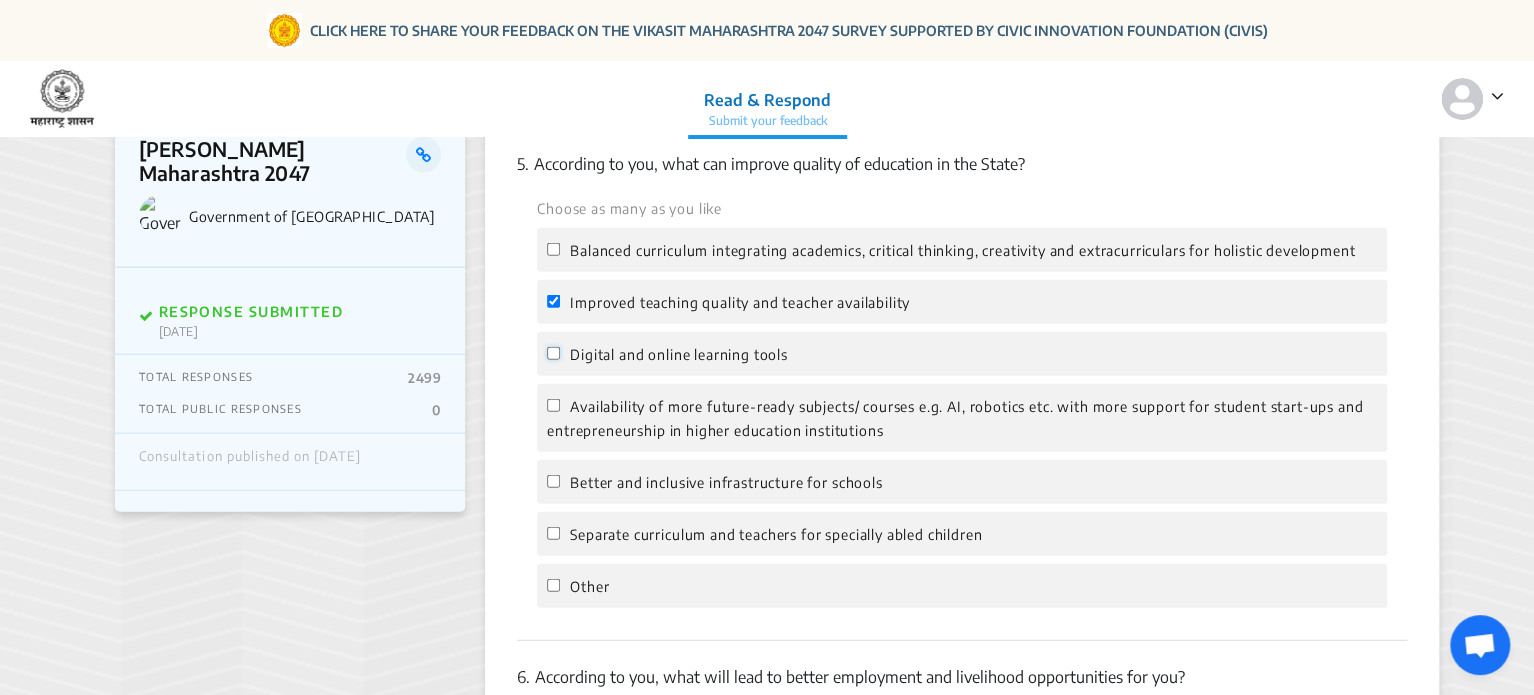 click on "Digital and online learning tools" 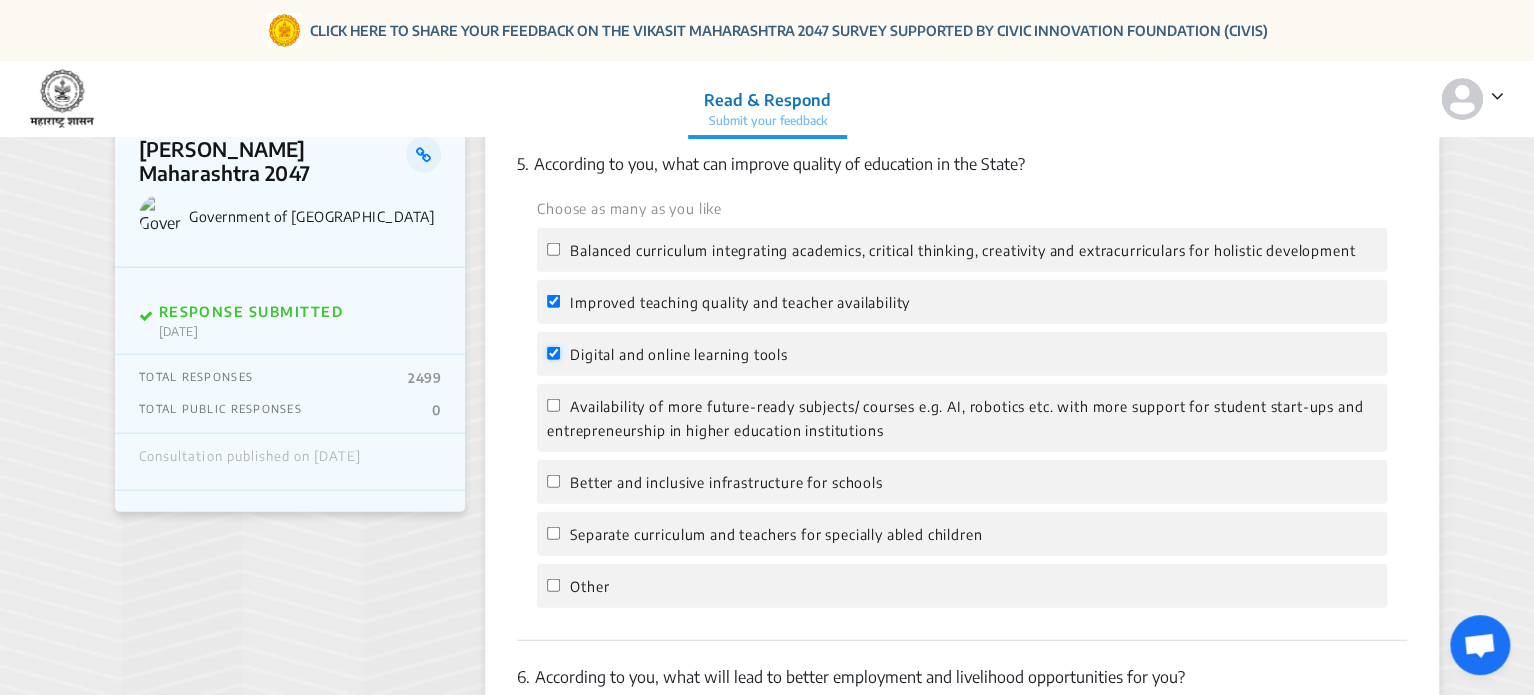 checkbox on "true" 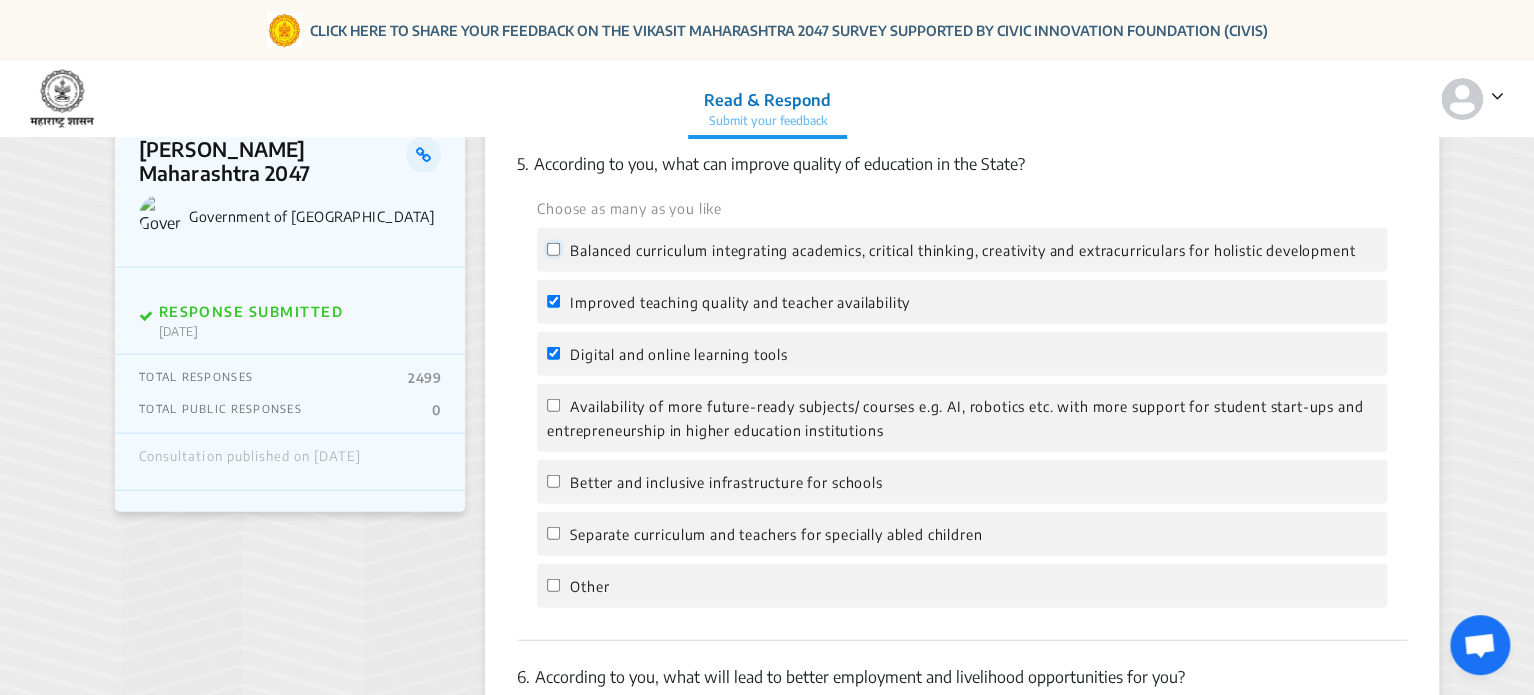 click on "Balanced curriculum integrating academics, critical thinking, creativity and extracurriculars for holistic development" 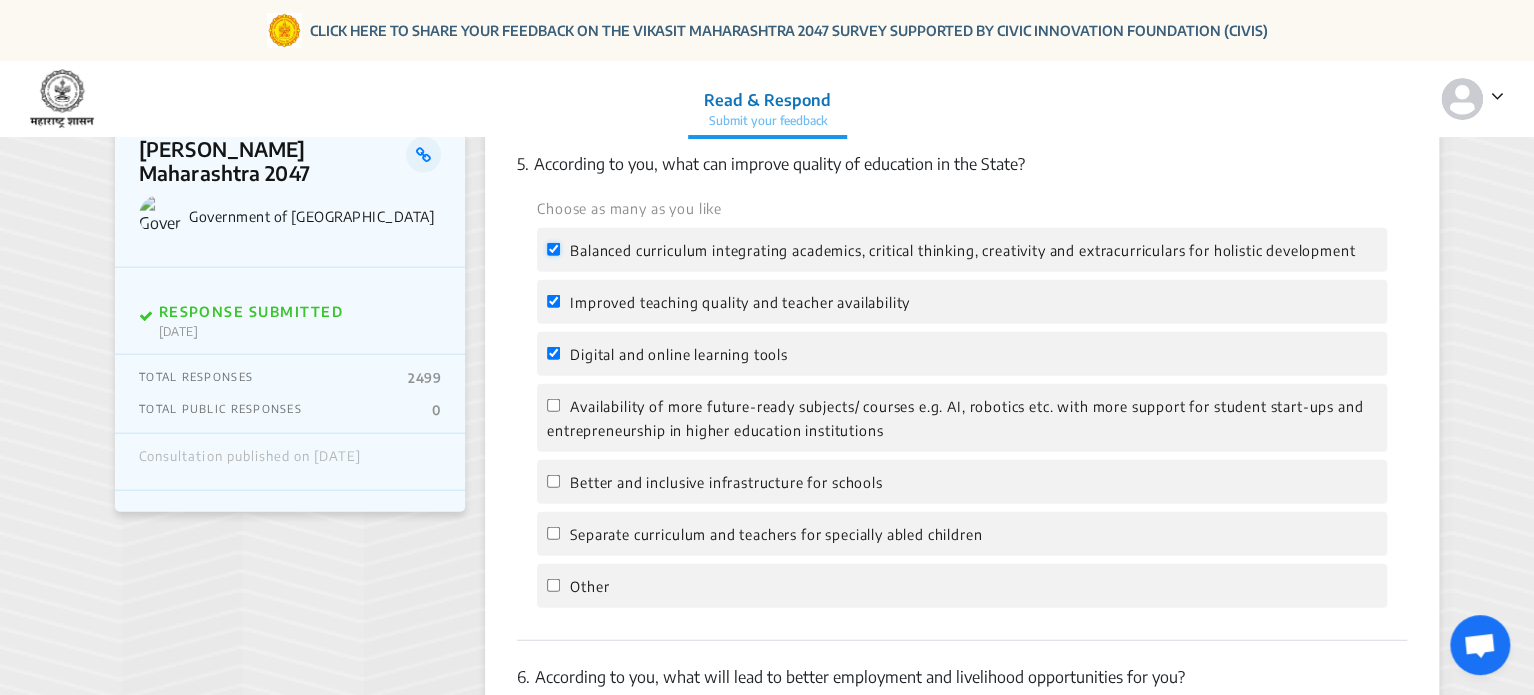 checkbox on "true" 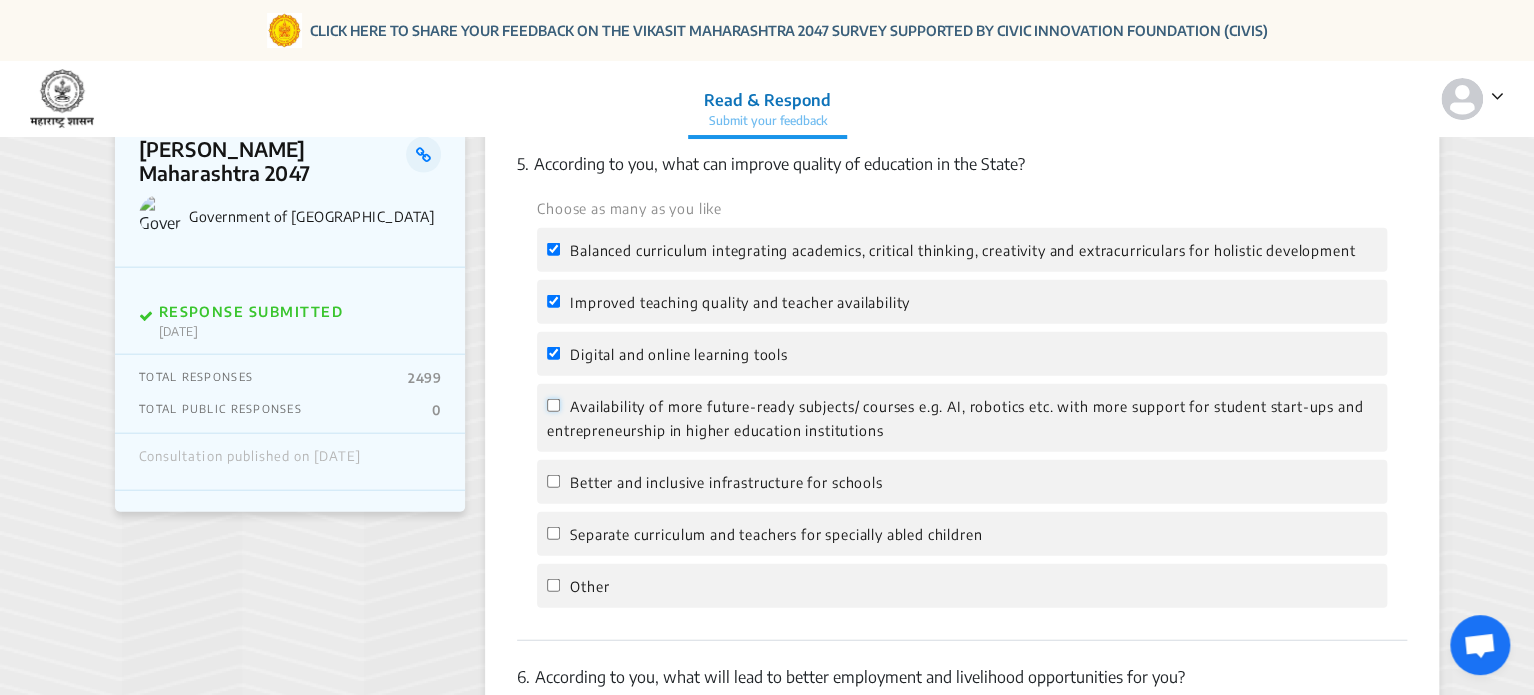 click on "Availability of more future-ready subjects/ courses e.g. AI, robotics etc. with more support for student start-ups and entrepreneurship in higher education institutions" 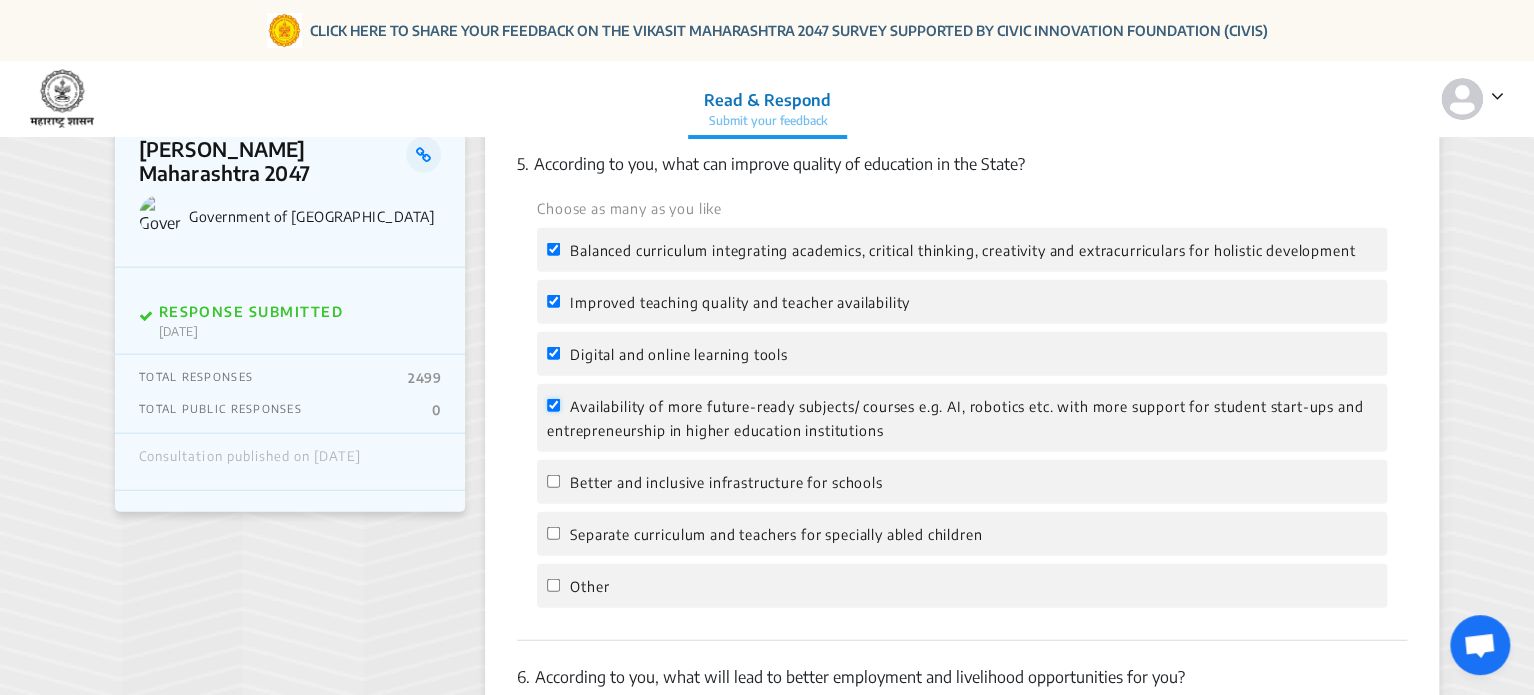 checkbox on "true" 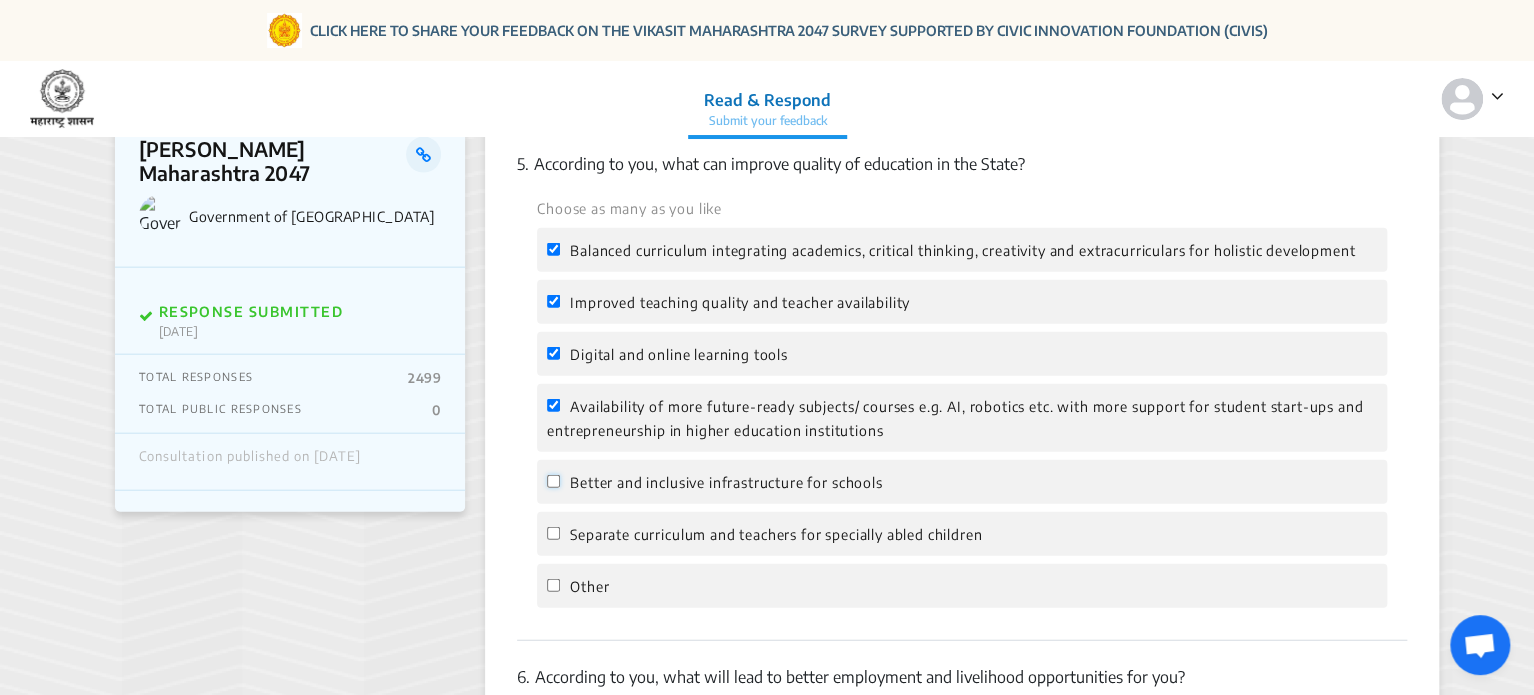 click on "Better and inclusive infrastructure for schools" 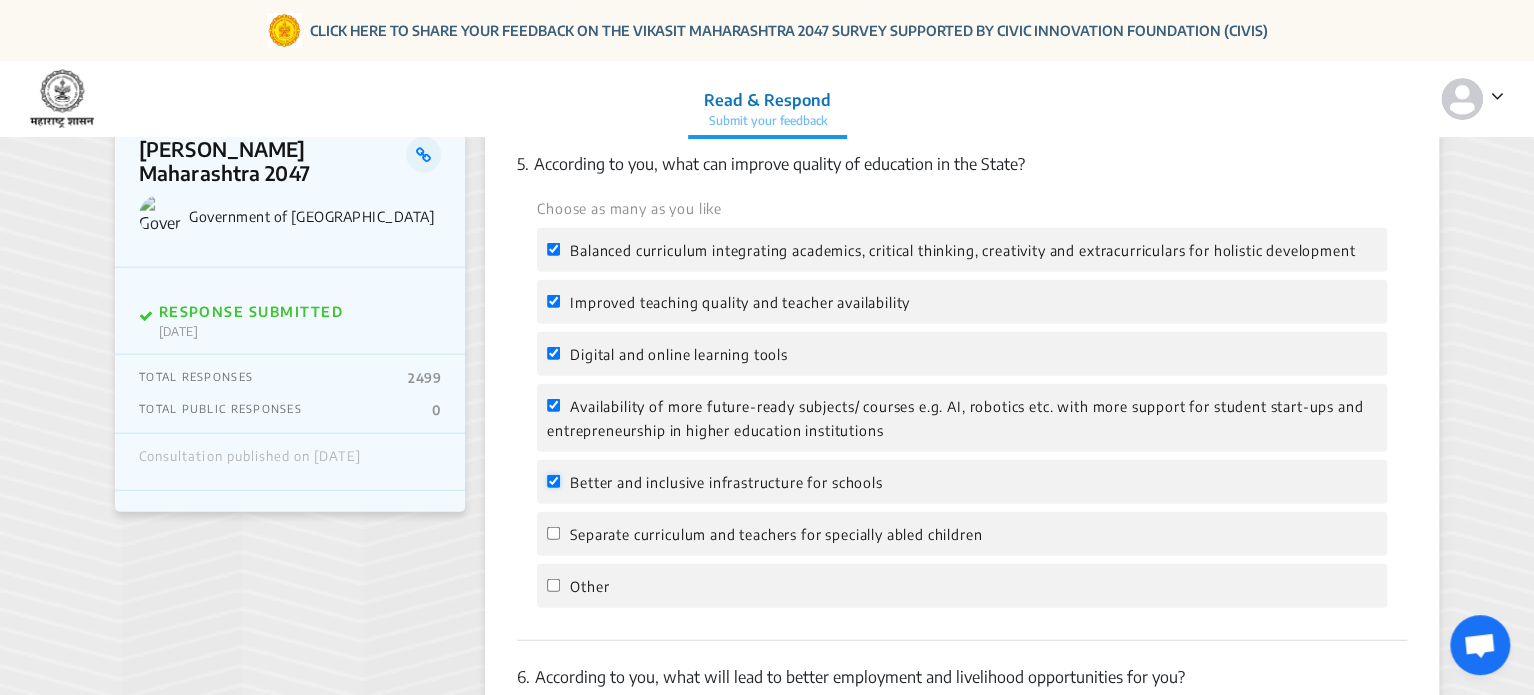 checkbox on "true" 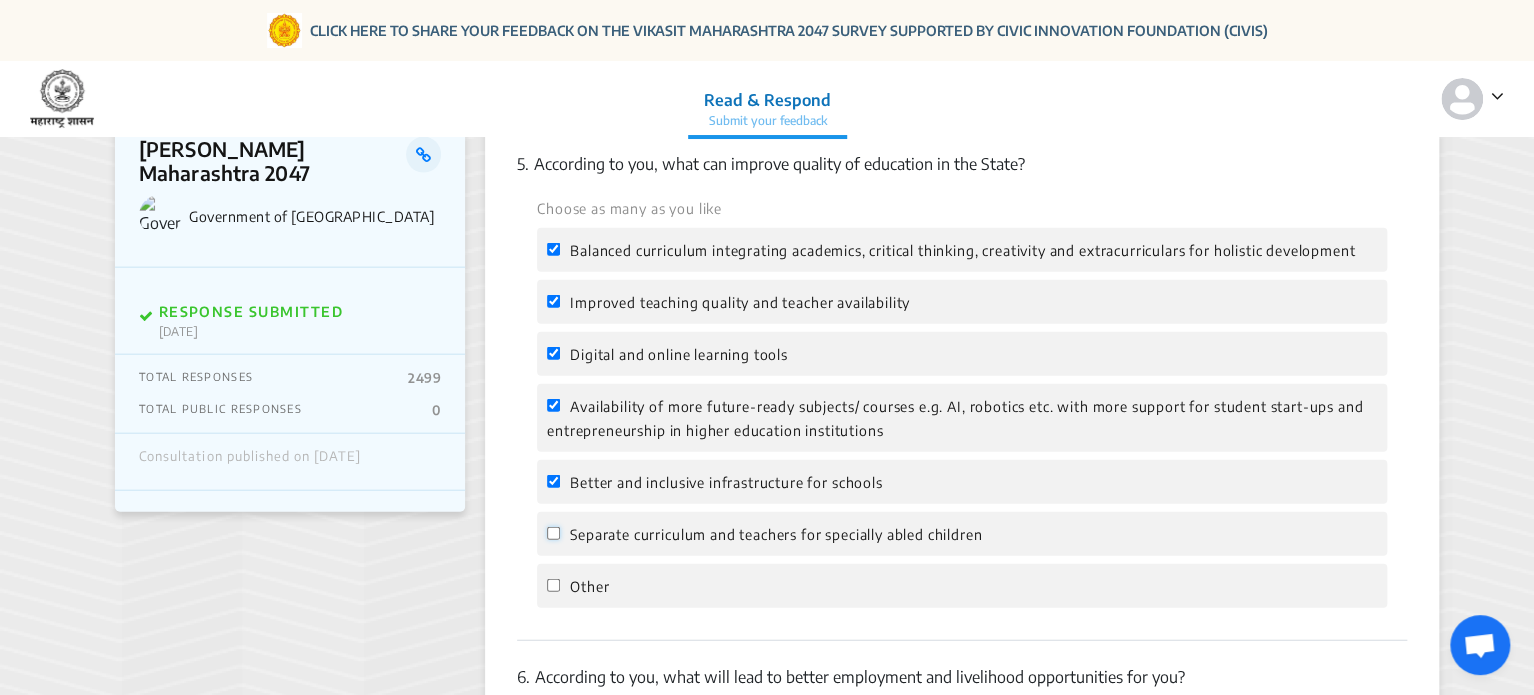click on "Separate curriculum and teachers for specially abled children" 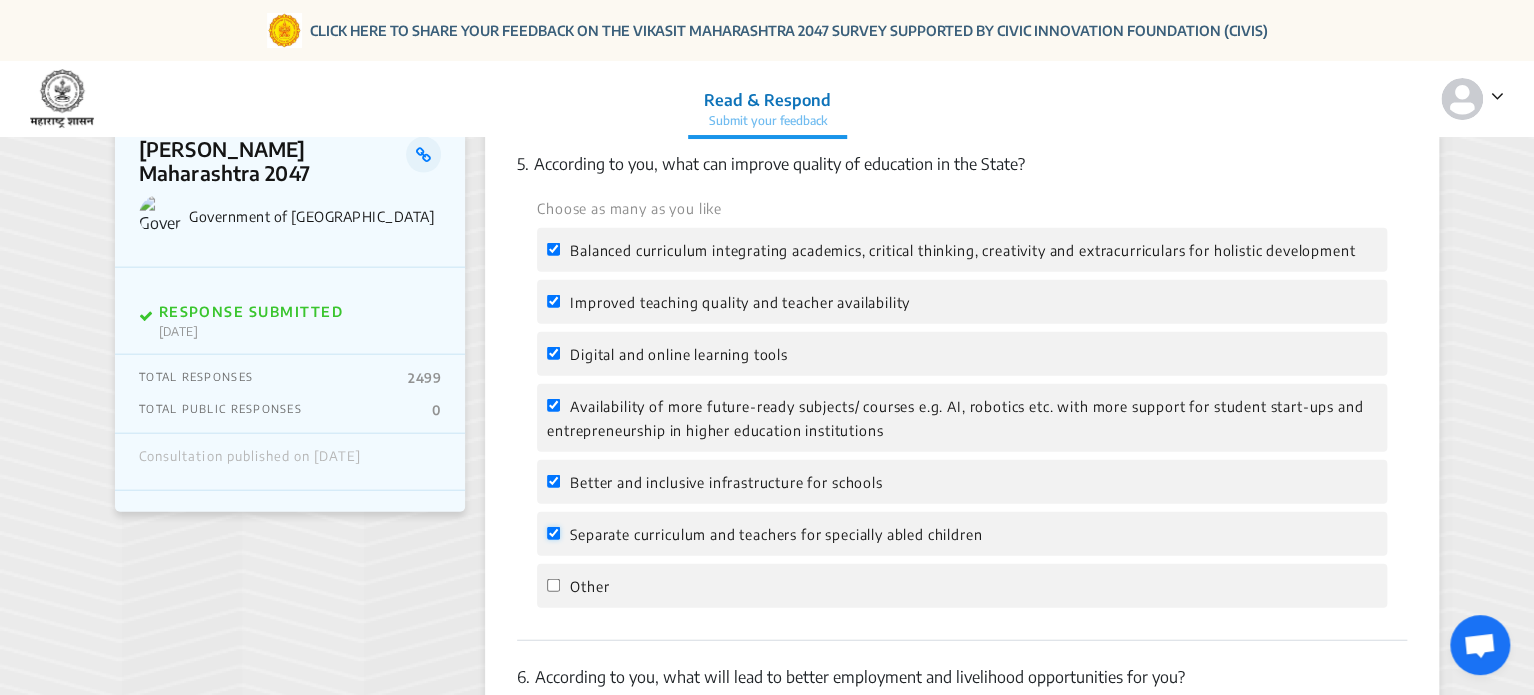 click on "Separate curriculum and teachers for specially abled children" 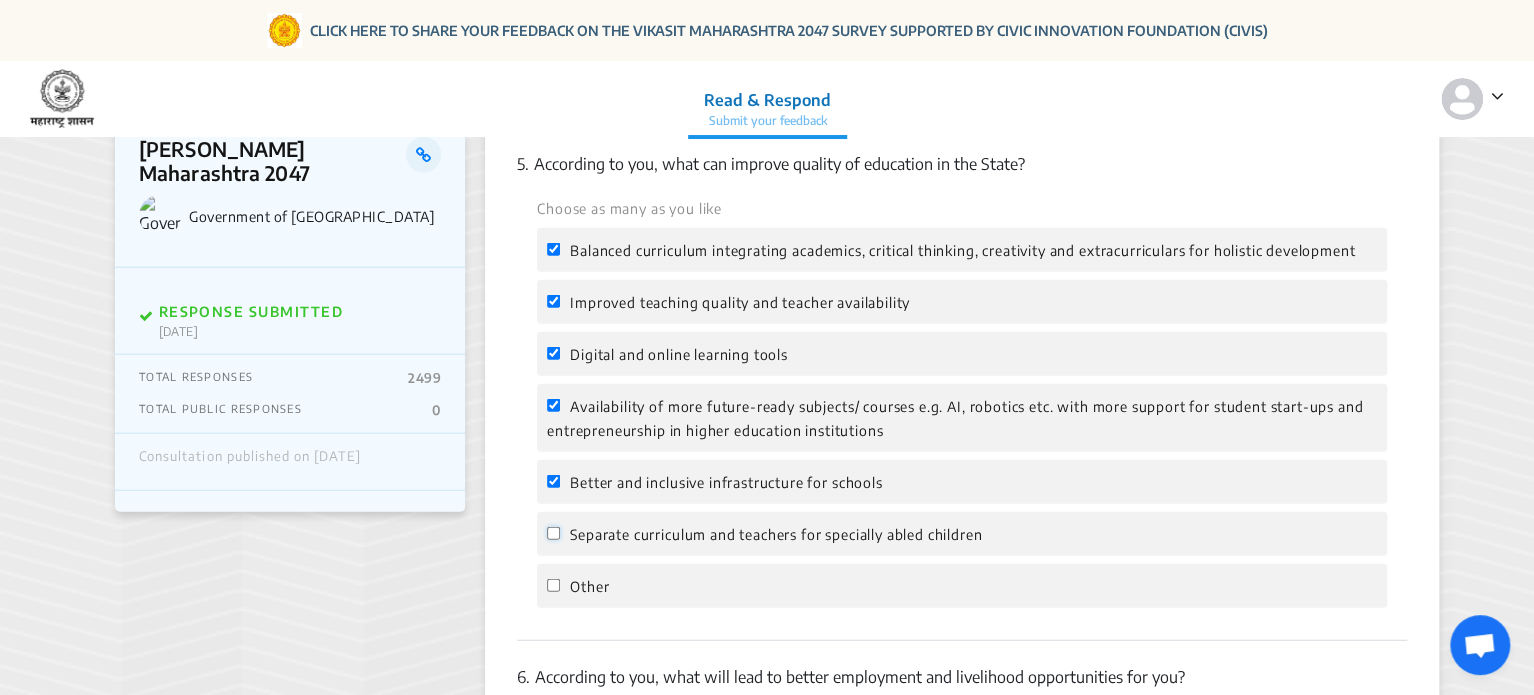 checkbox on "false" 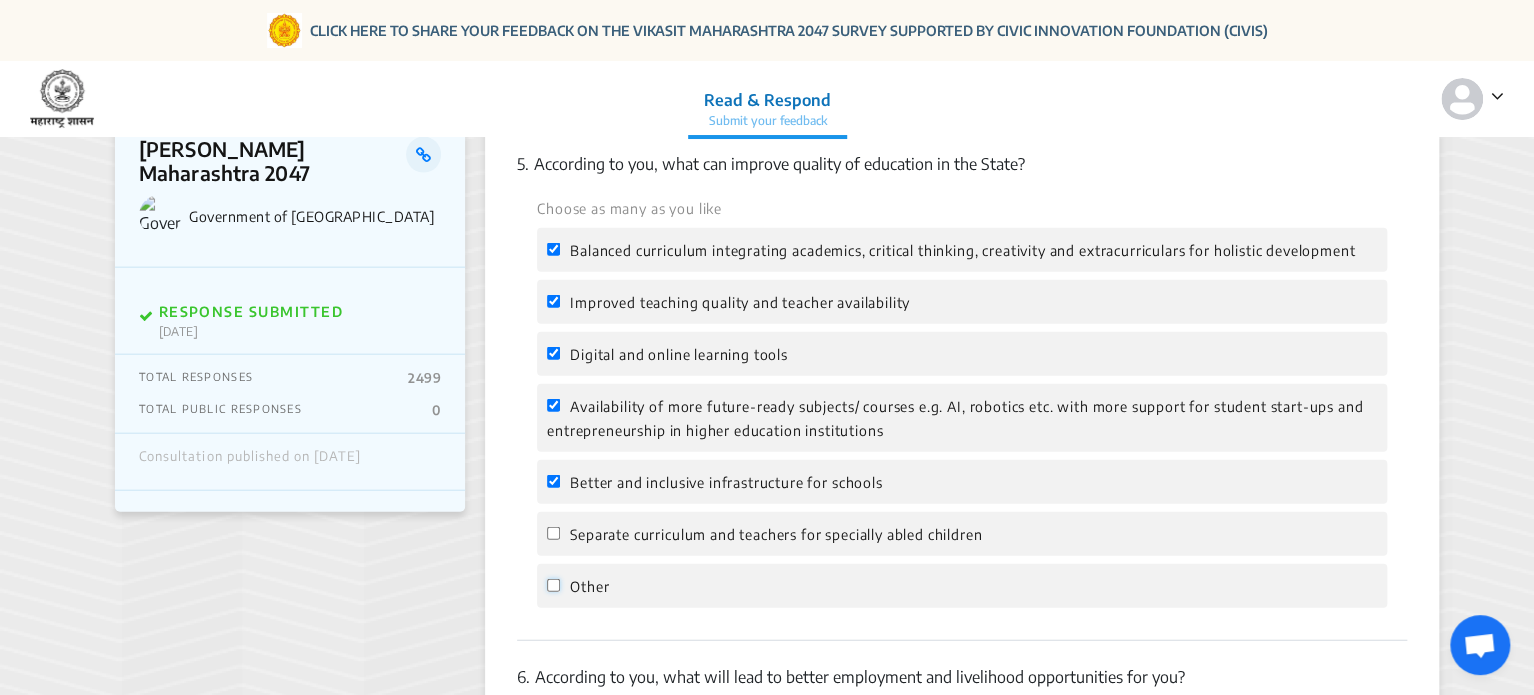 click on "Other" 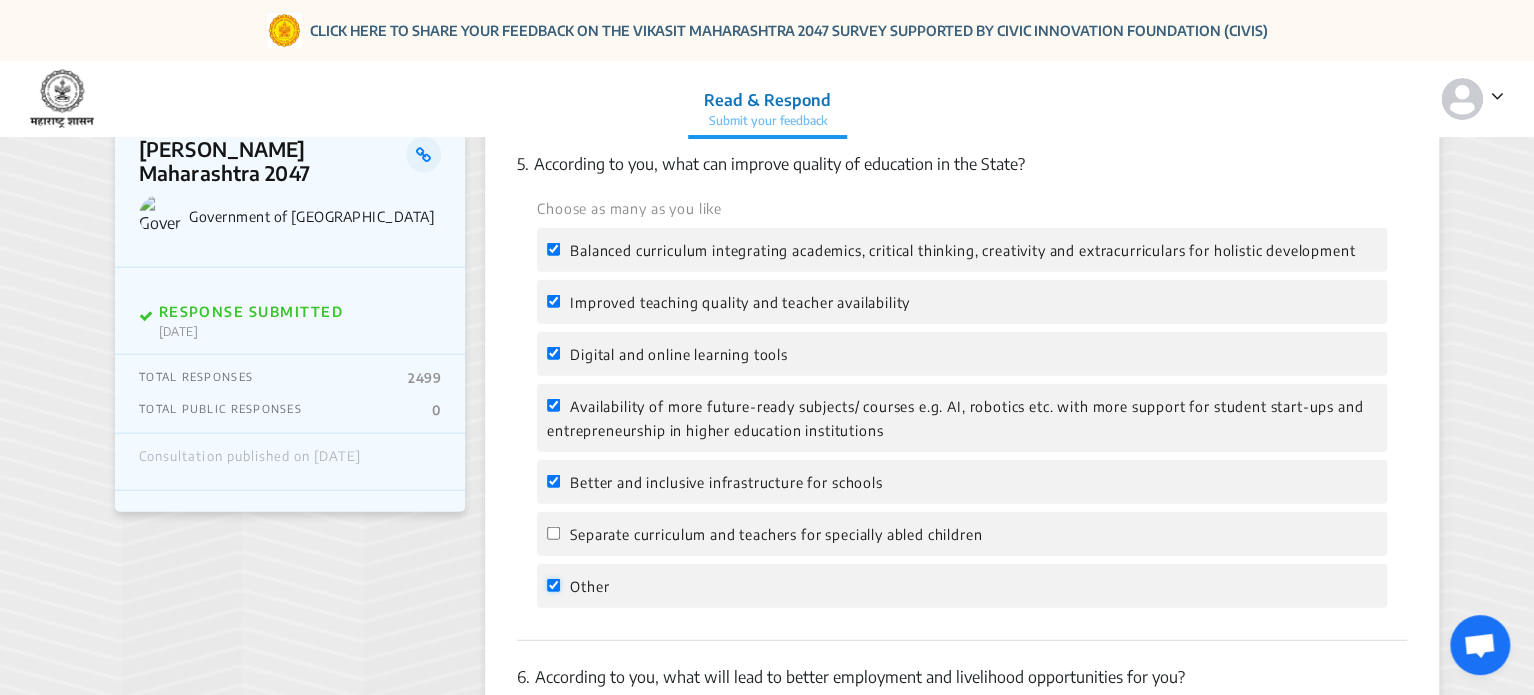 checkbox on "true" 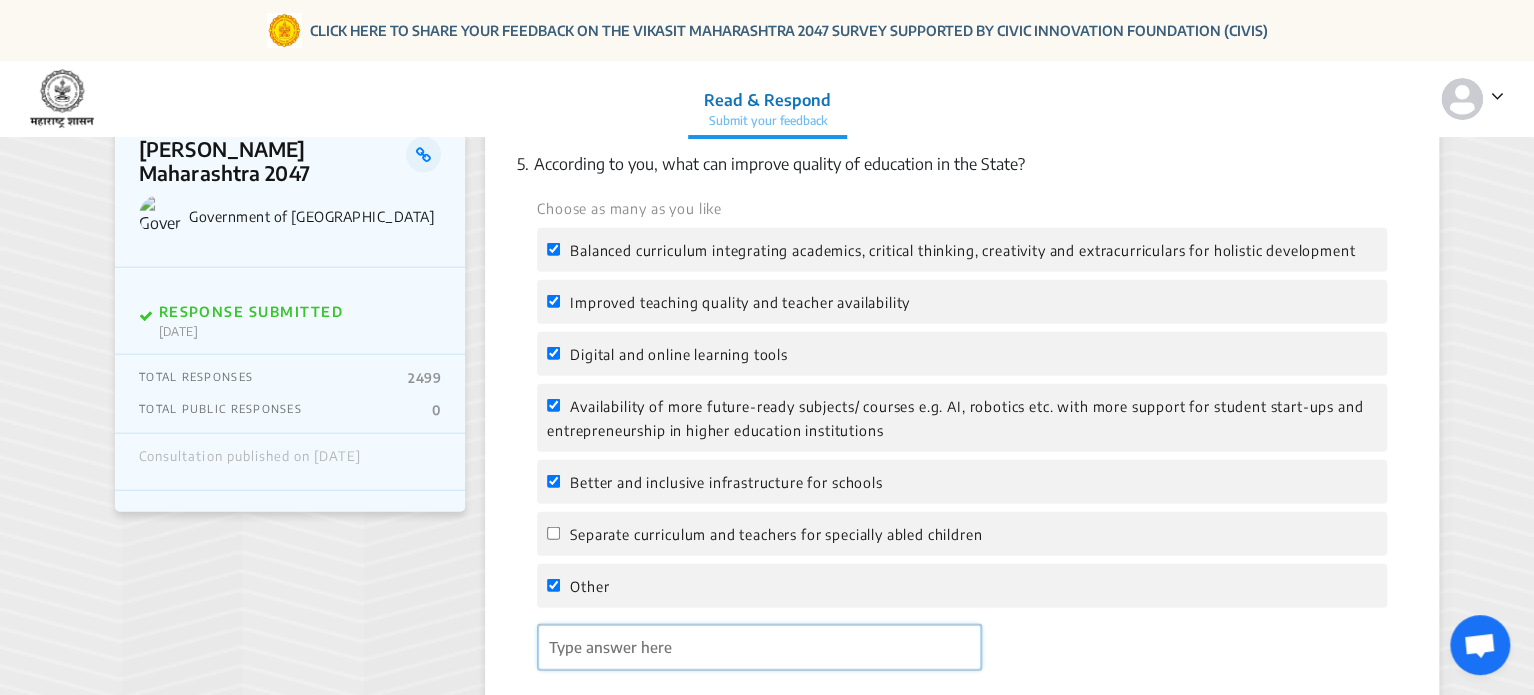 click 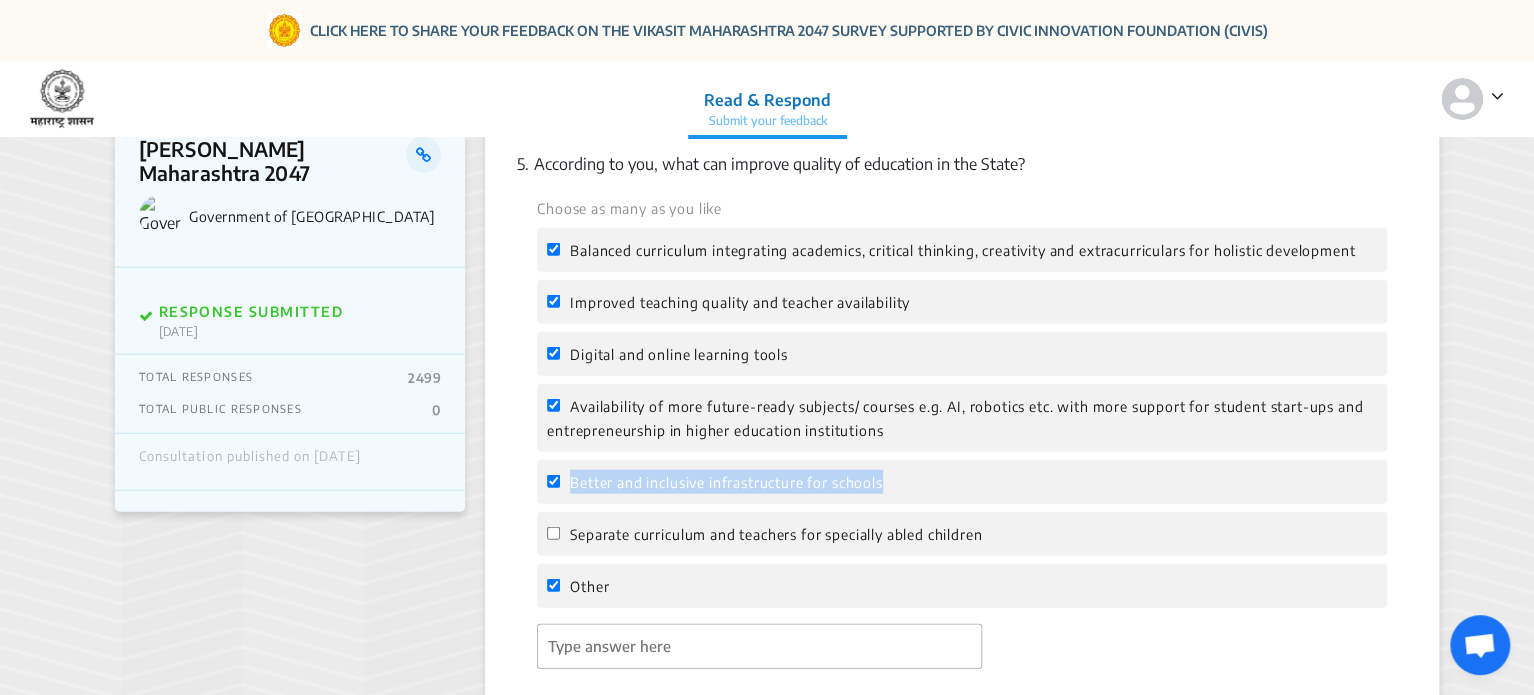 drag, startPoint x: 1532, startPoint y: 415, endPoint x: 1535, endPoint y: 460, distance: 45.099888 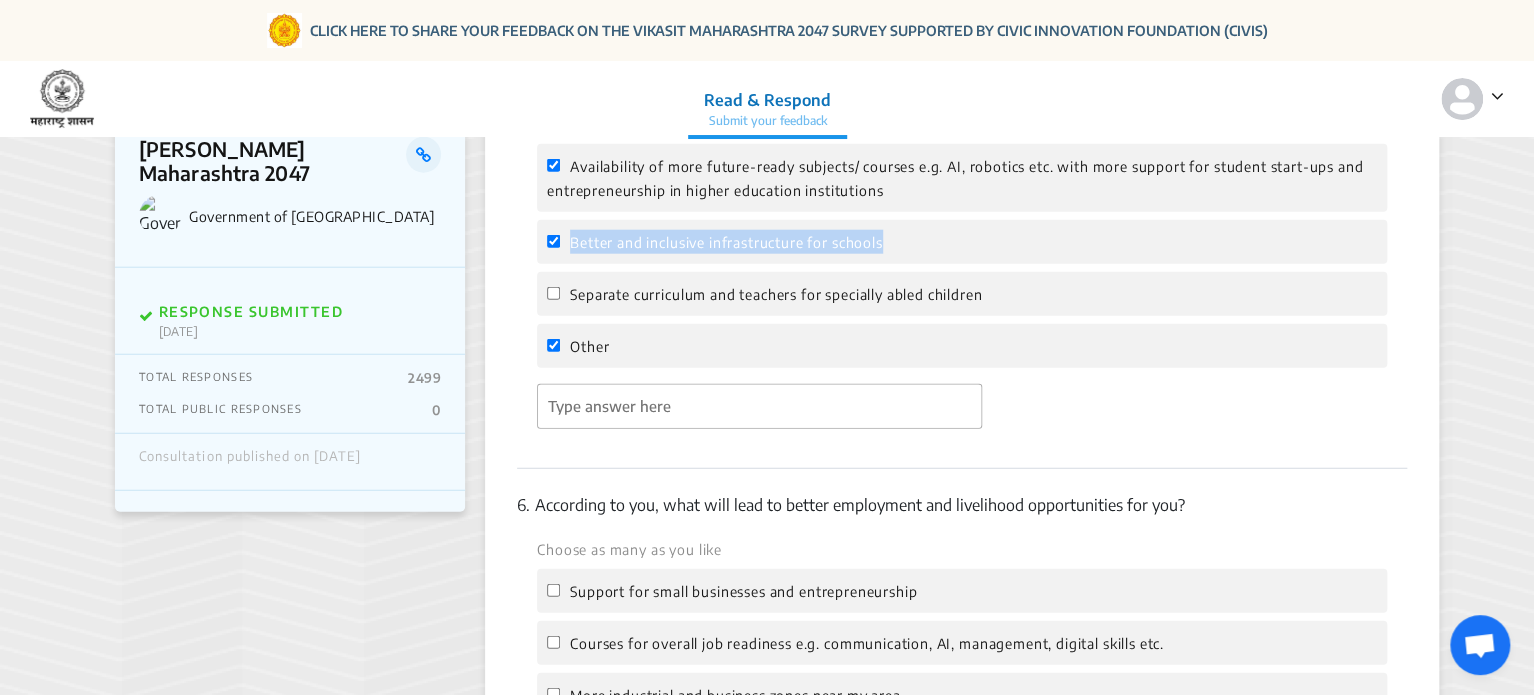 scroll, scrollTop: 2437, scrollLeft: 0, axis: vertical 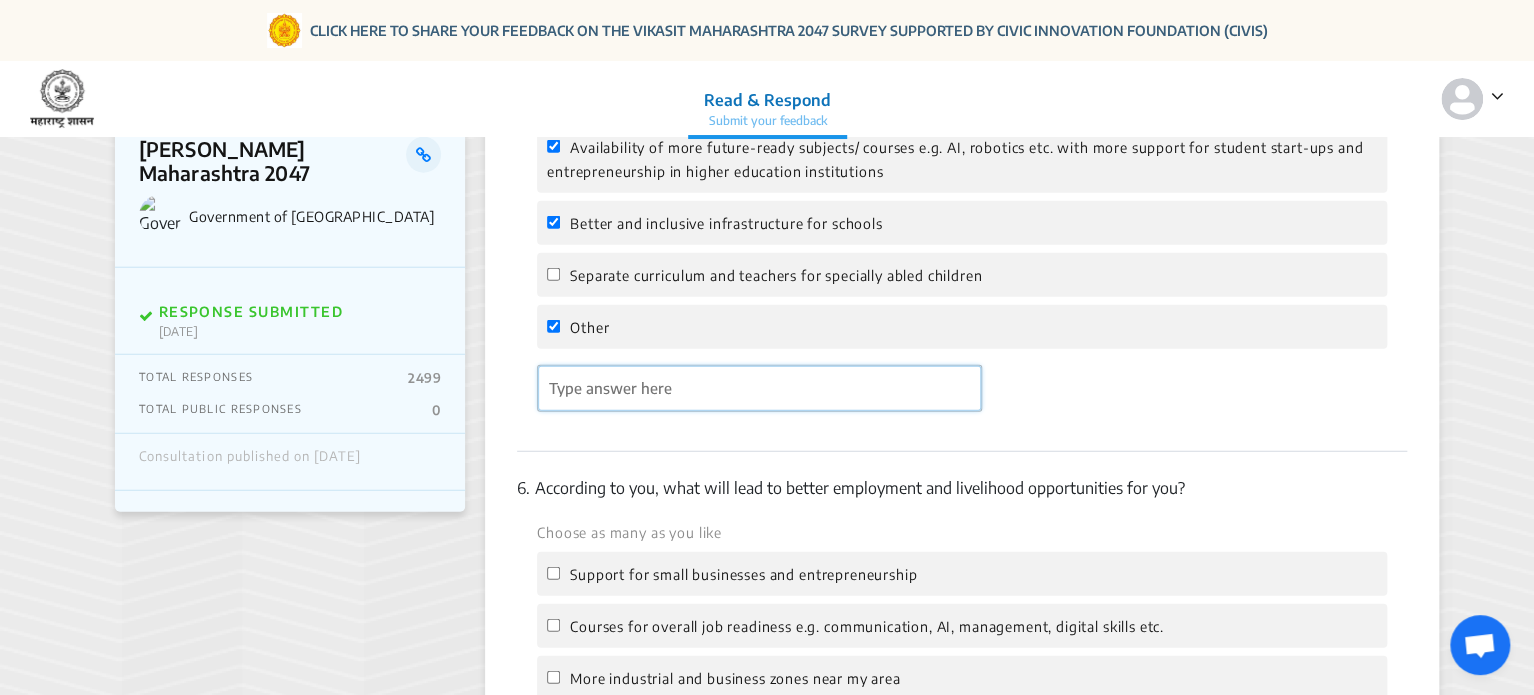 click 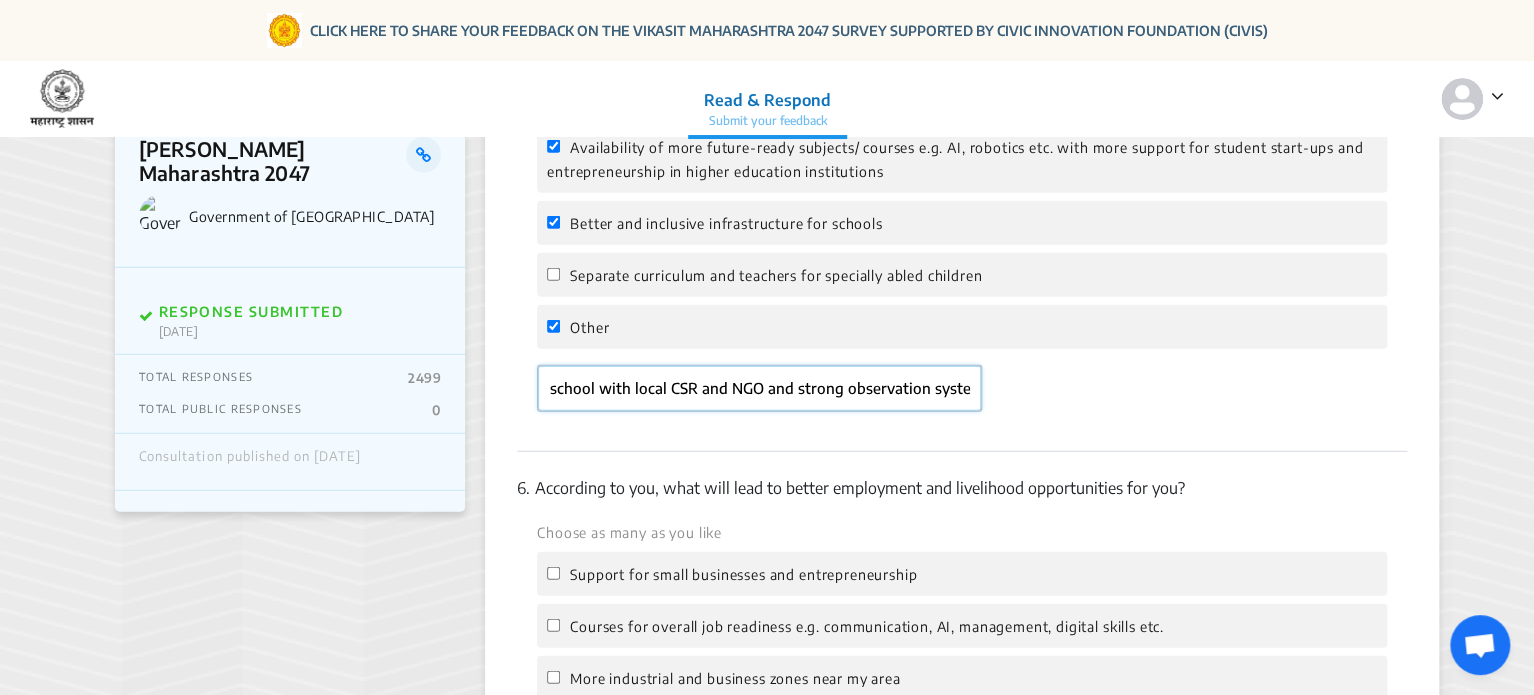 scroll, scrollTop: 0, scrollLeft: 167, axis: horizontal 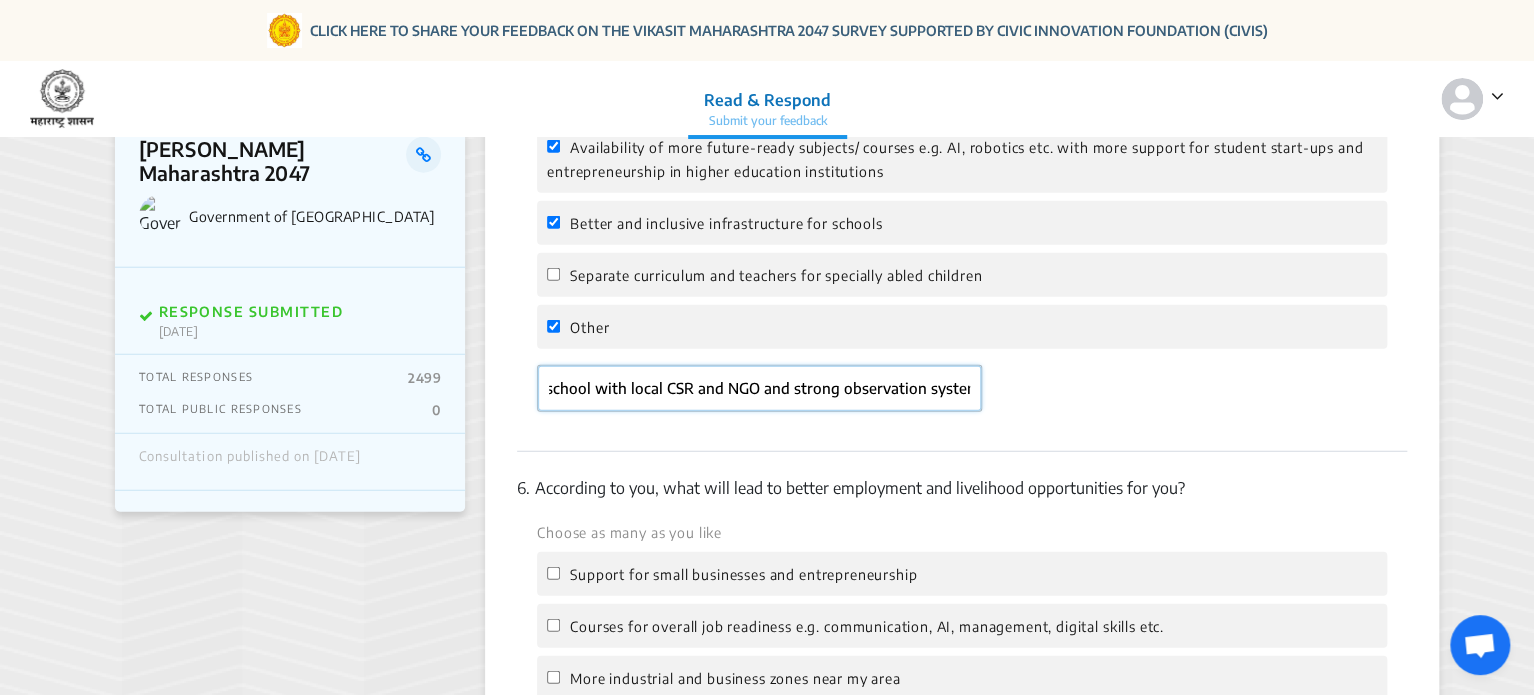 type on "Collerbate government school with local CSR and NGO and strong observation system." 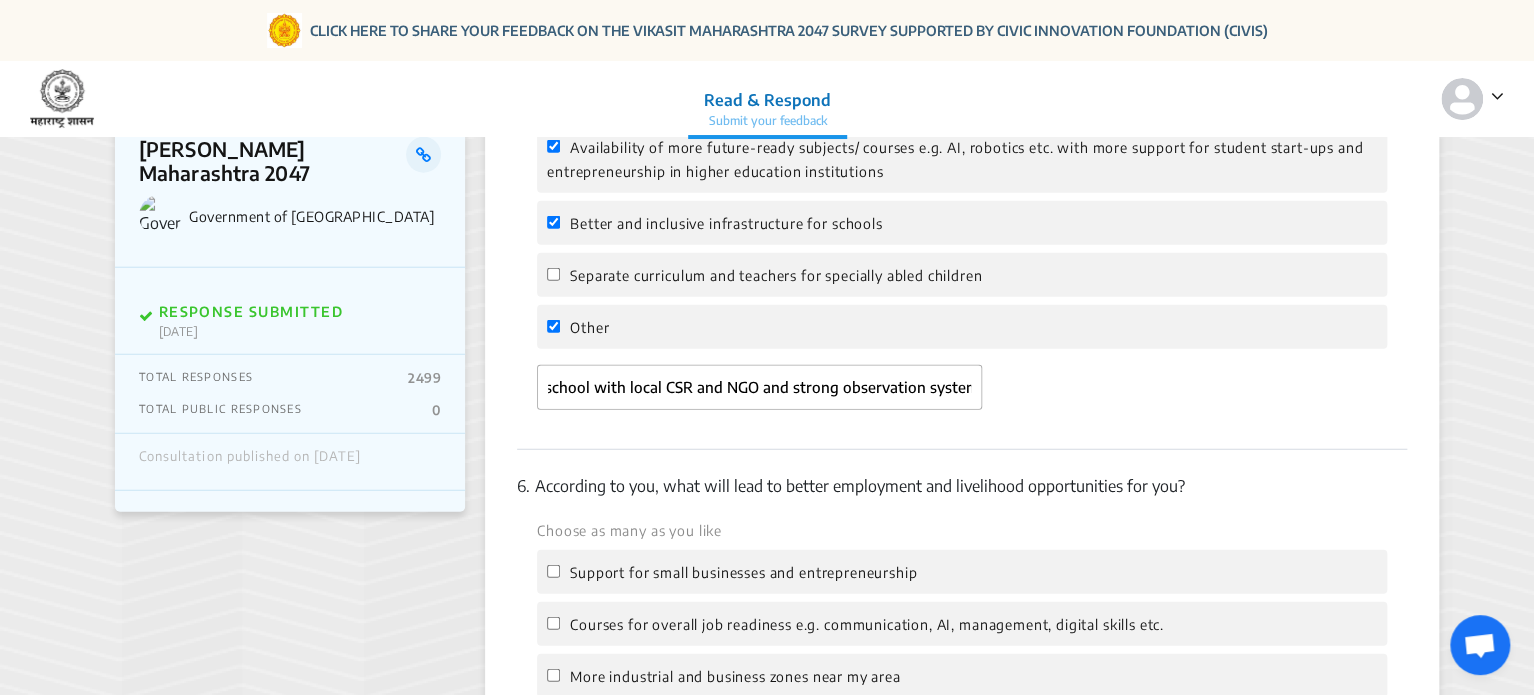 scroll, scrollTop: 0, scrollLeft: 0, axis: both 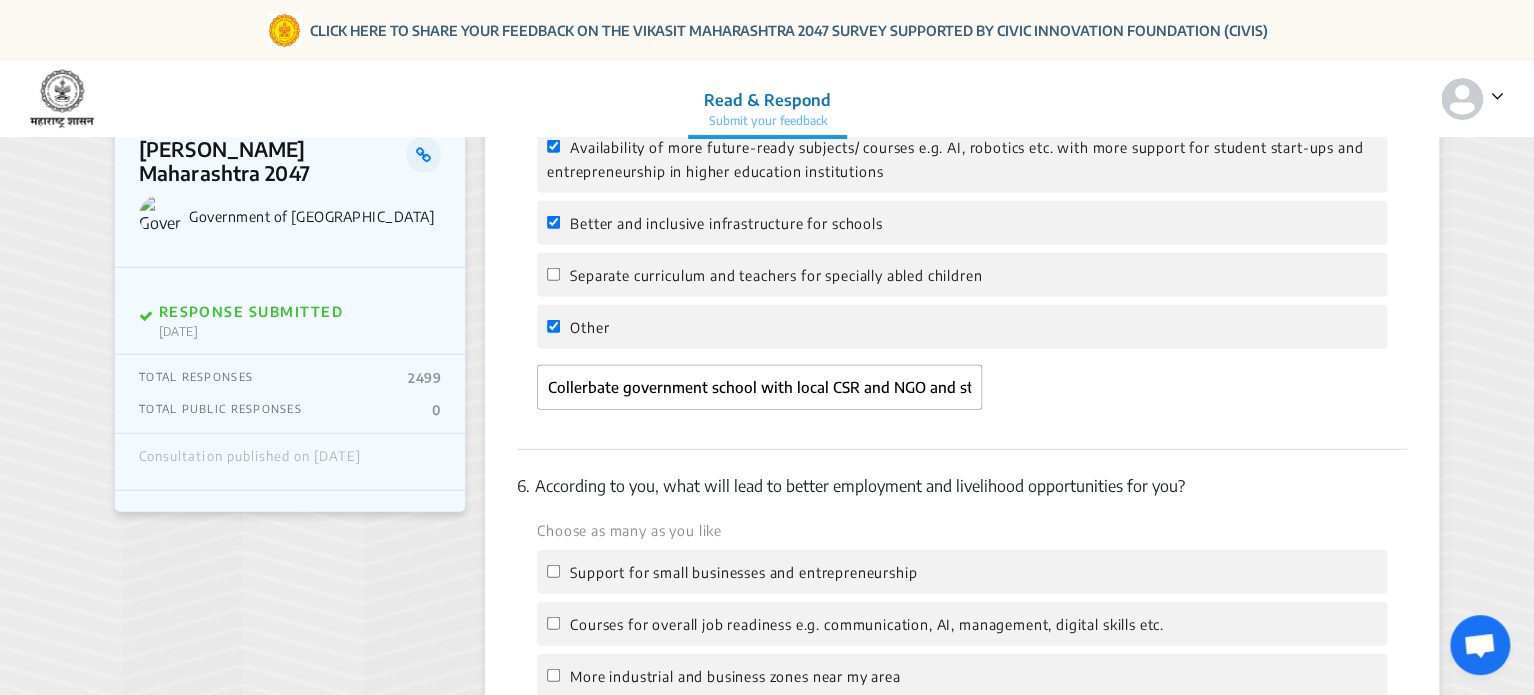 drag, startPoint x: 1531, startPoint y: 460, endPoint x: 1535, endPoint y: 494, distance: 34.234486 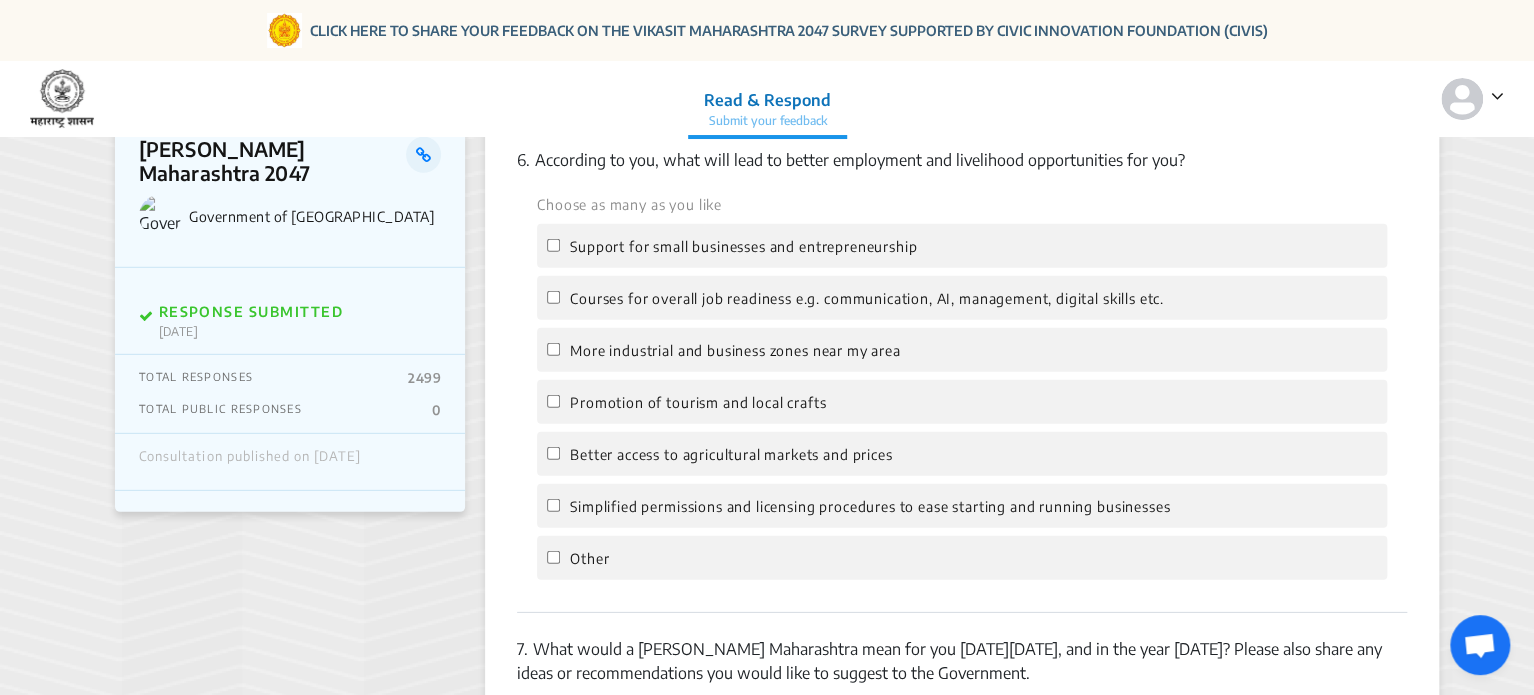 scroll, scrollTop: 2772, scrollLeft: 0, axis: vertical 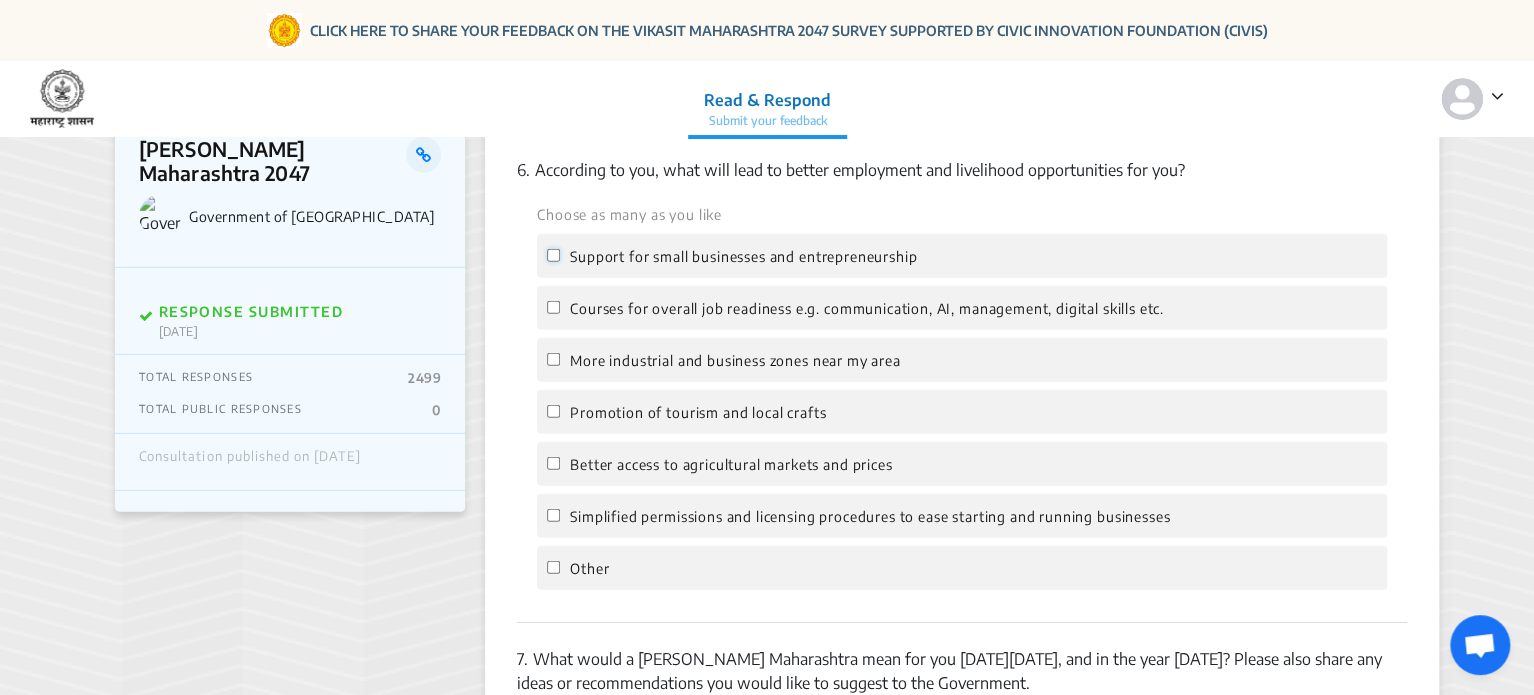 click on "Support for small businesses and entrepreneurship" 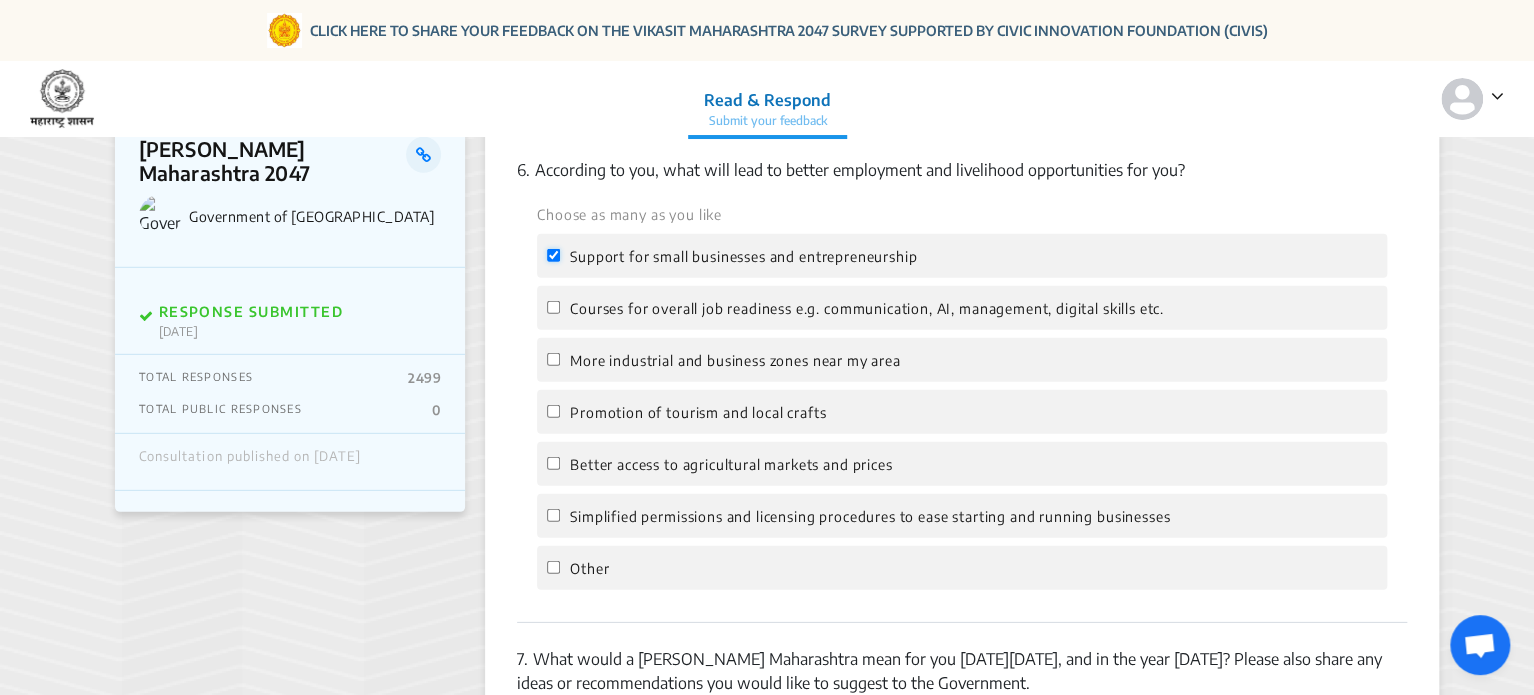 checkbox on "true" 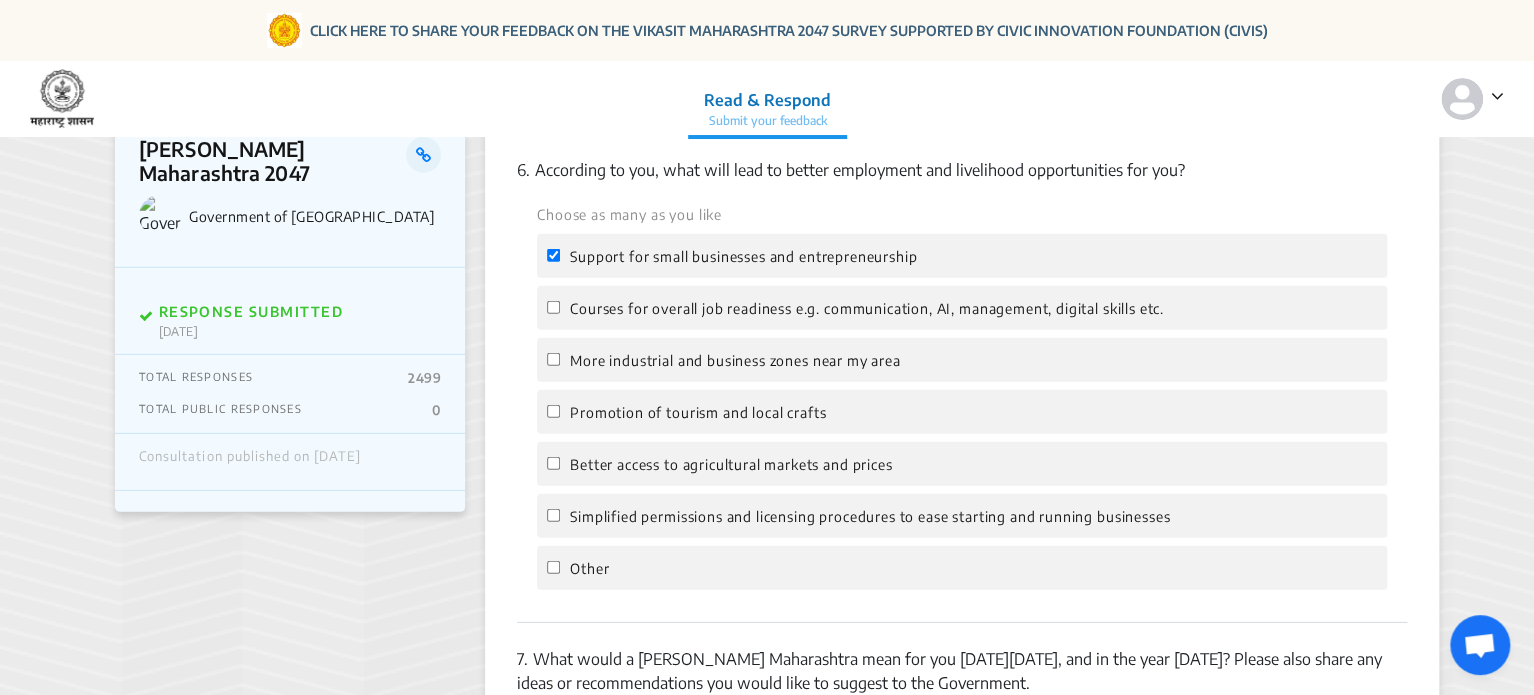 click on "Courses for overall job readiness e.g. communication, AI, management, digital skills etc." 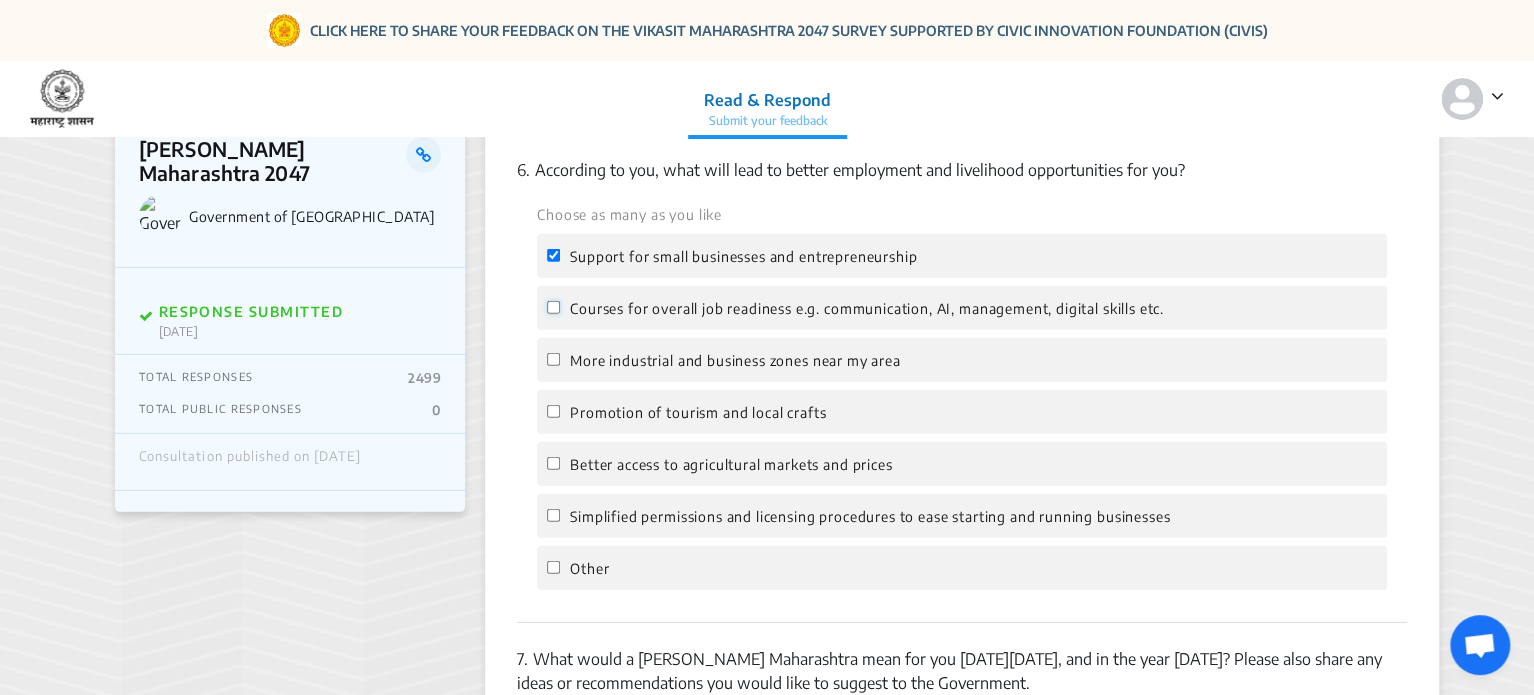 click on "Courses for overall job readiness e.g. communication, AI, management, digital skills etc." 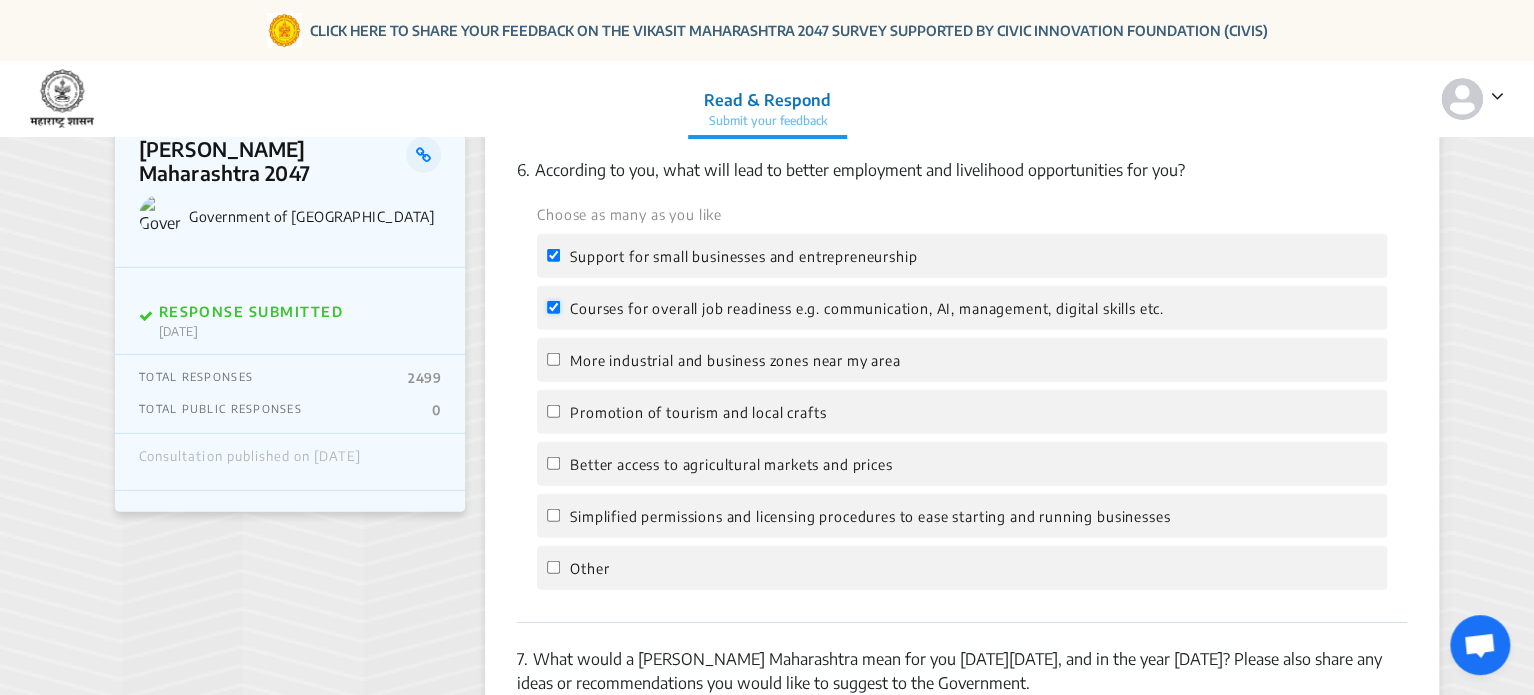 checkbox on "true" 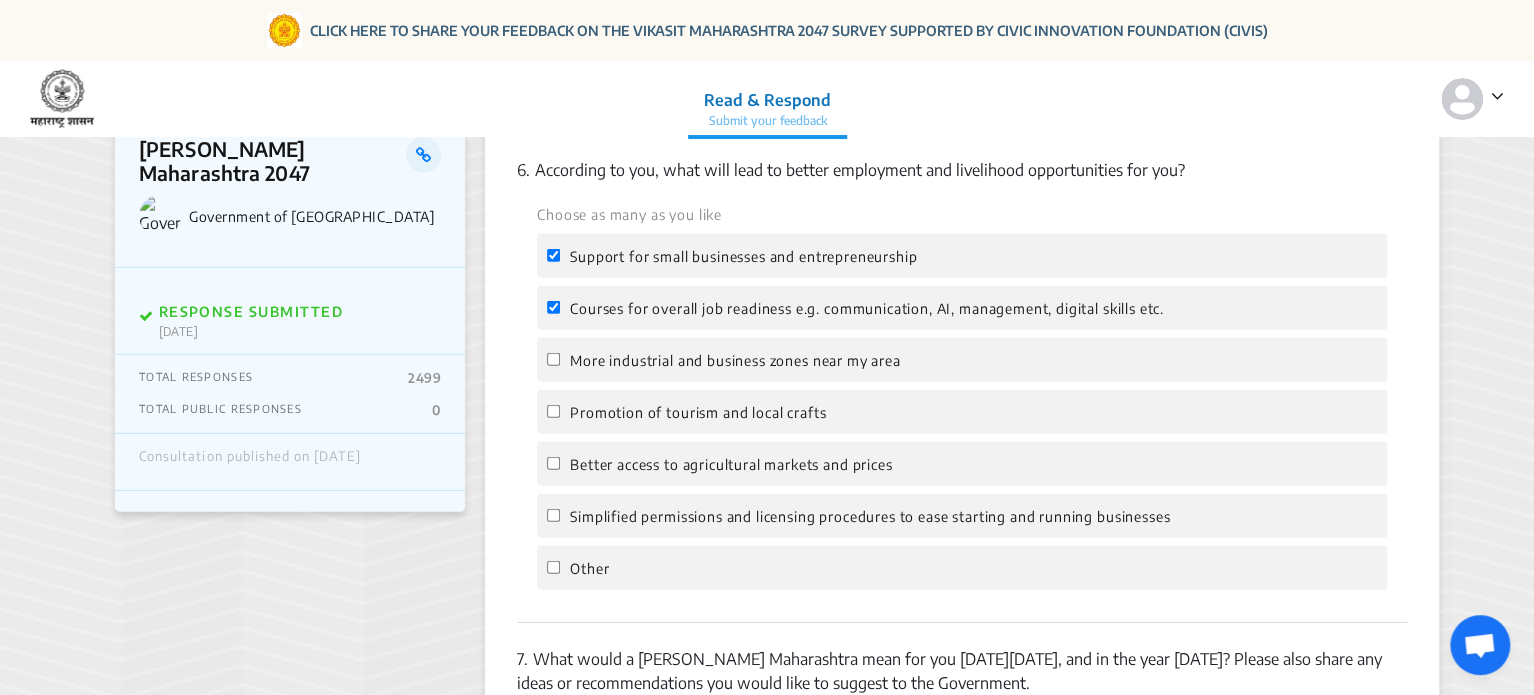 click on "More industrial and business zones near my area" 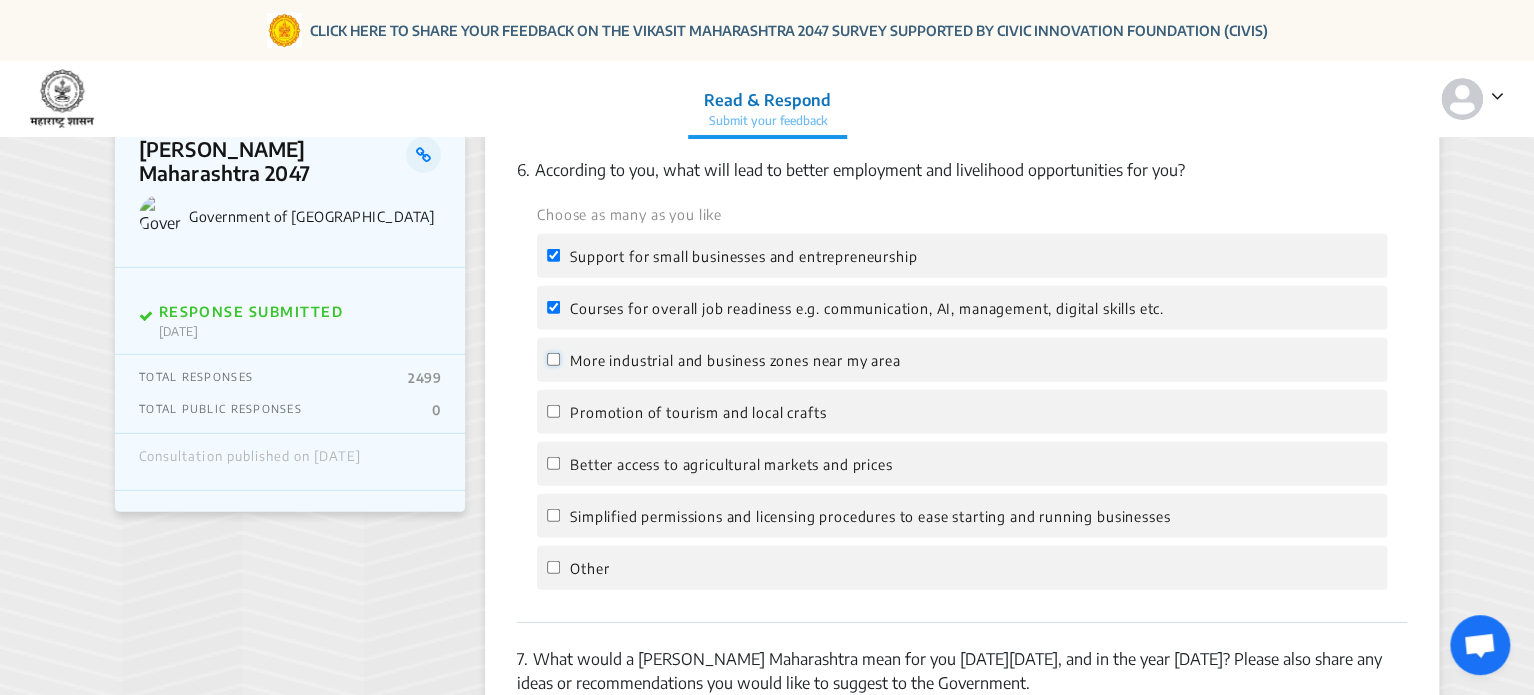 click on "More industrial and business zones near my area" 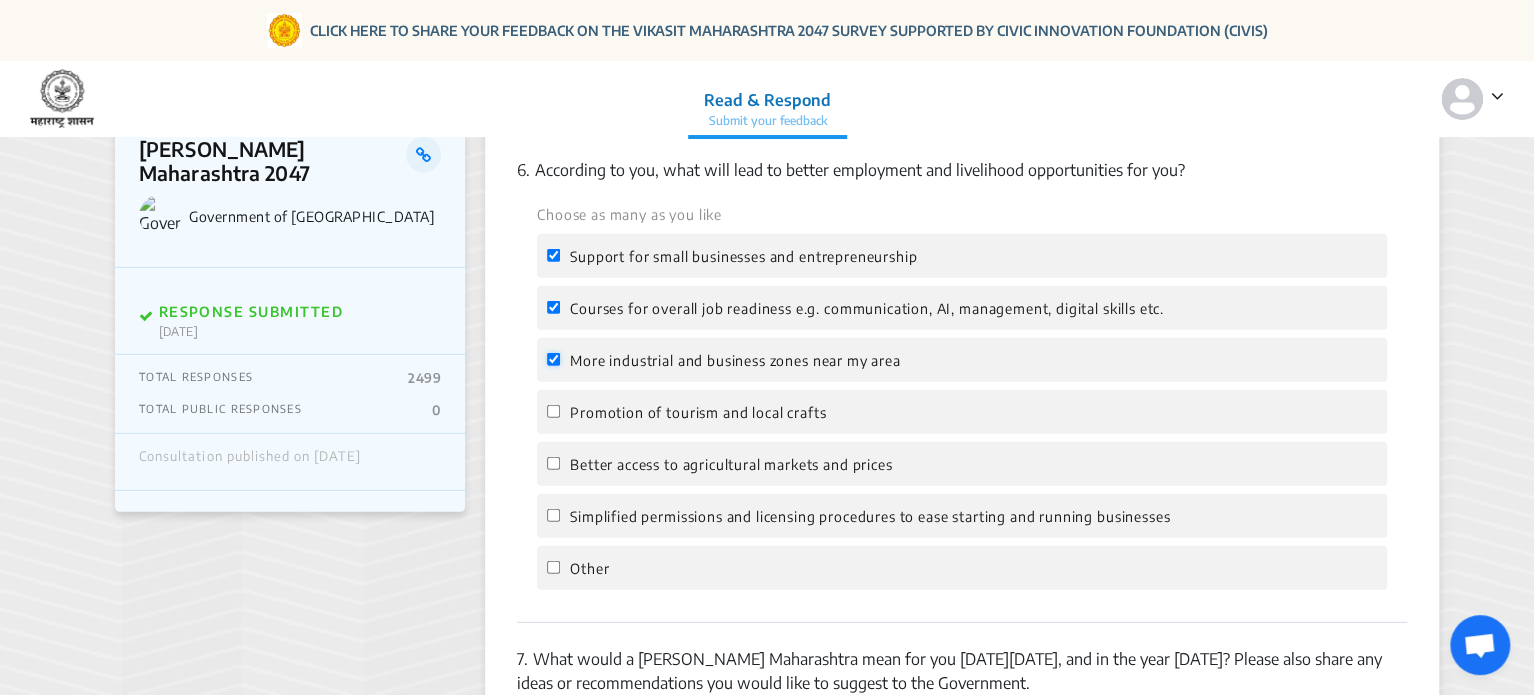 checkbox on "true" 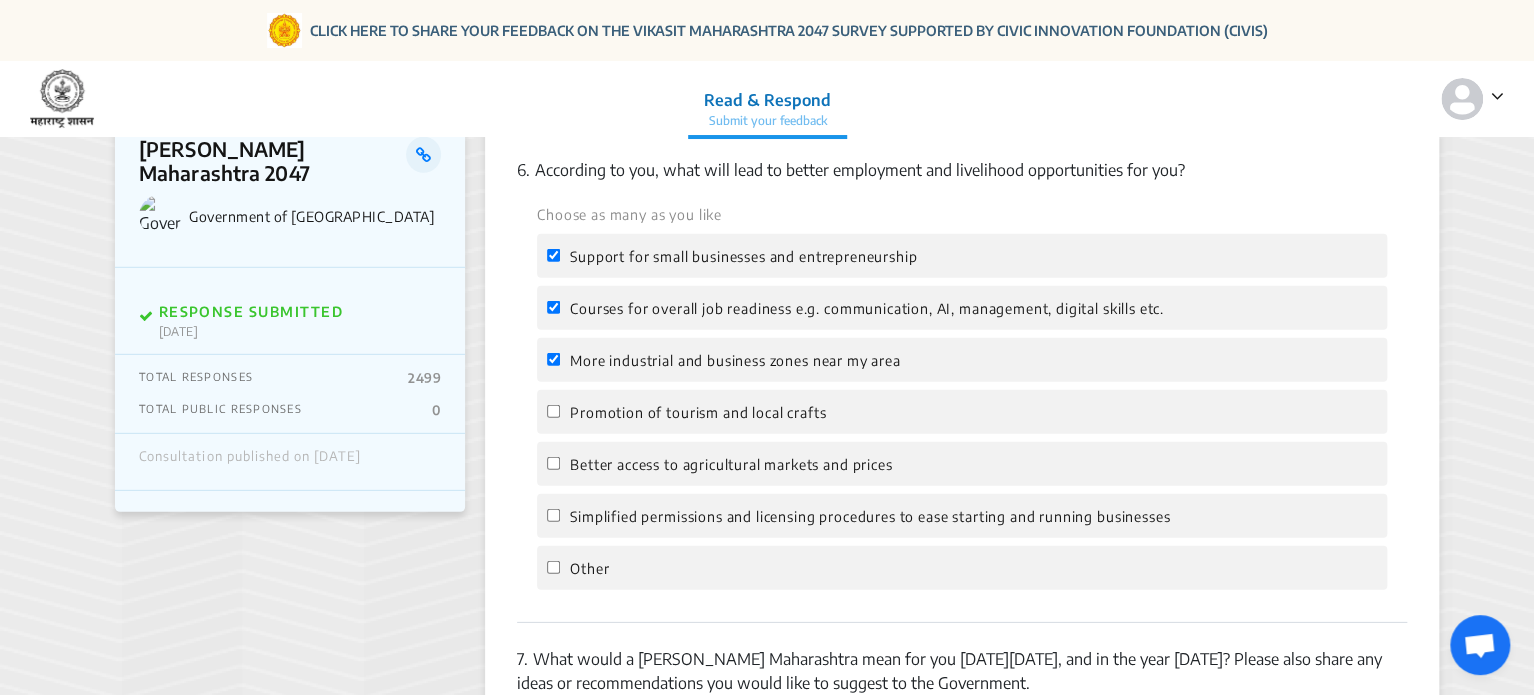 click on "Promotion of tourism and local crafts" 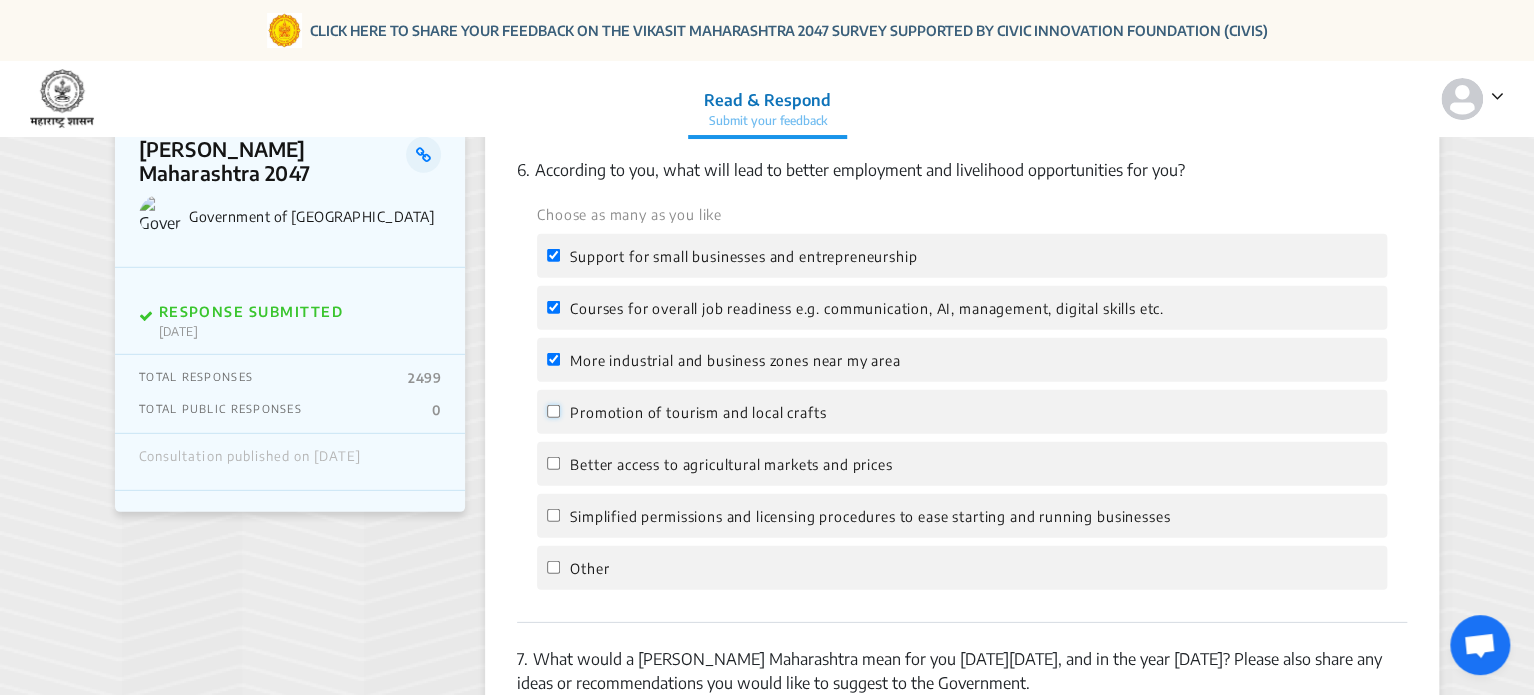 click on "Promotion of tourism and local crafts" 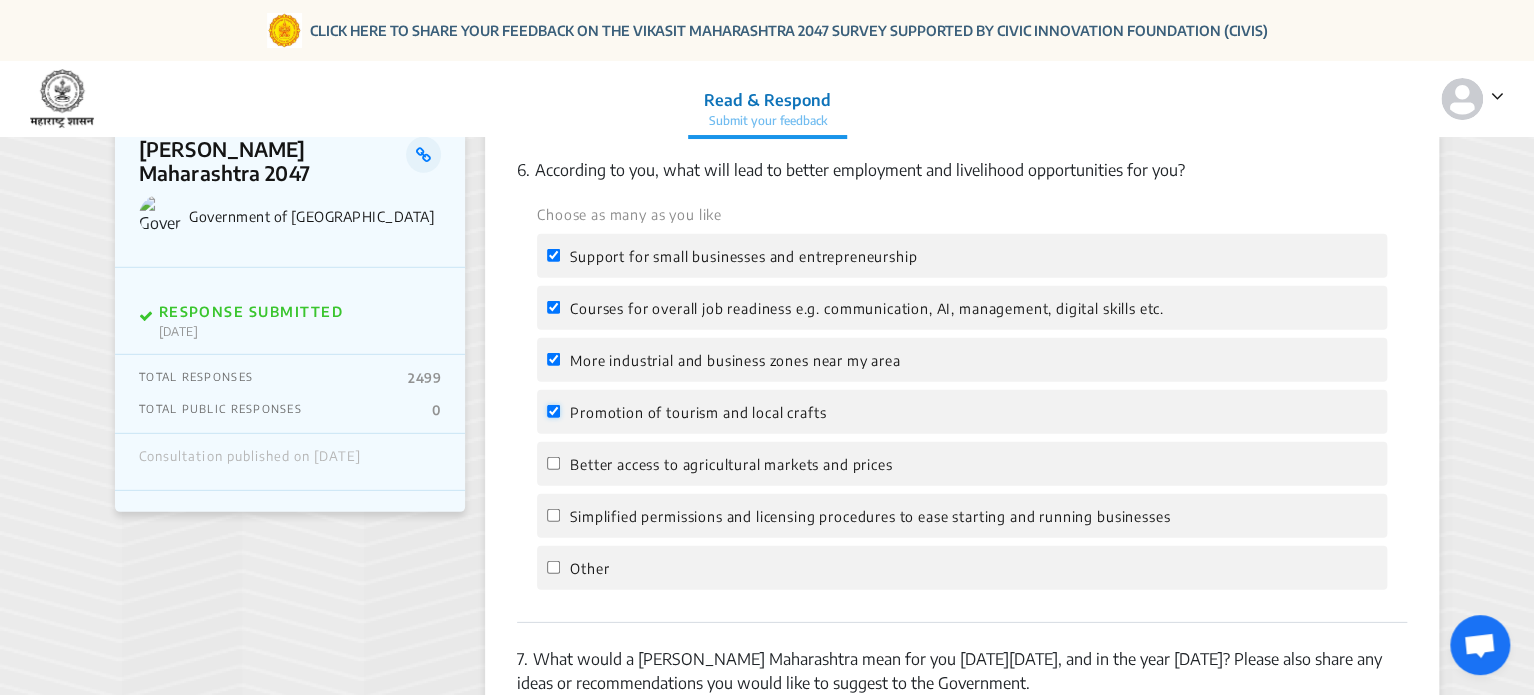 checkbox on "true" 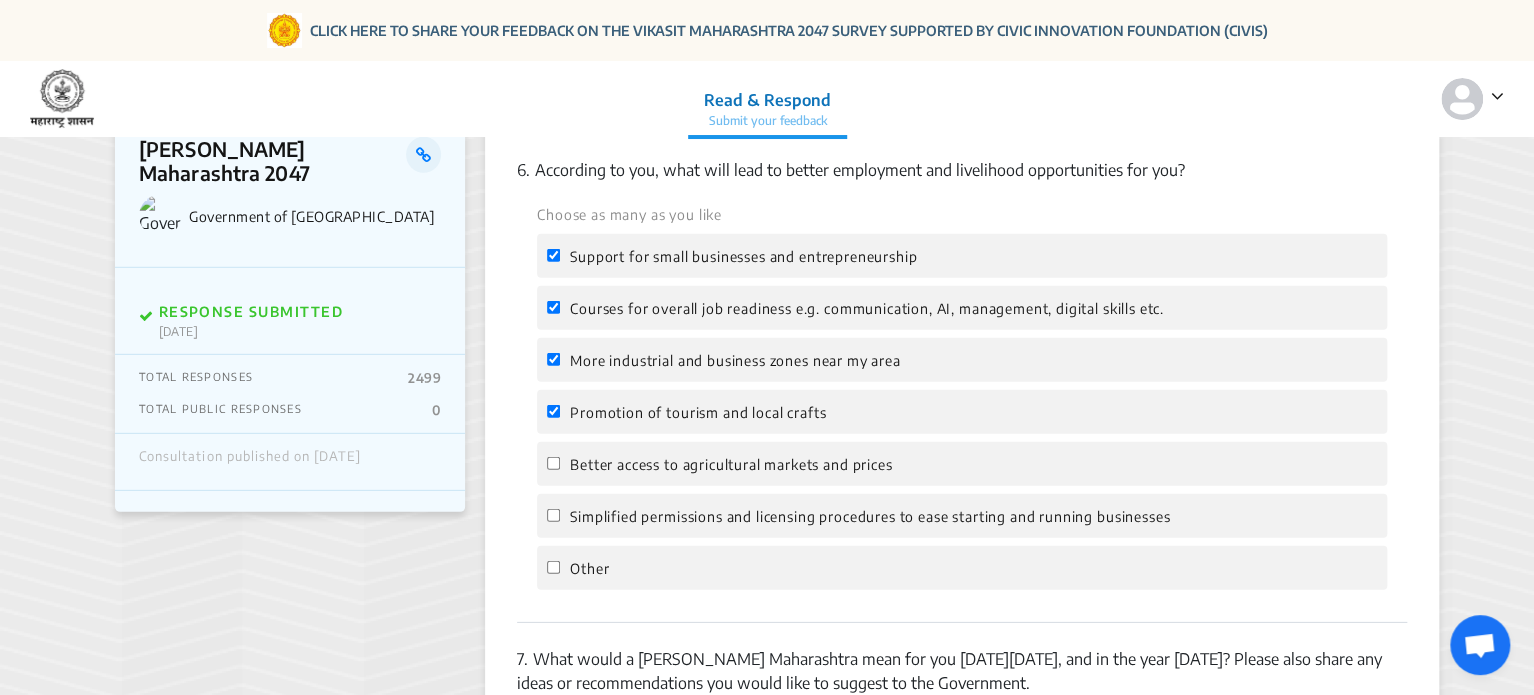 click on "Better access to agricultural markets and prices" 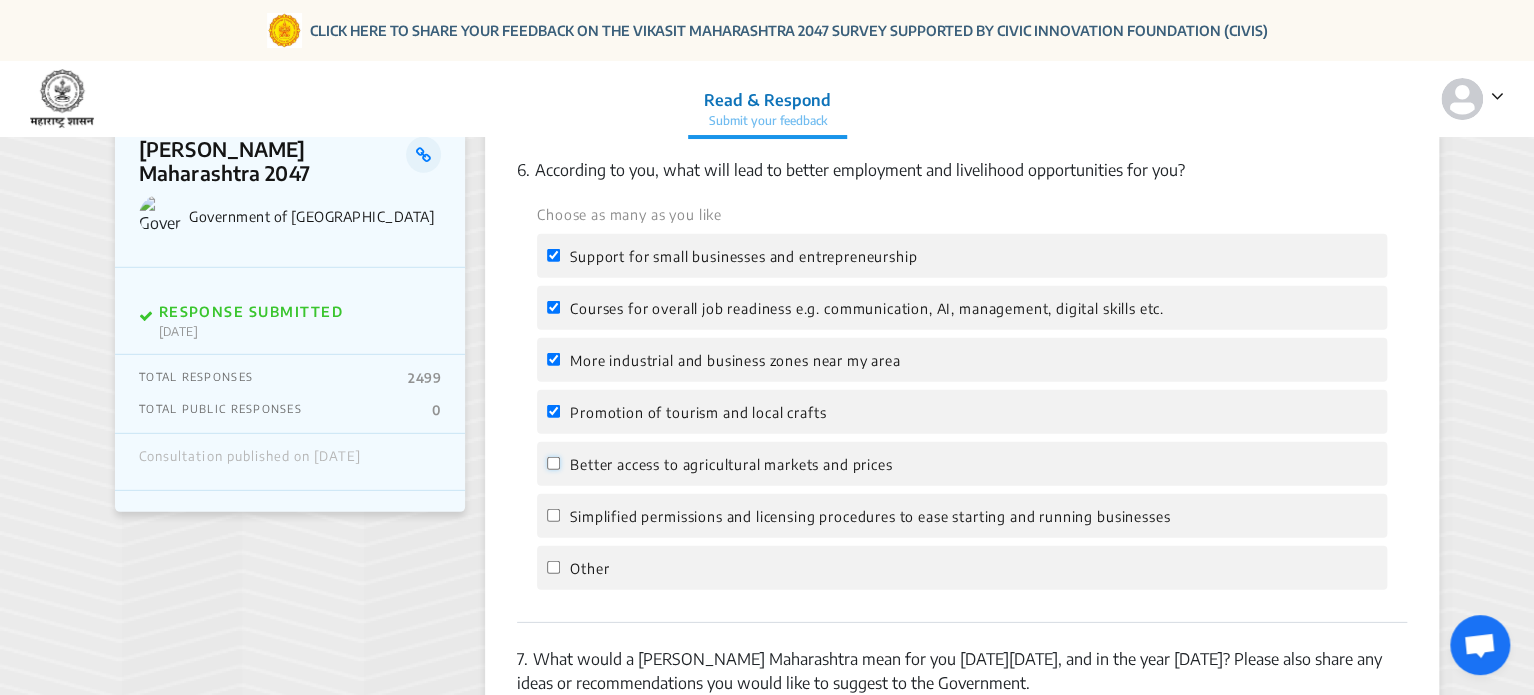 click on "Better access to agricultural markets and prices" 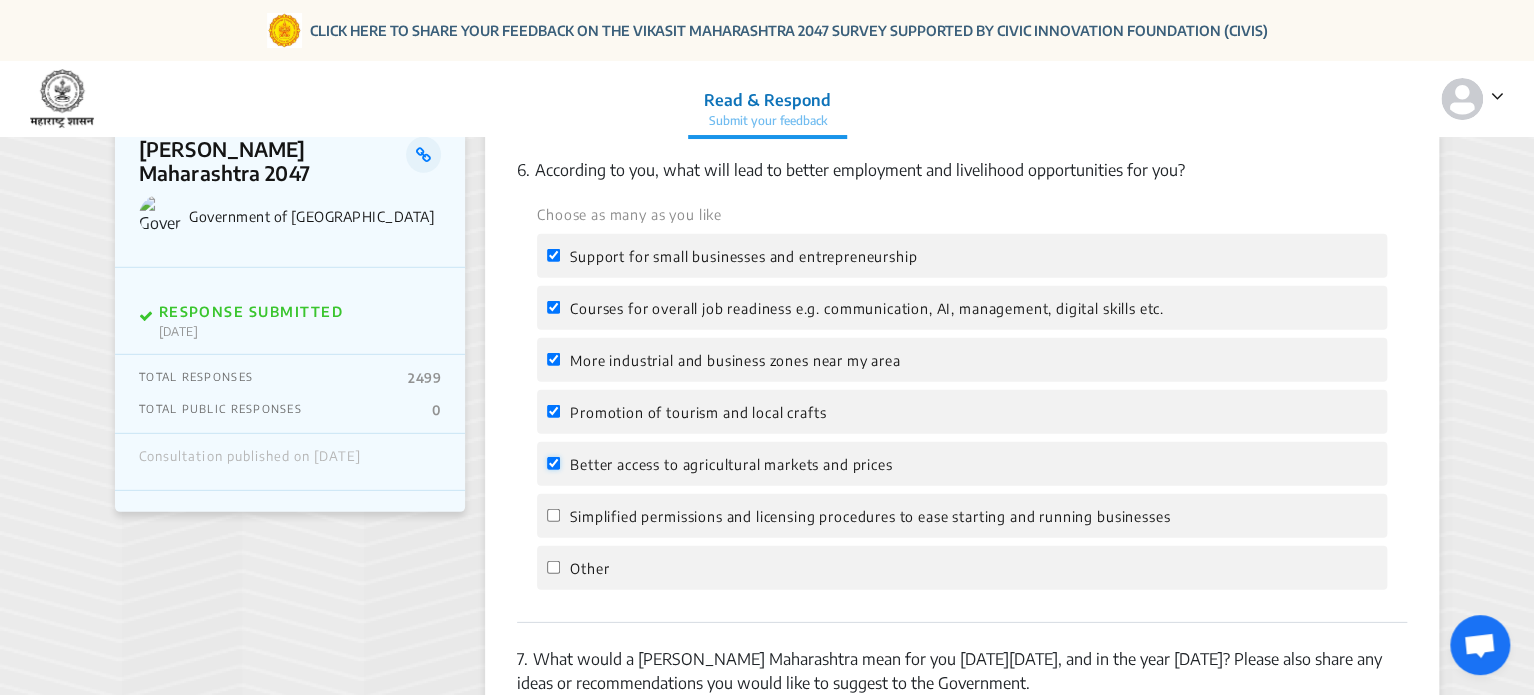 checkbox on "true" 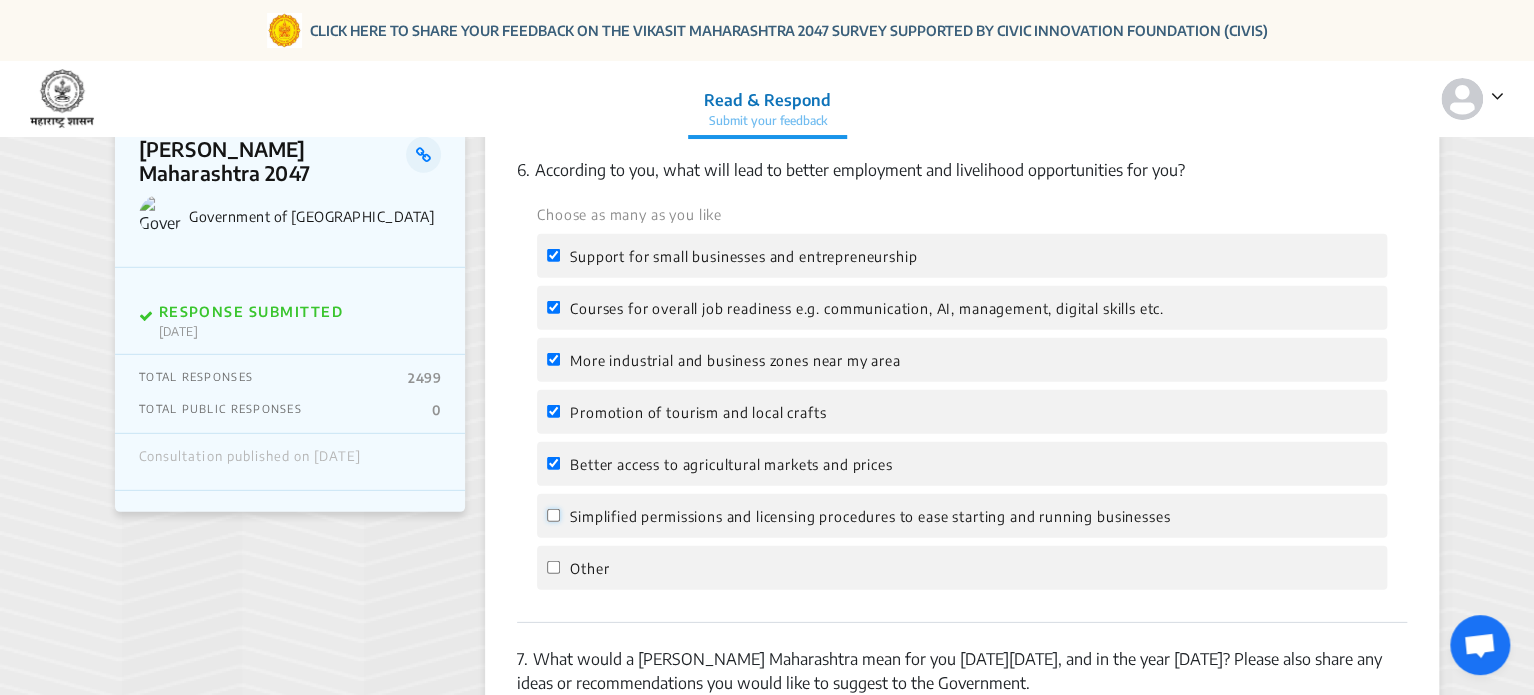 click on "Simplified permissions and licensing procedures to ease starting and running businesses" 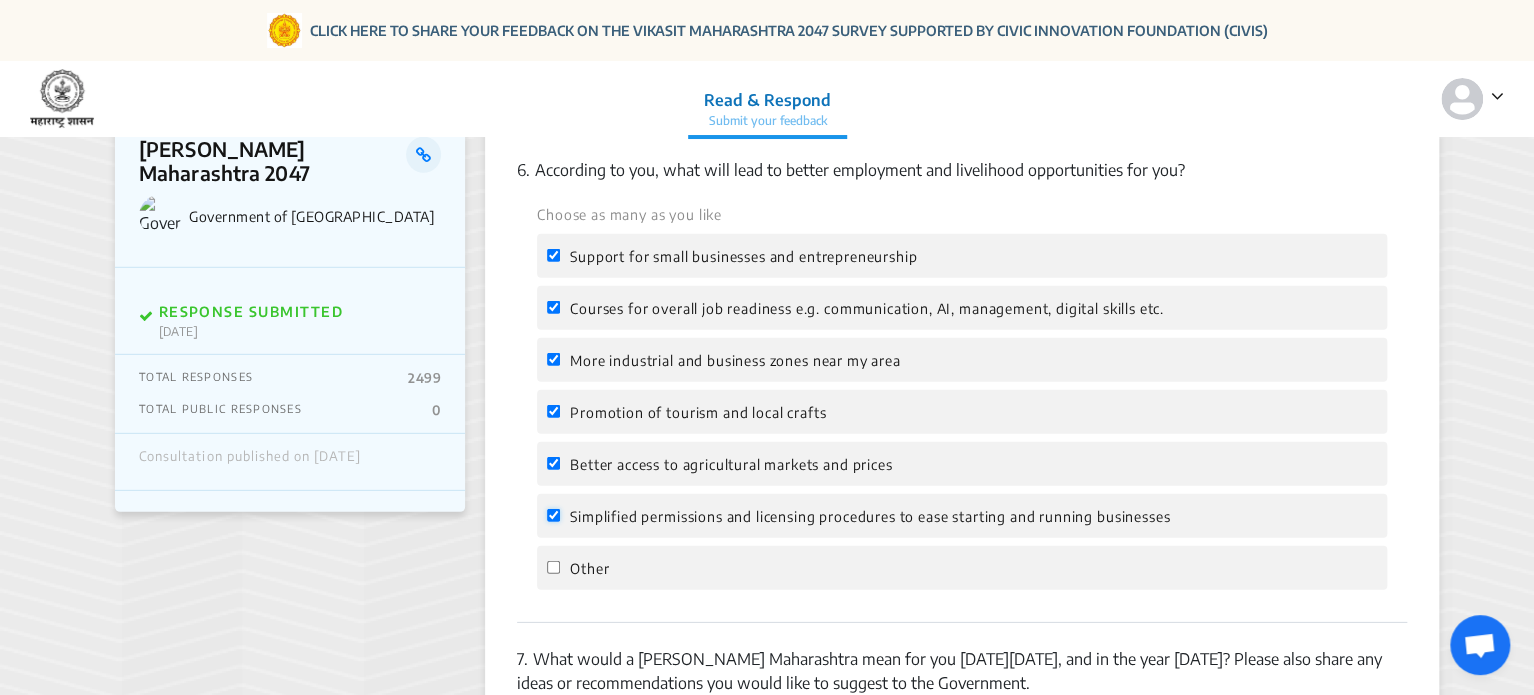 checkbox on "true" 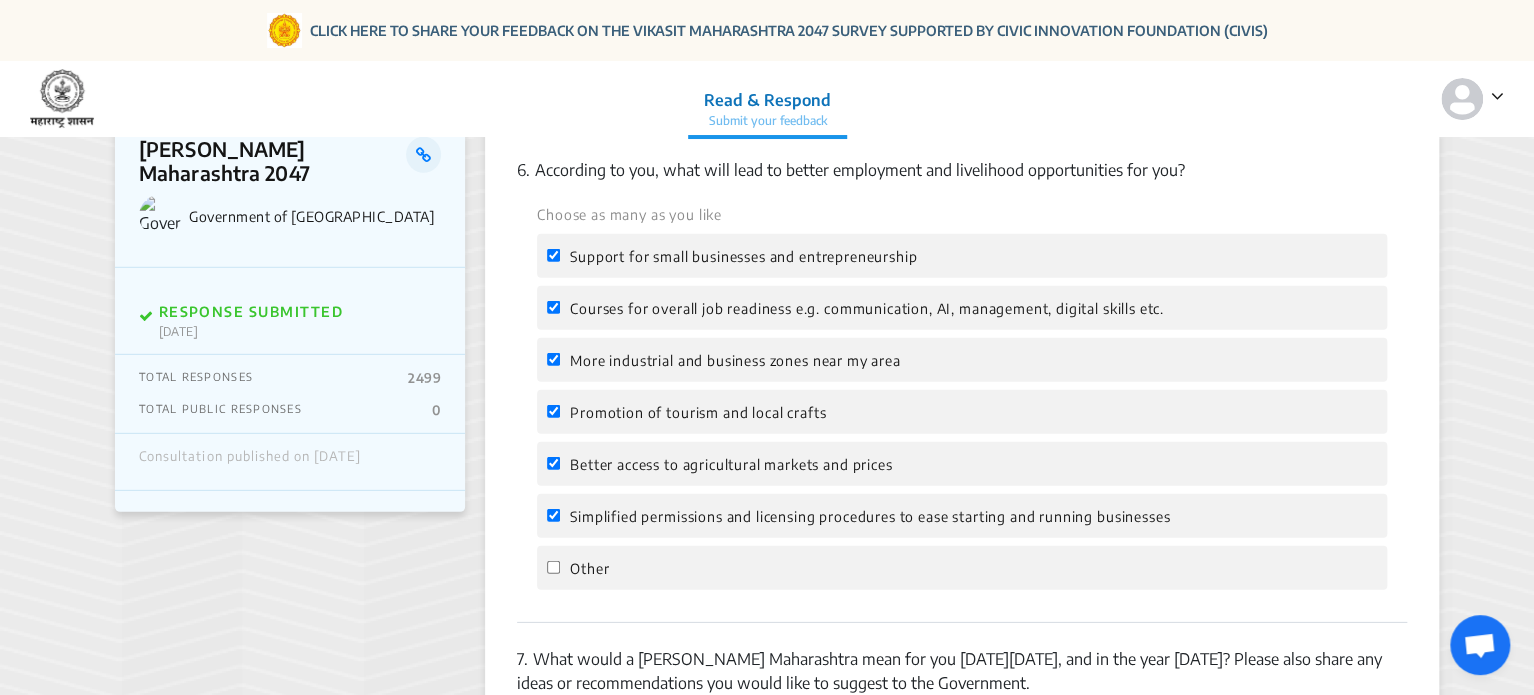 click on "6.  According to you, what will lead to better employment and livelihood opportunities for you?  Choose as many as you like Support for small businesses and entrepreneurship Courses for overall job readiness e.g. communication, AI, management, digital skills etc. More industrial and business zones near my area Promotion of tourism and local crafts Better access to agricultural markets and prices Simplified permissions and licensing procedures to ease starting and running businesses  Other" 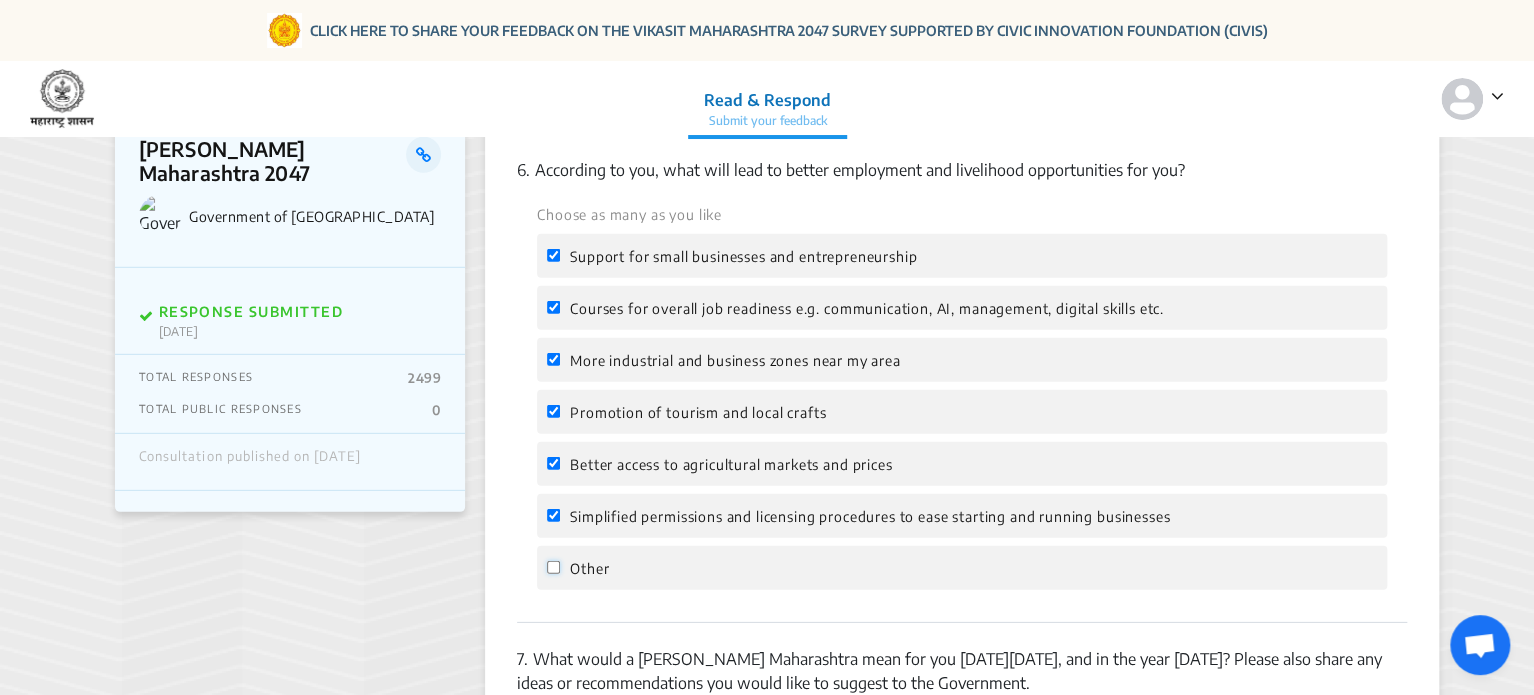 click on "Other" 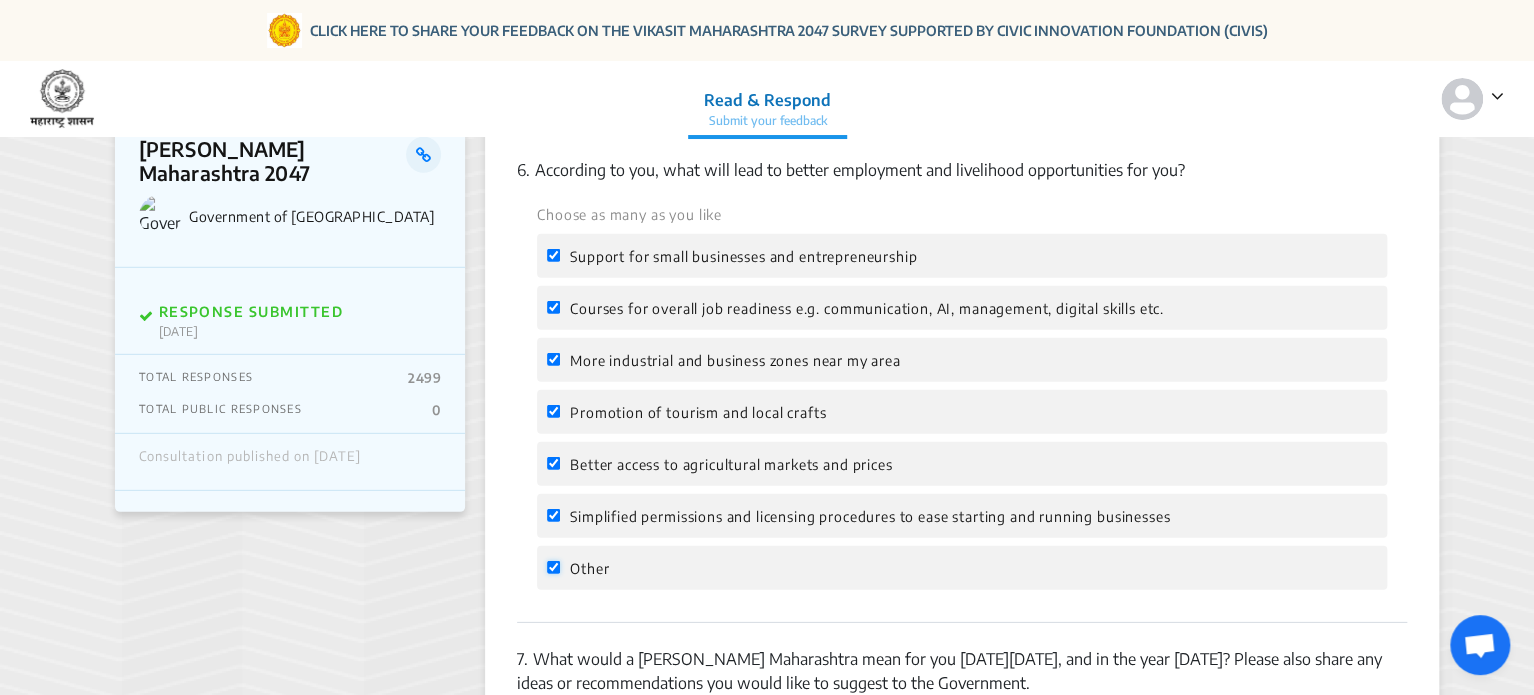 checkbox on "true" 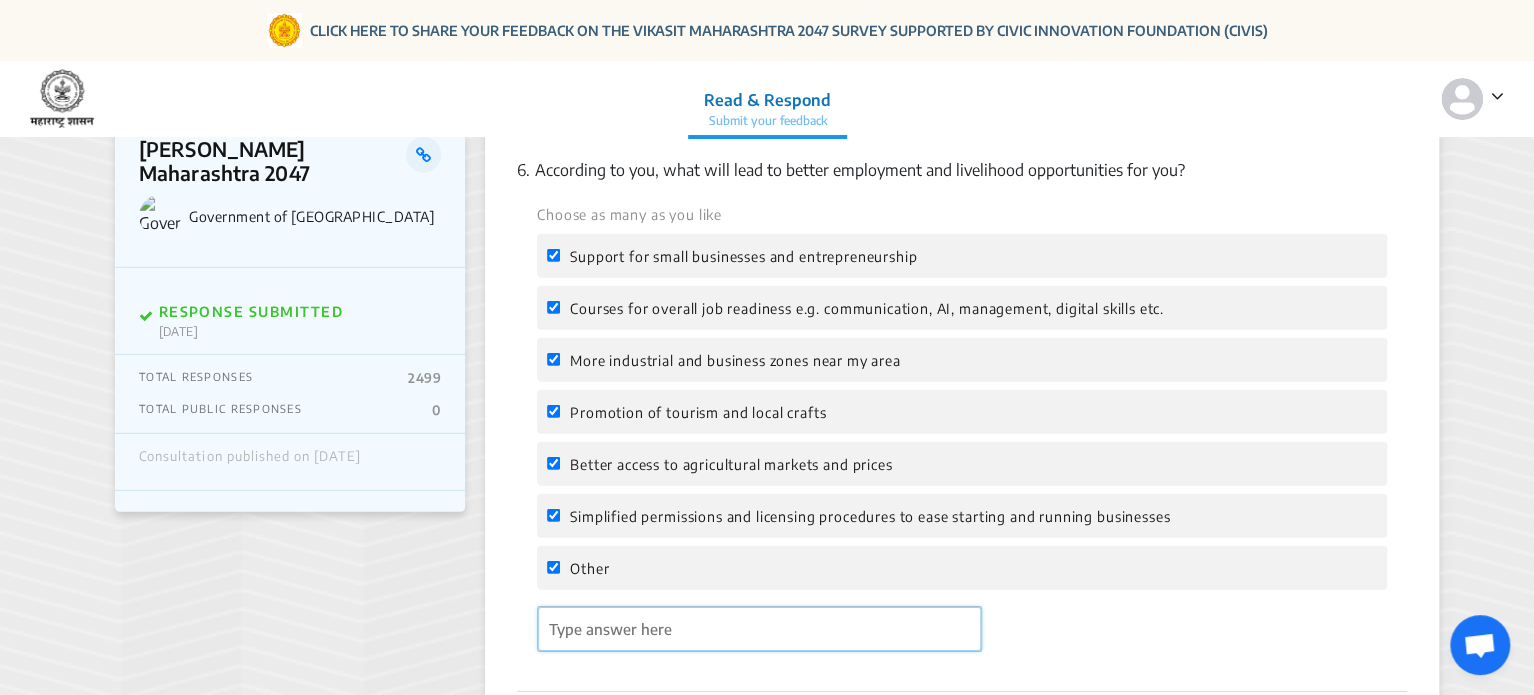 click 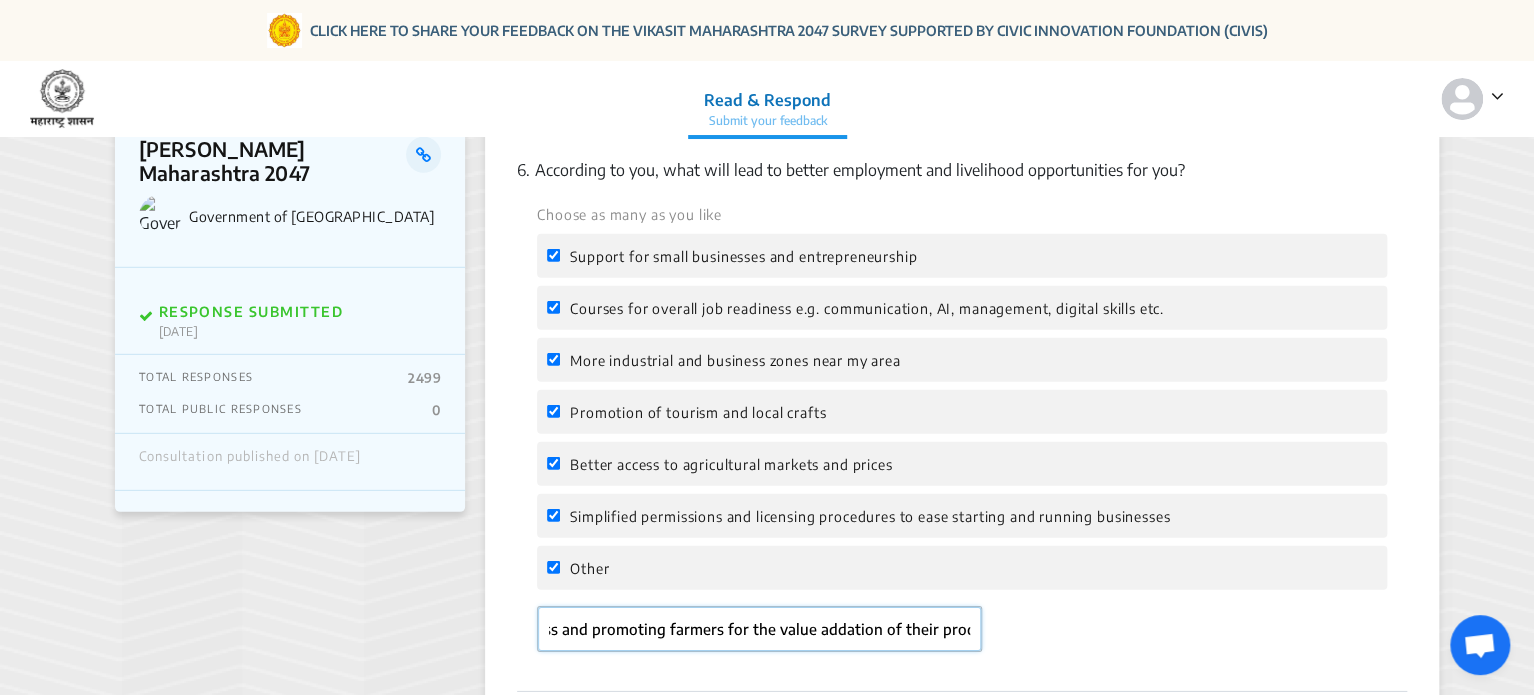 scroll, scrollTop: 0, scrollLeft: 274, axis: horizontal 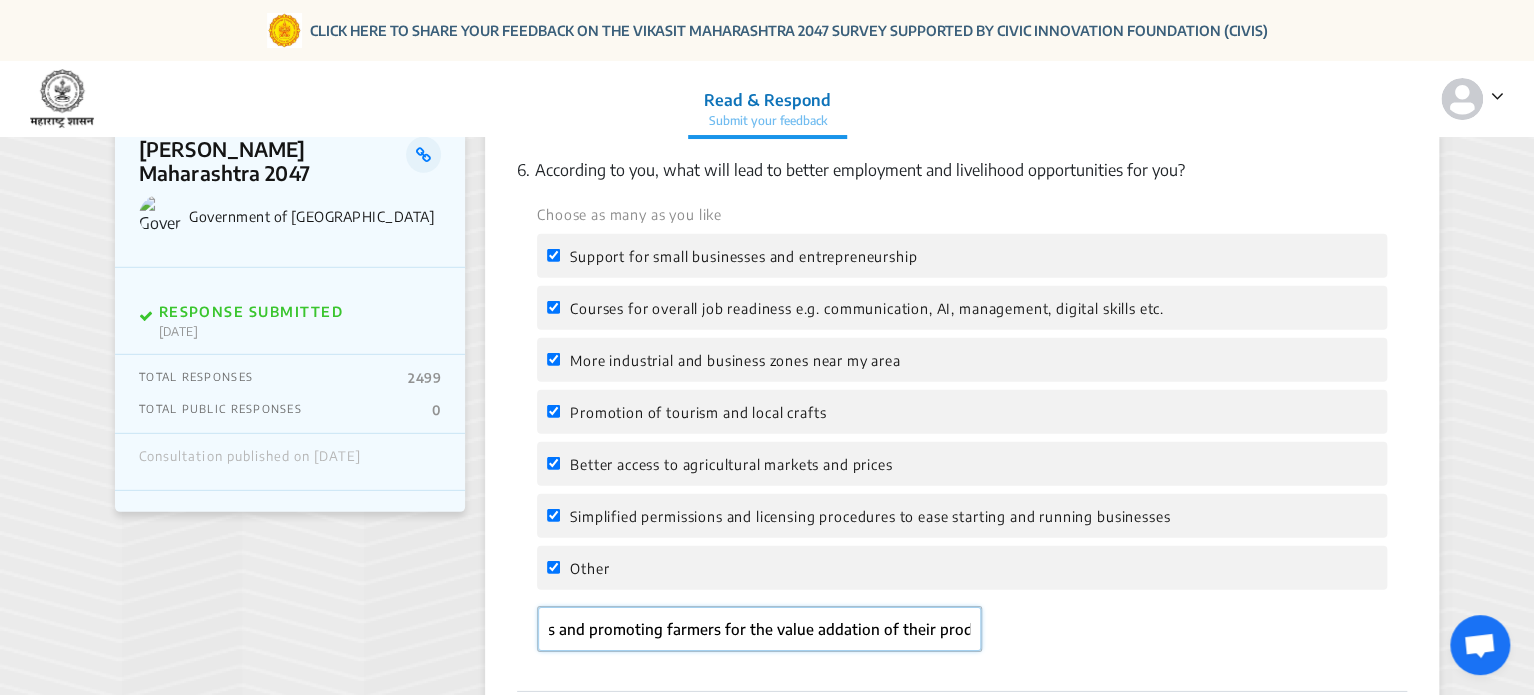 type on "Simiplified loan process for the business and promoting farmers for the value addation of their product" 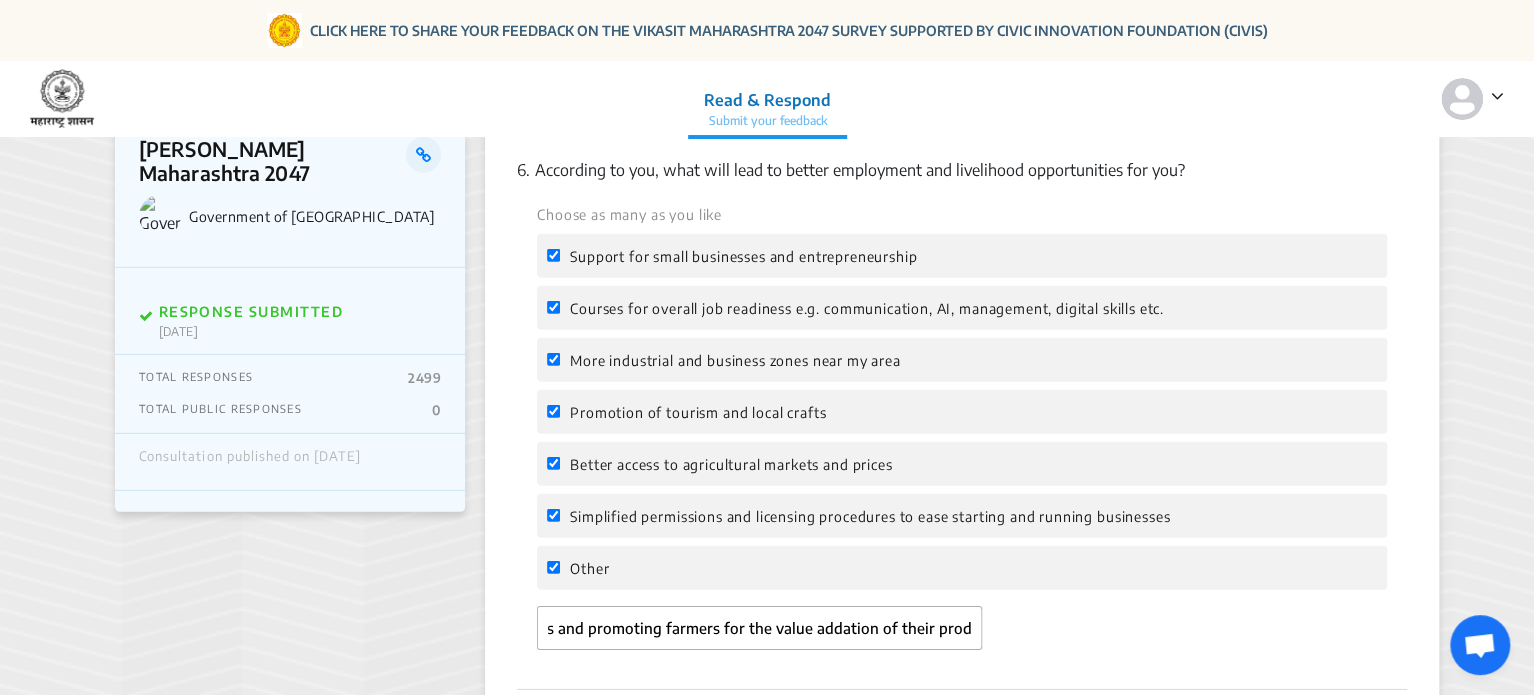 scroll, scrollTop: 0, scrollLeft: 0, axis: both 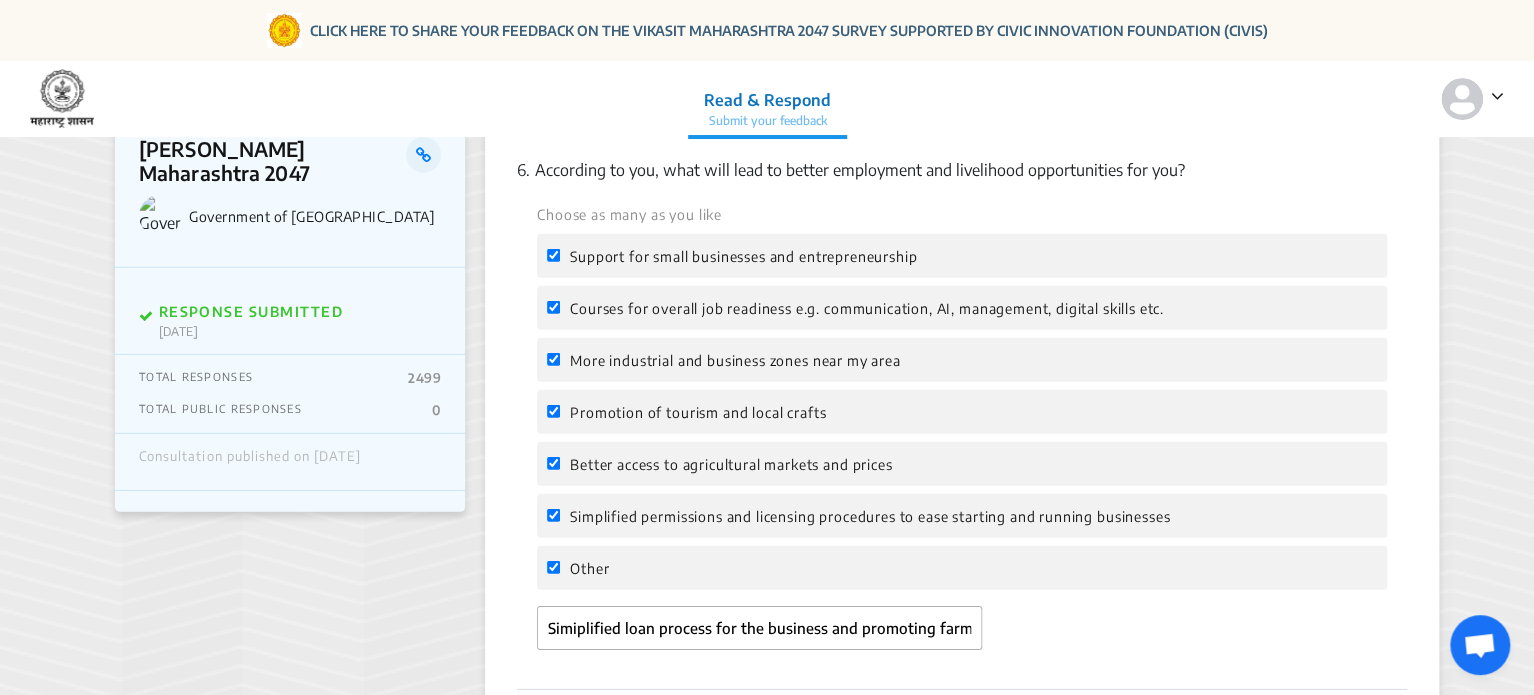drag, startPoint x: 1529, startPoint y: 496, endPoint x: 1535, endPoint y: 572, distance: 76.23647 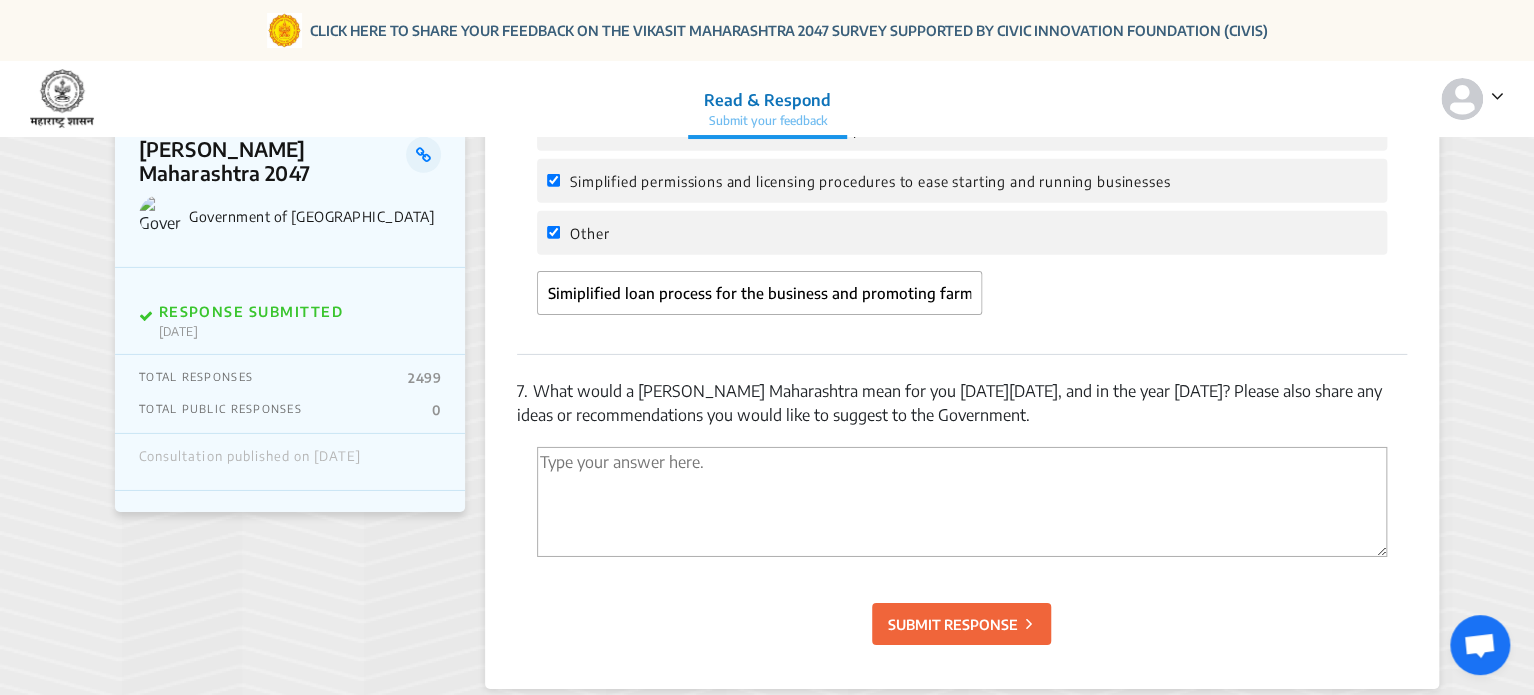 scroll, scrollTop: 3080, scrollLeft: 0, axis: vertical 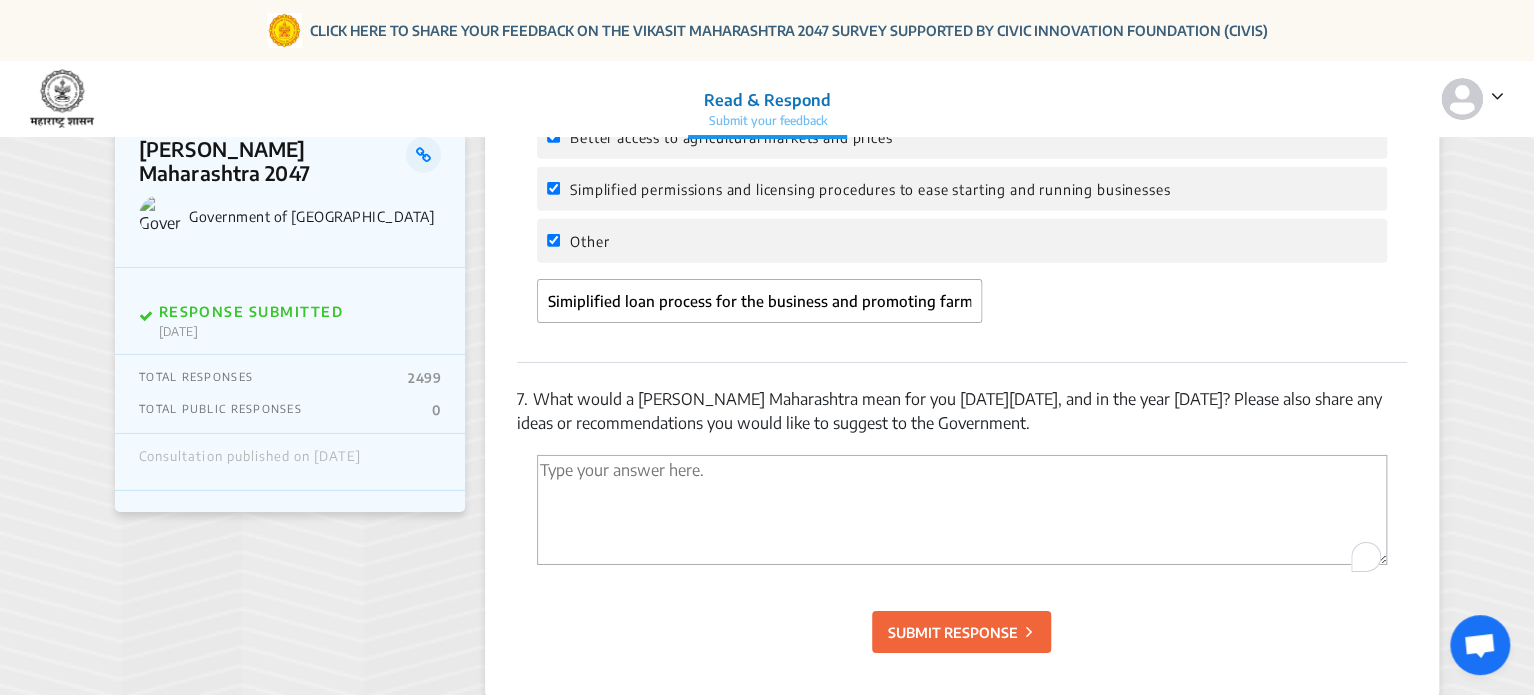 click at bounding box center [962, 510] 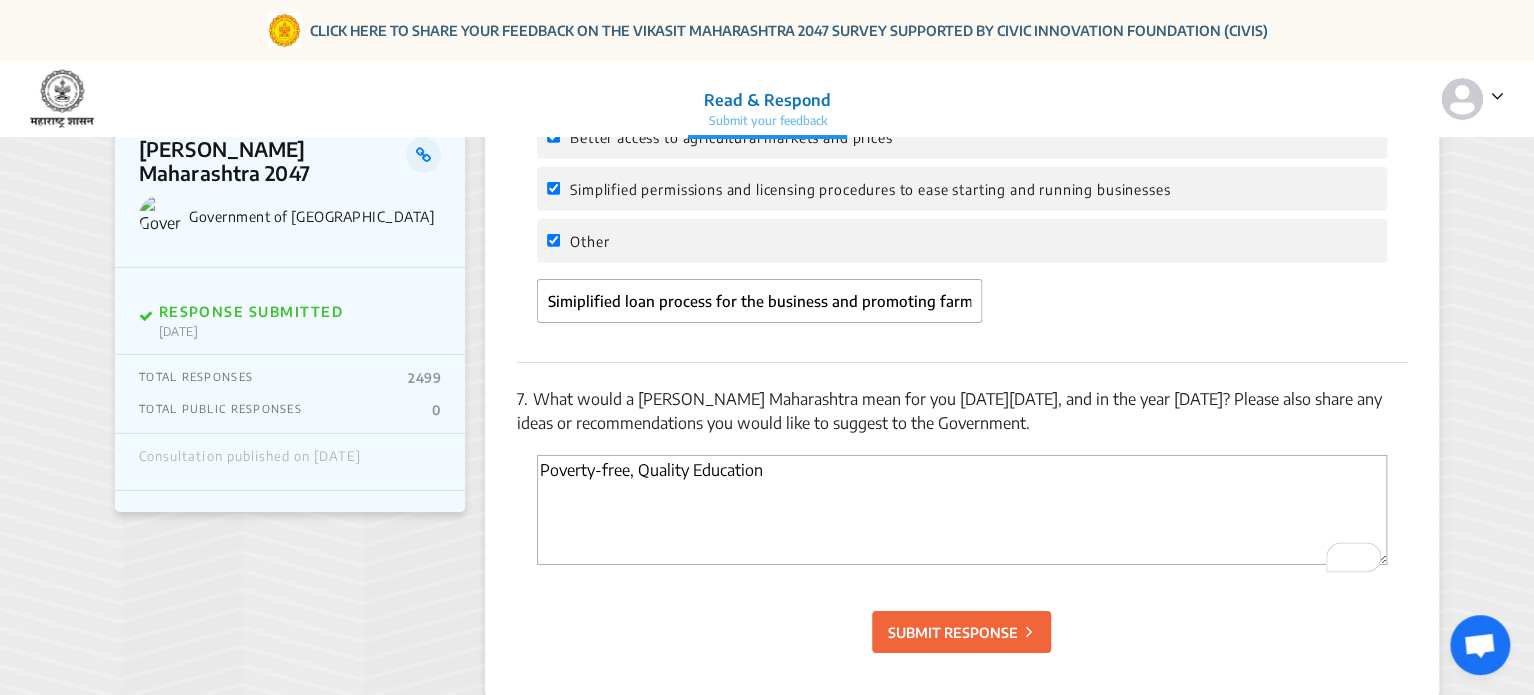 click on "Poverty-free, Quality Education" at bounding box center (962, 510) 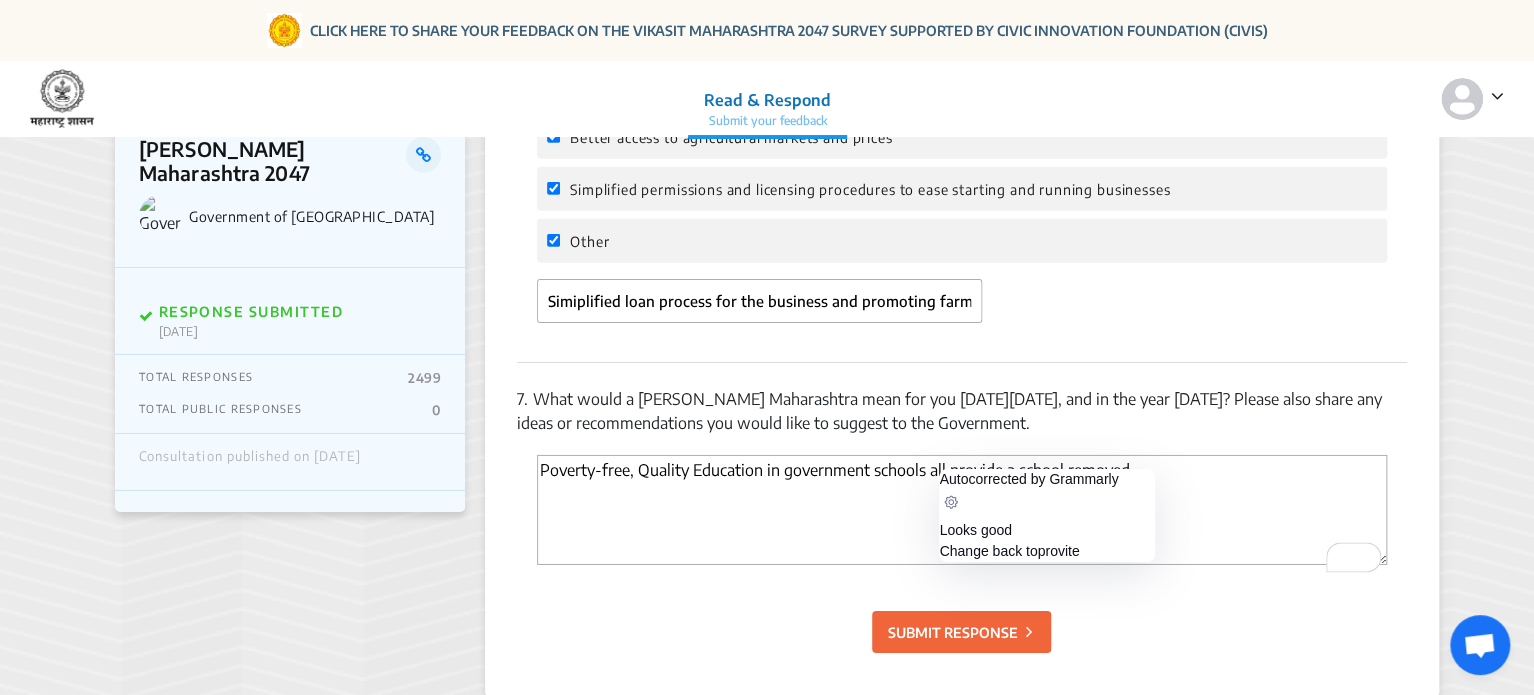 click on "Poverty-free, Quality Education in government schools all provide a school removed" at bounding box center [962, 510] 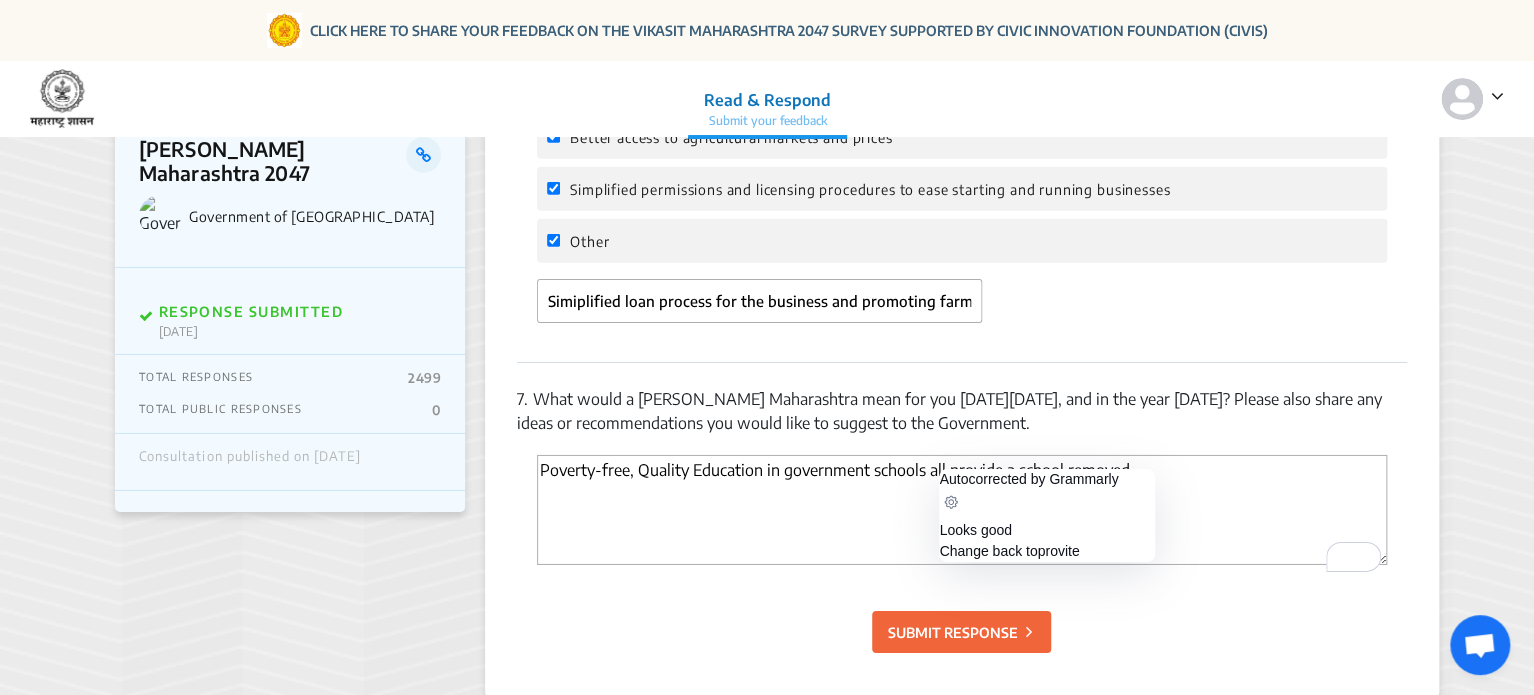 click on "provite" 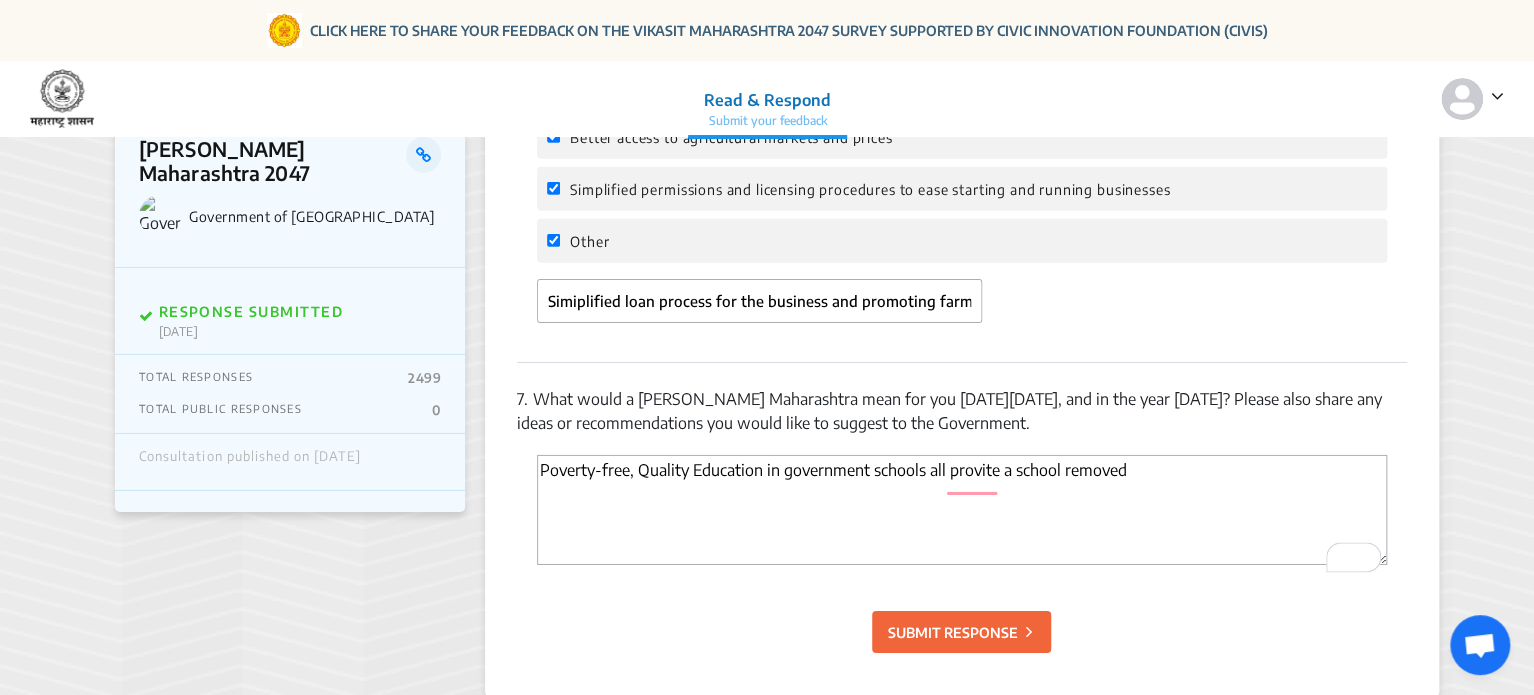 click on "Poverty-free, Quality Education in government schools all provite a school removed" at bounding box center [962, 510] 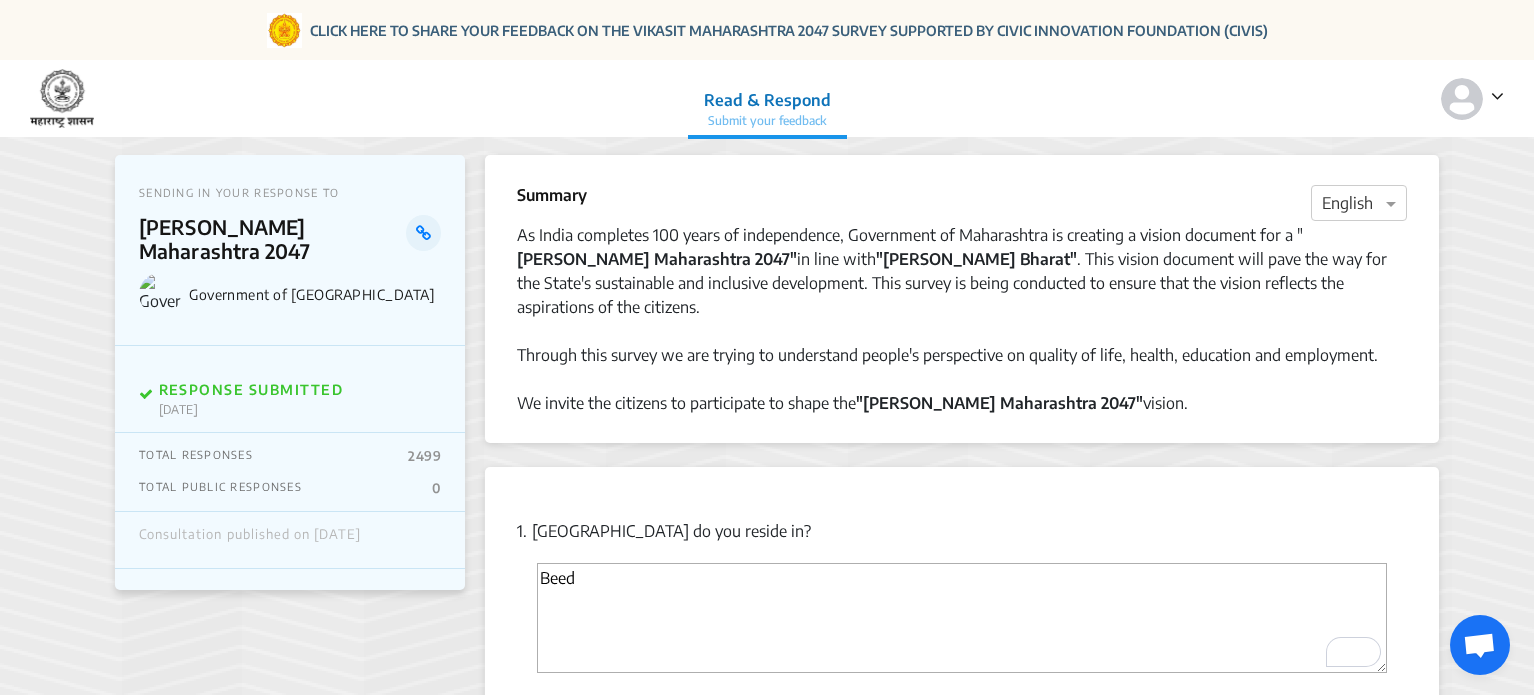scroll, scrollTop: 3080, scrollLeft: 0, axis: vertical 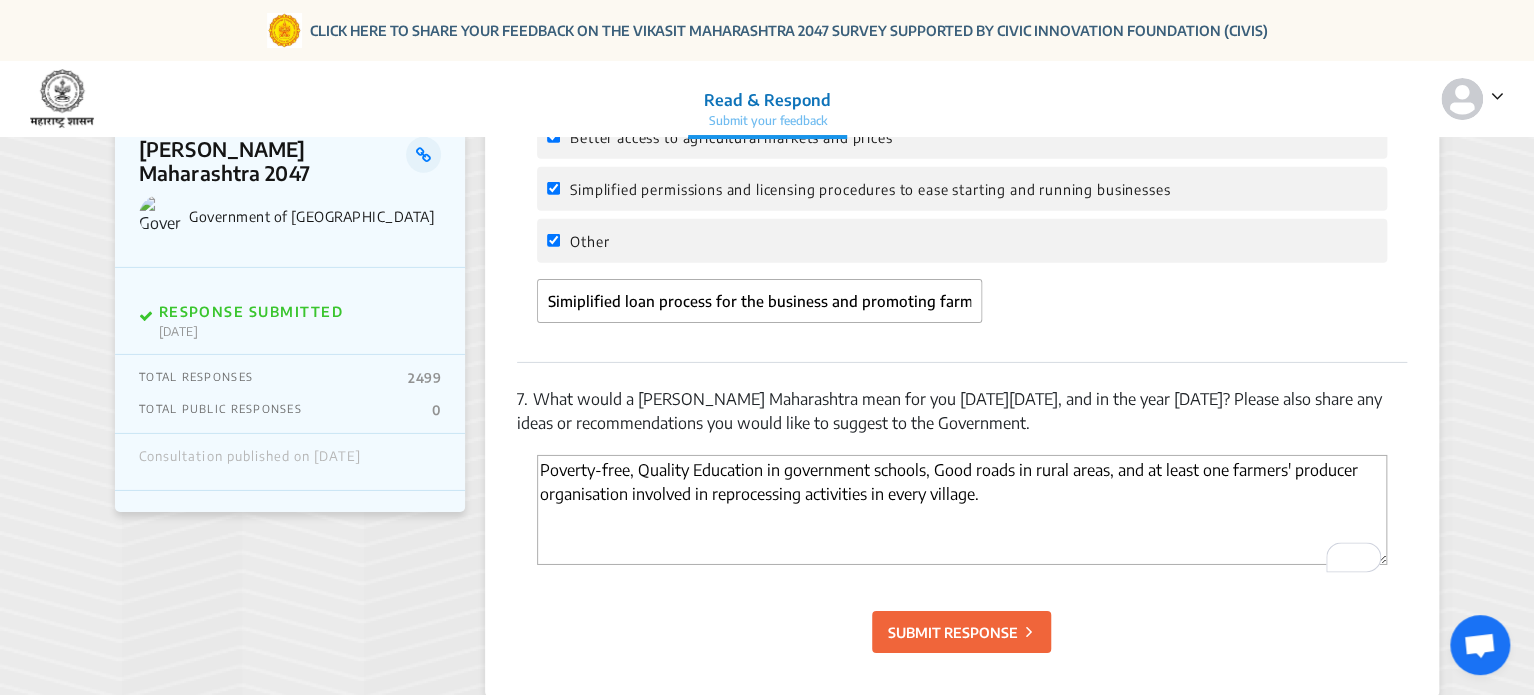 click on "Poverty-free, Quality Education in government schools, Good roads in rural areas, and at least one farmers' producer organisation involved in reprocessing activities in every village." at bounding box center [962, 510] 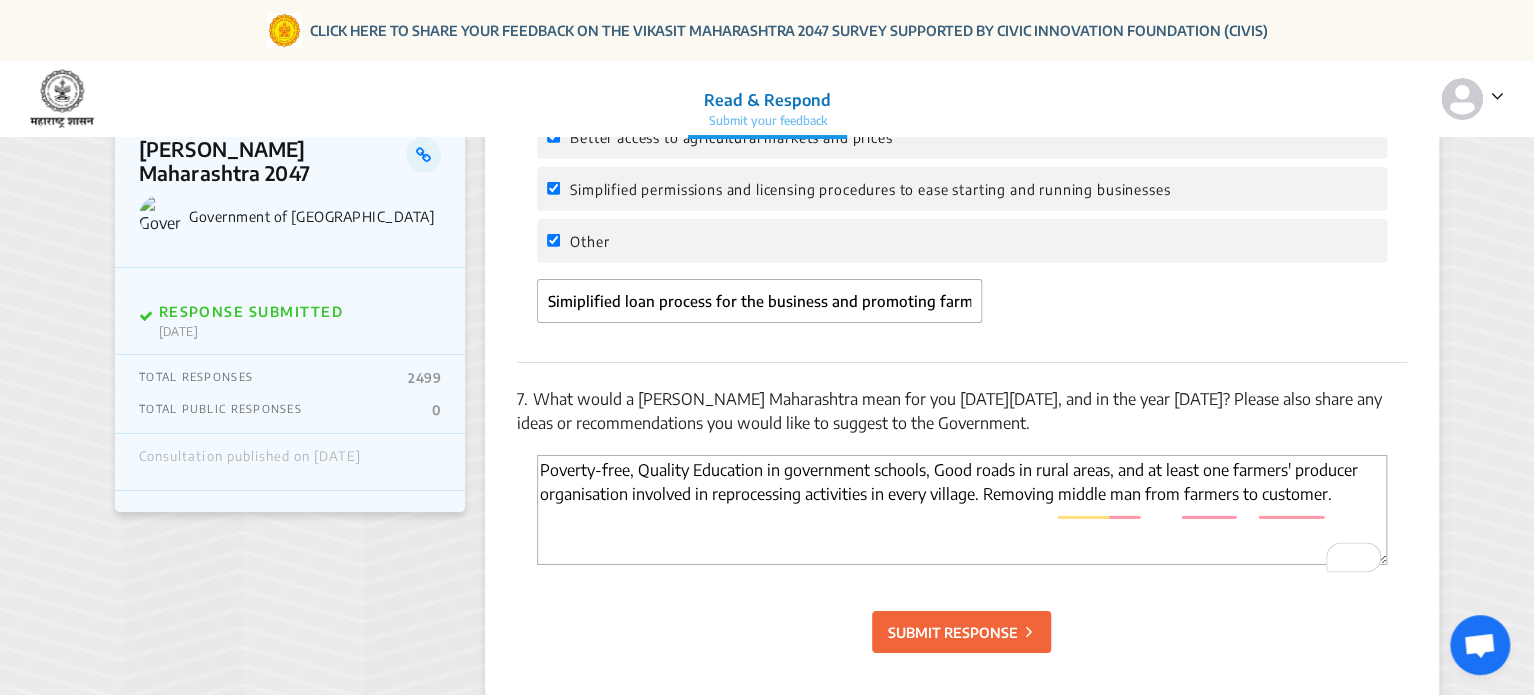 type on "Poverty-free, Quality Education in government schools, Good roads in rural areas, and at least one farmers' producer organisation involved in reprocessing activities in every village. Removing middle man from farmers to customer." 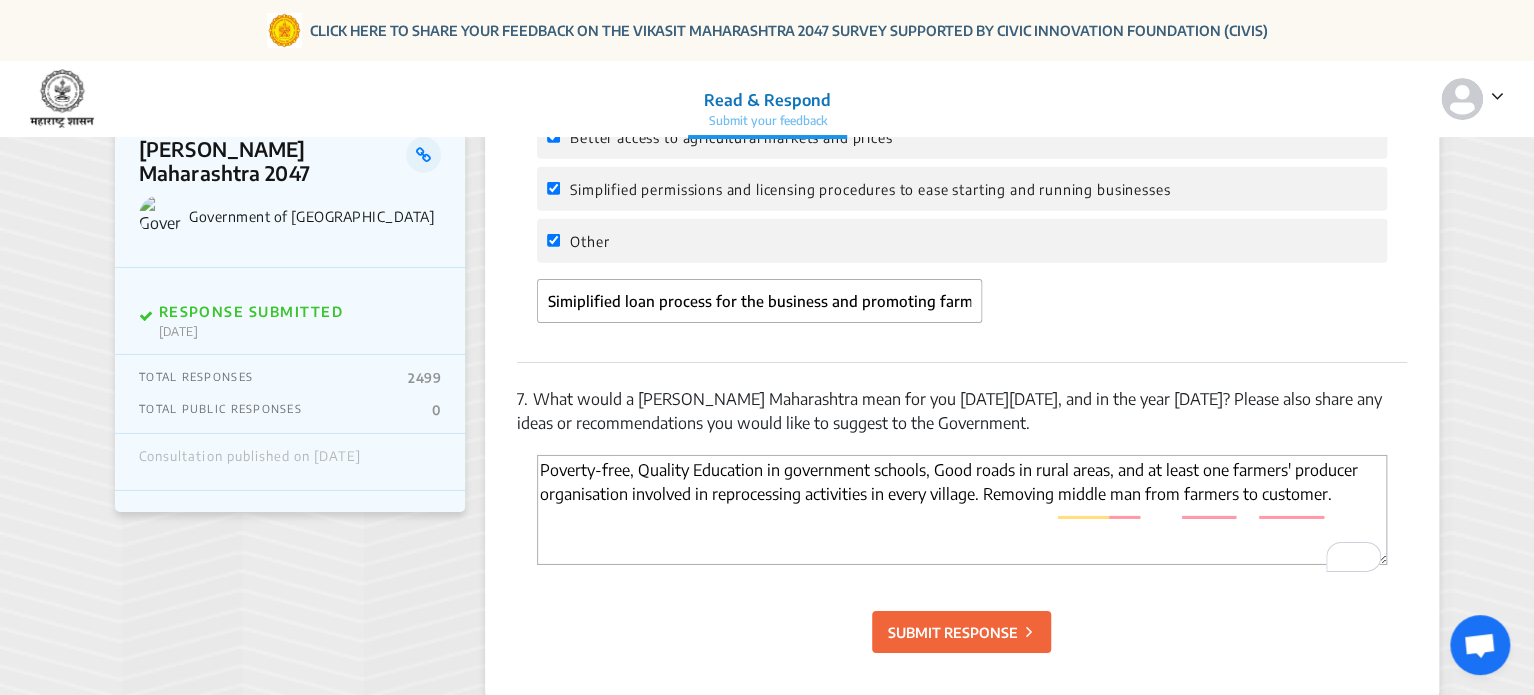 click on "SUBMIT RESPONSE" 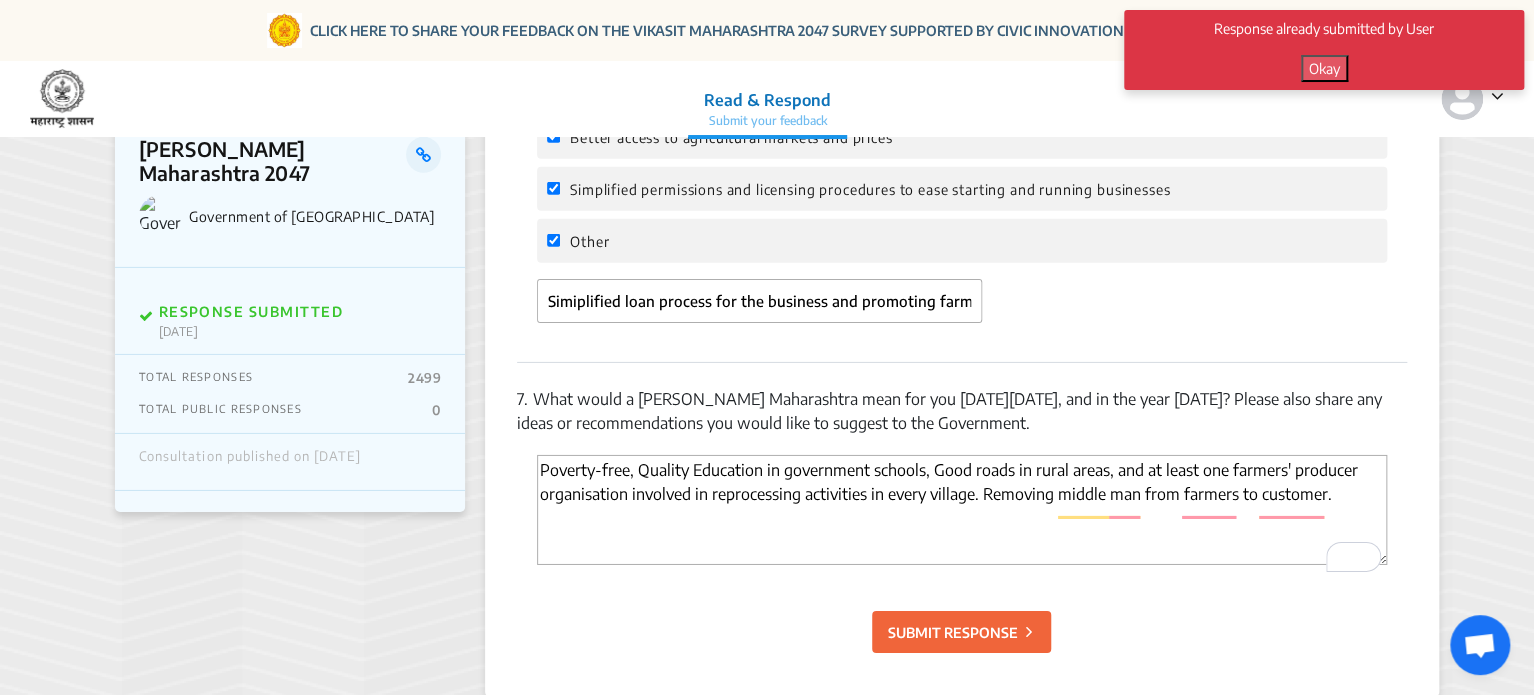 click on "Okay" 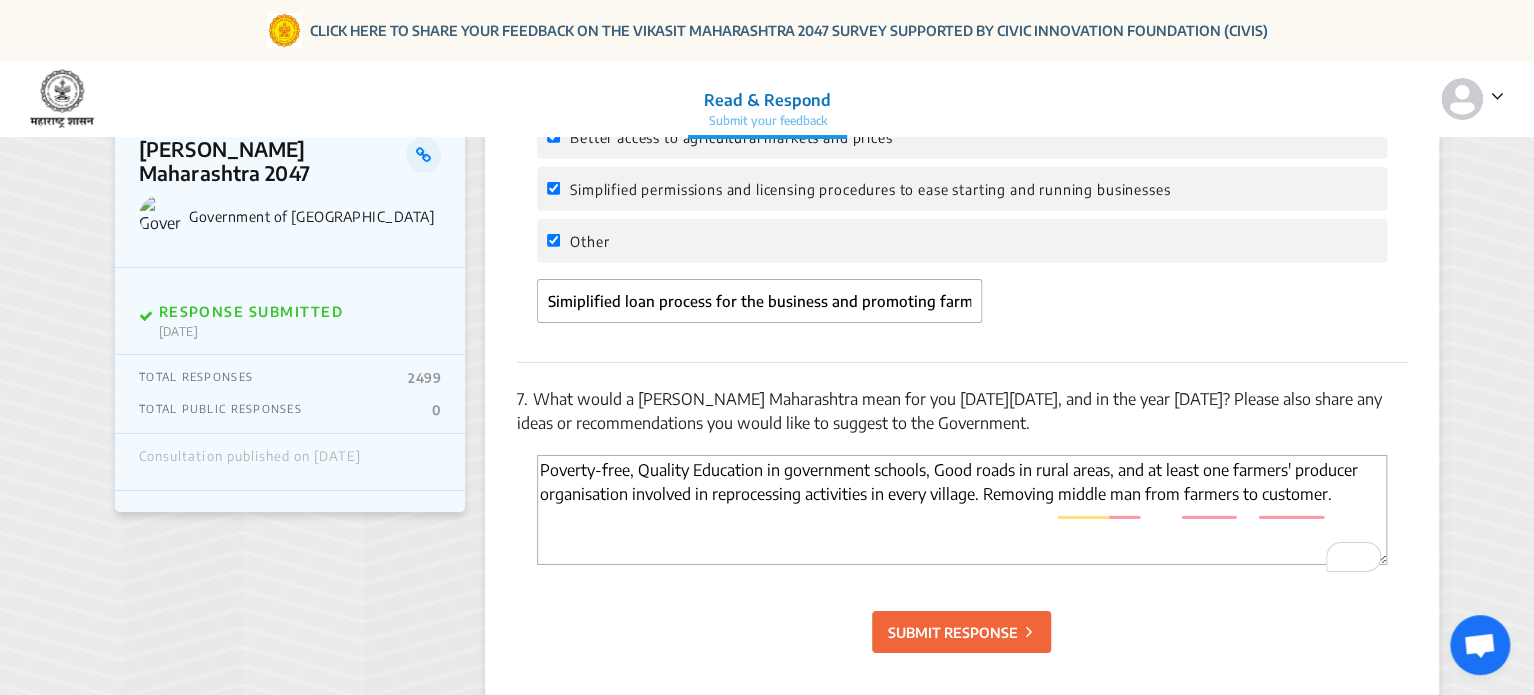 click on "SUBMIT RESPONSE" 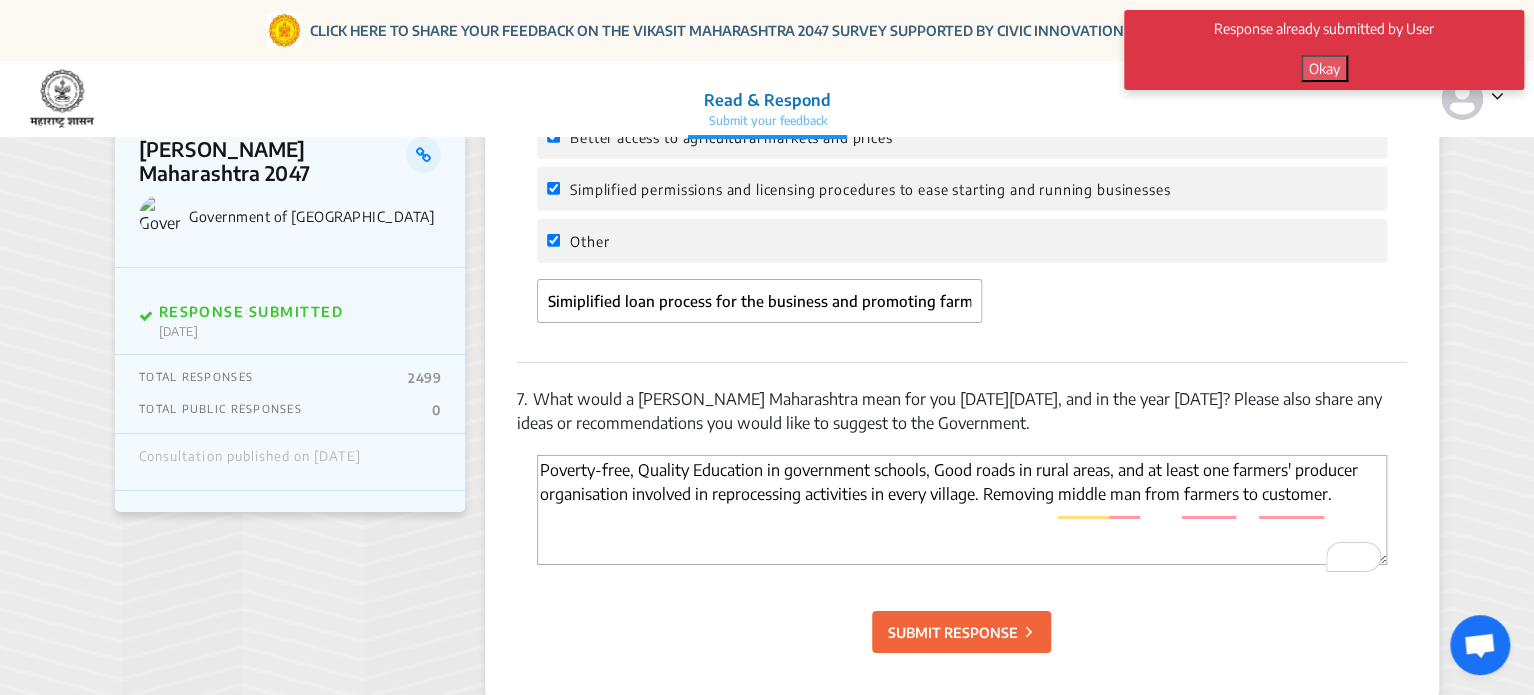 click on "Okay" 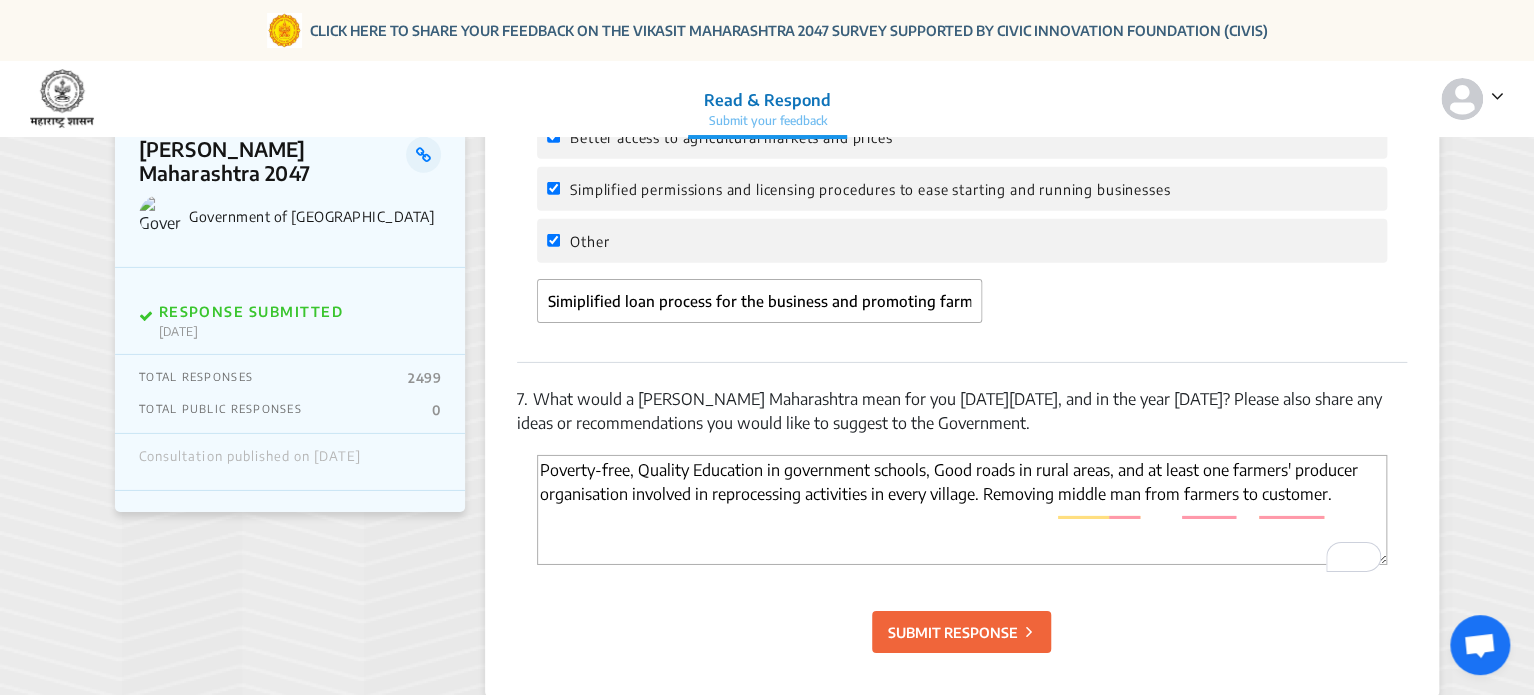 click on "RESPONSE SUBMITTED" 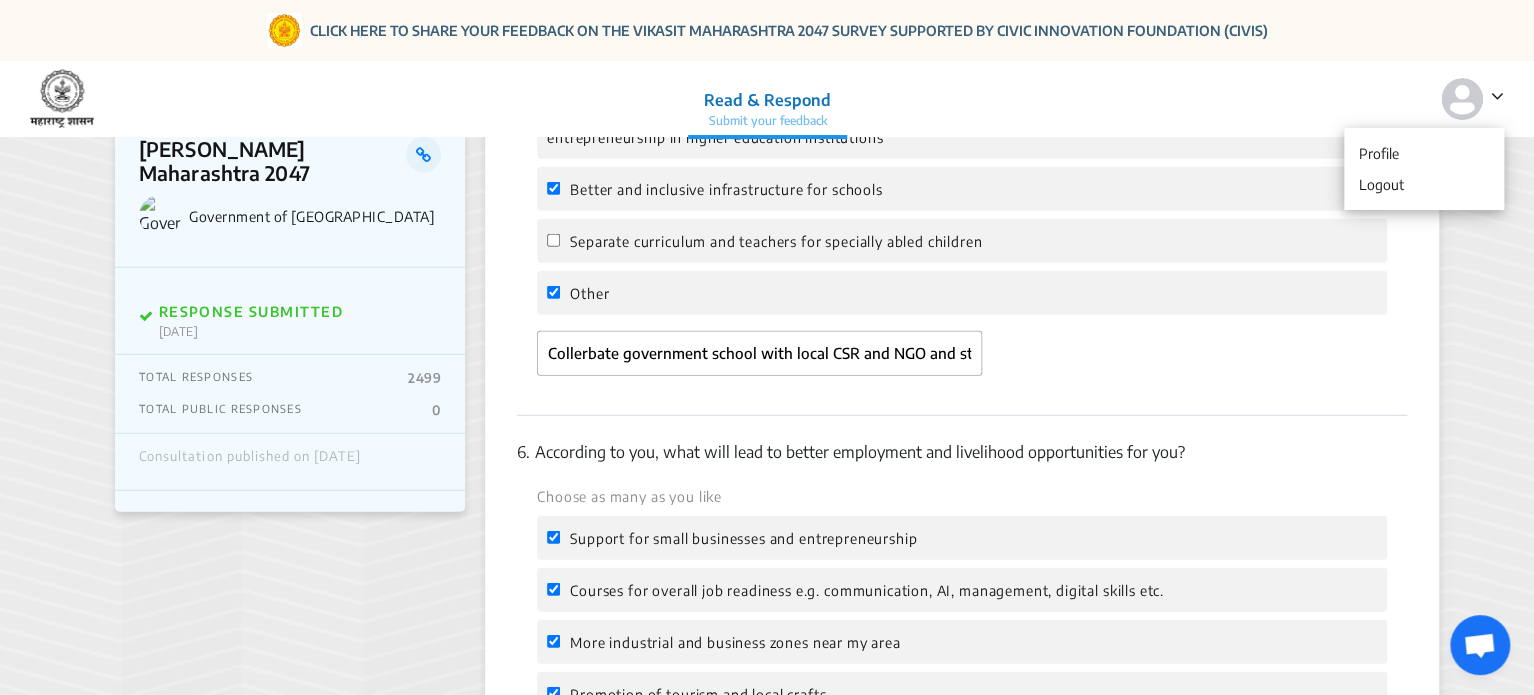 scroll, scrollTop: 1863, scrollLeft: 0, axis: vertical 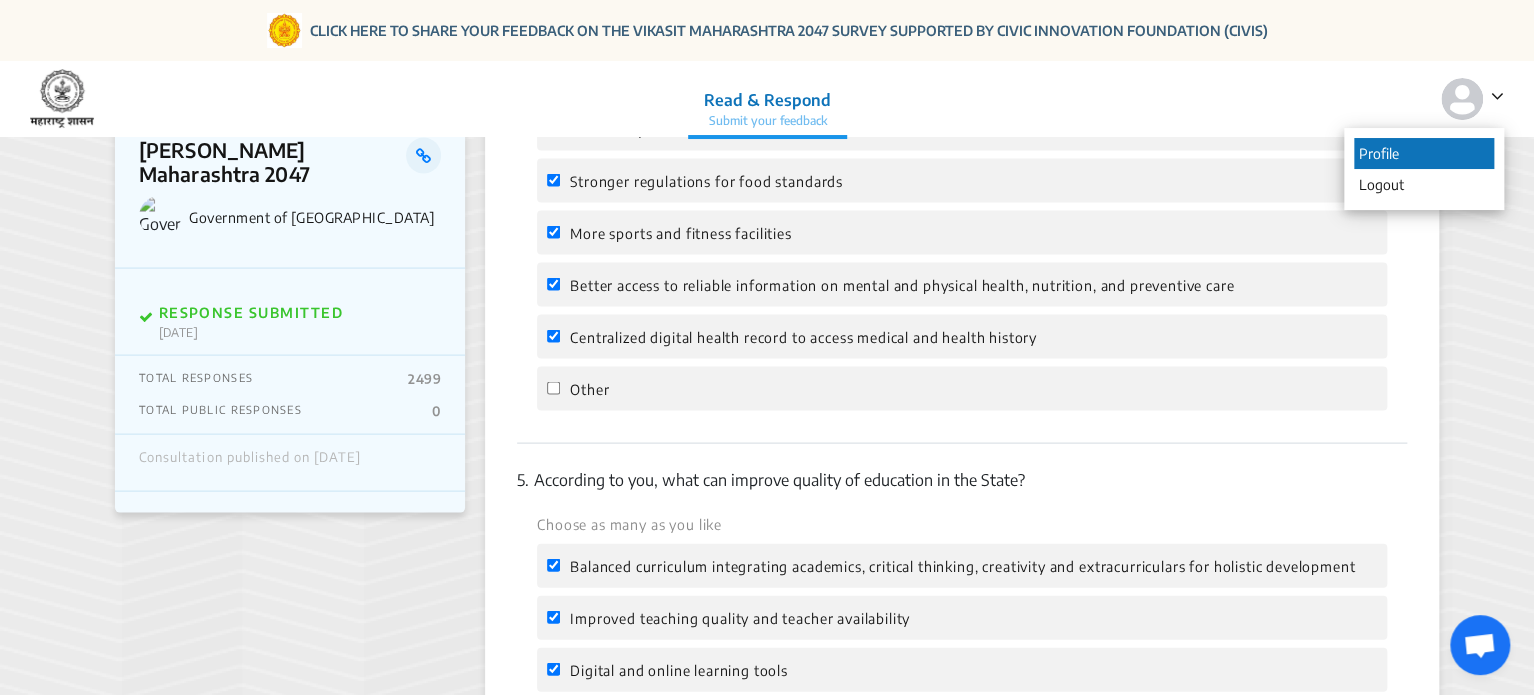 click on "Profile" 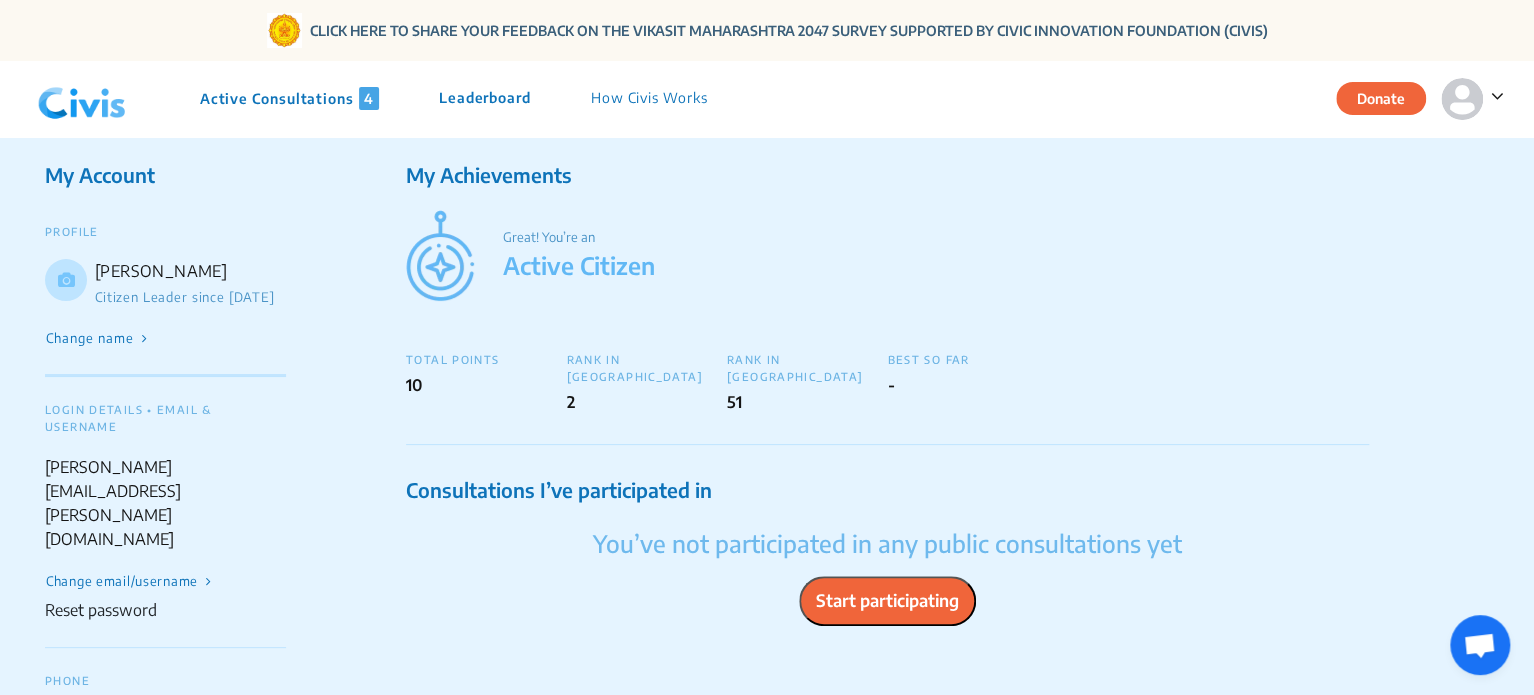 click on "Start participating" 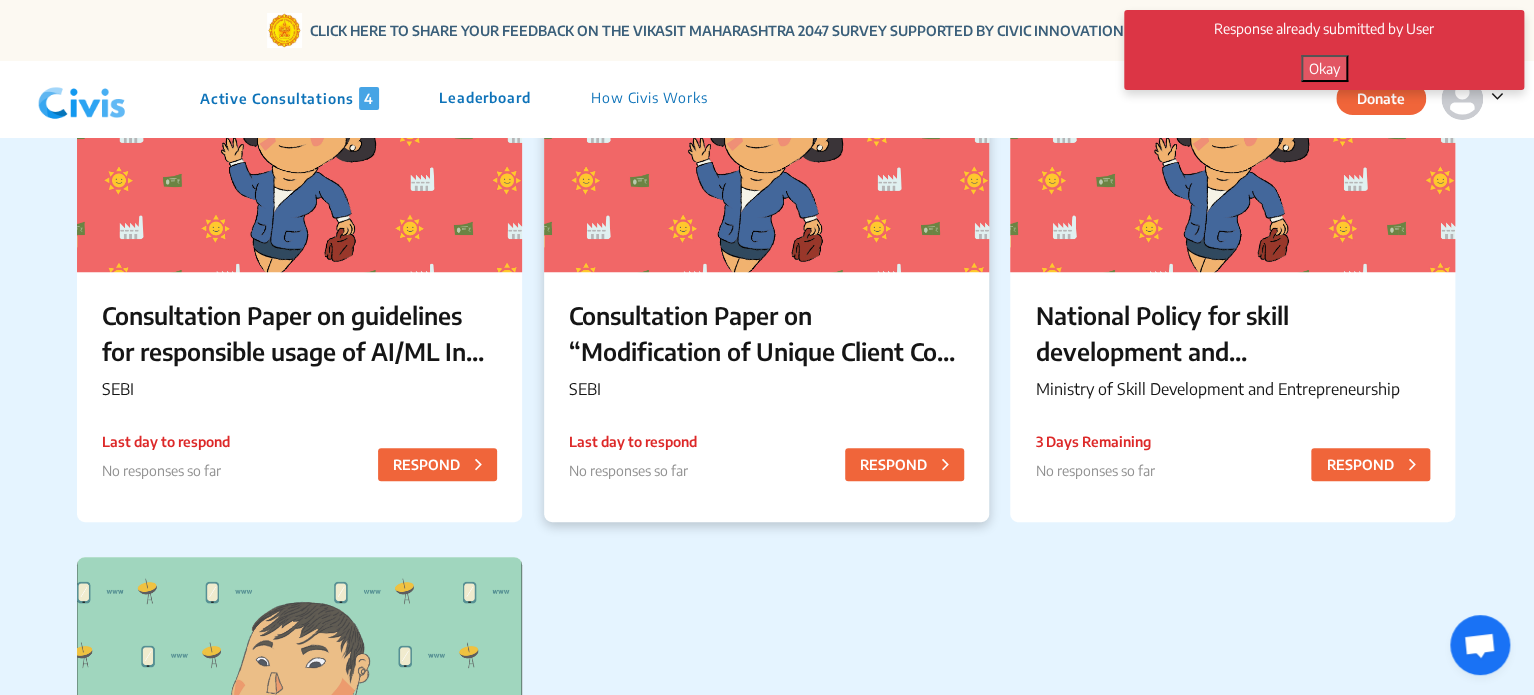 scroll, scrollTop: 280, scrollLeft: 0, axis: vertical 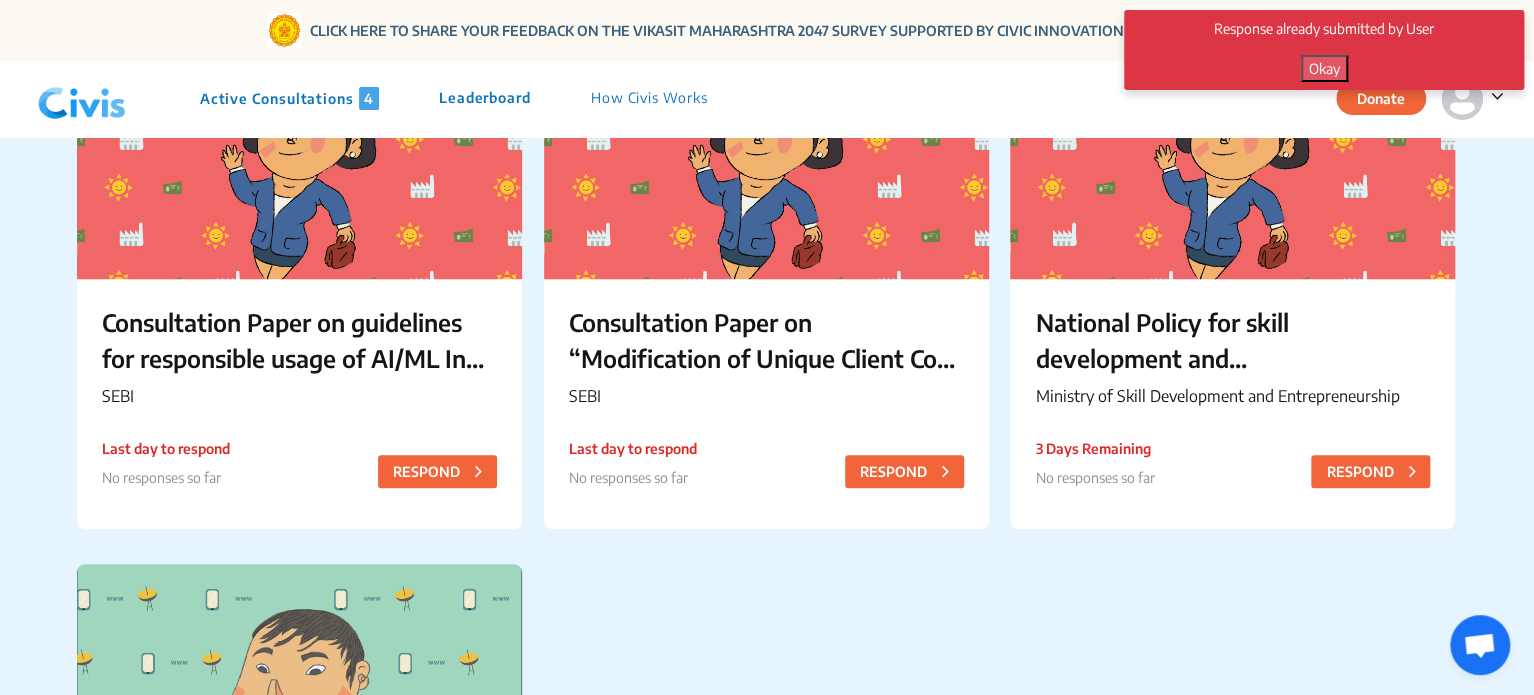 click on "Okay" 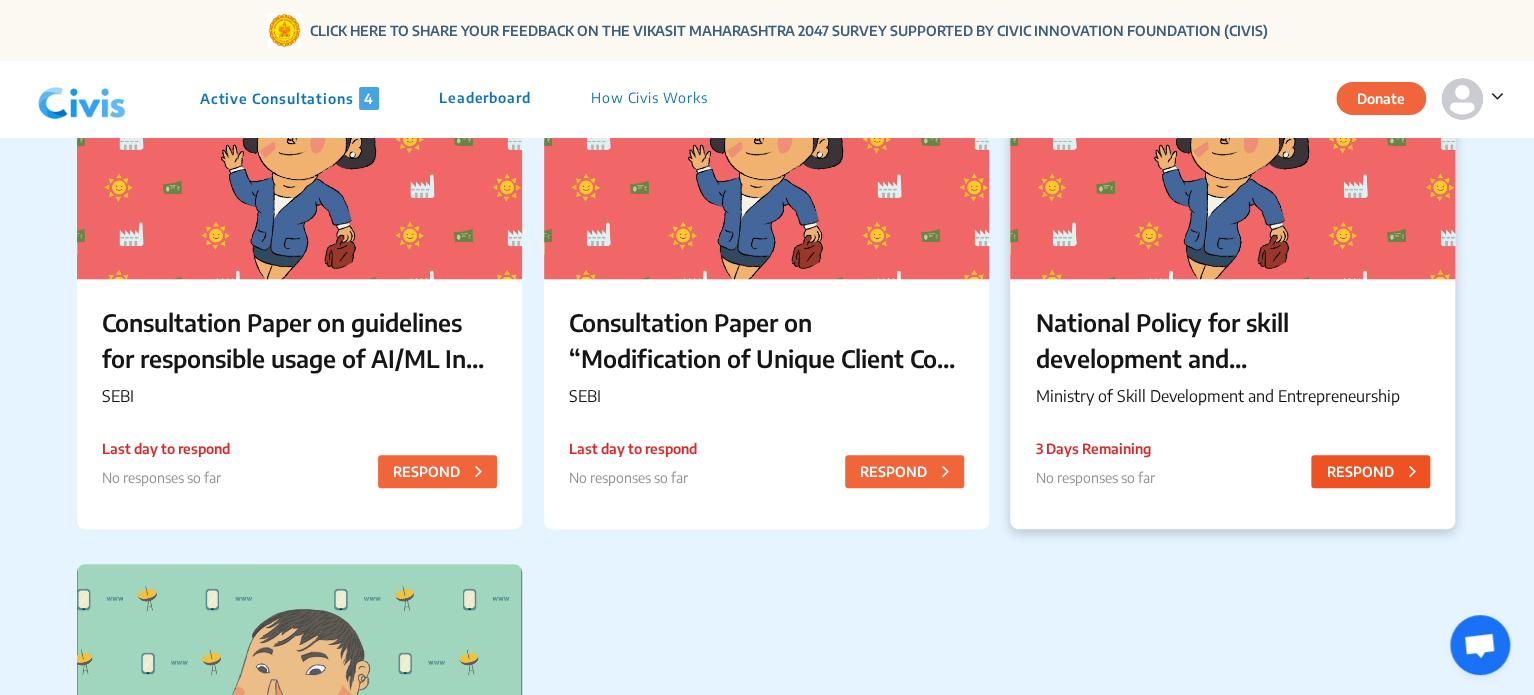 click on "RESPOND" 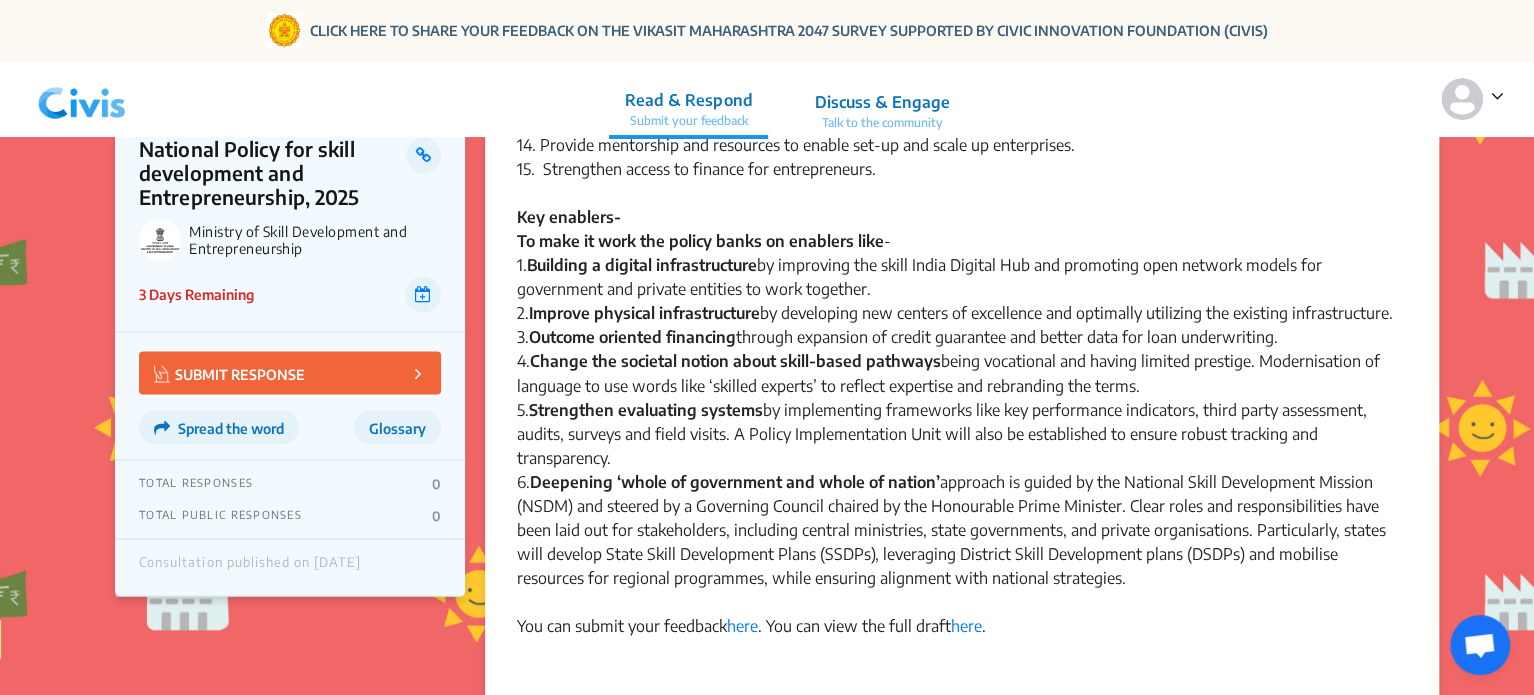 scroll, scrollTop: 1485, scrollLeft: 0, axis: vertical 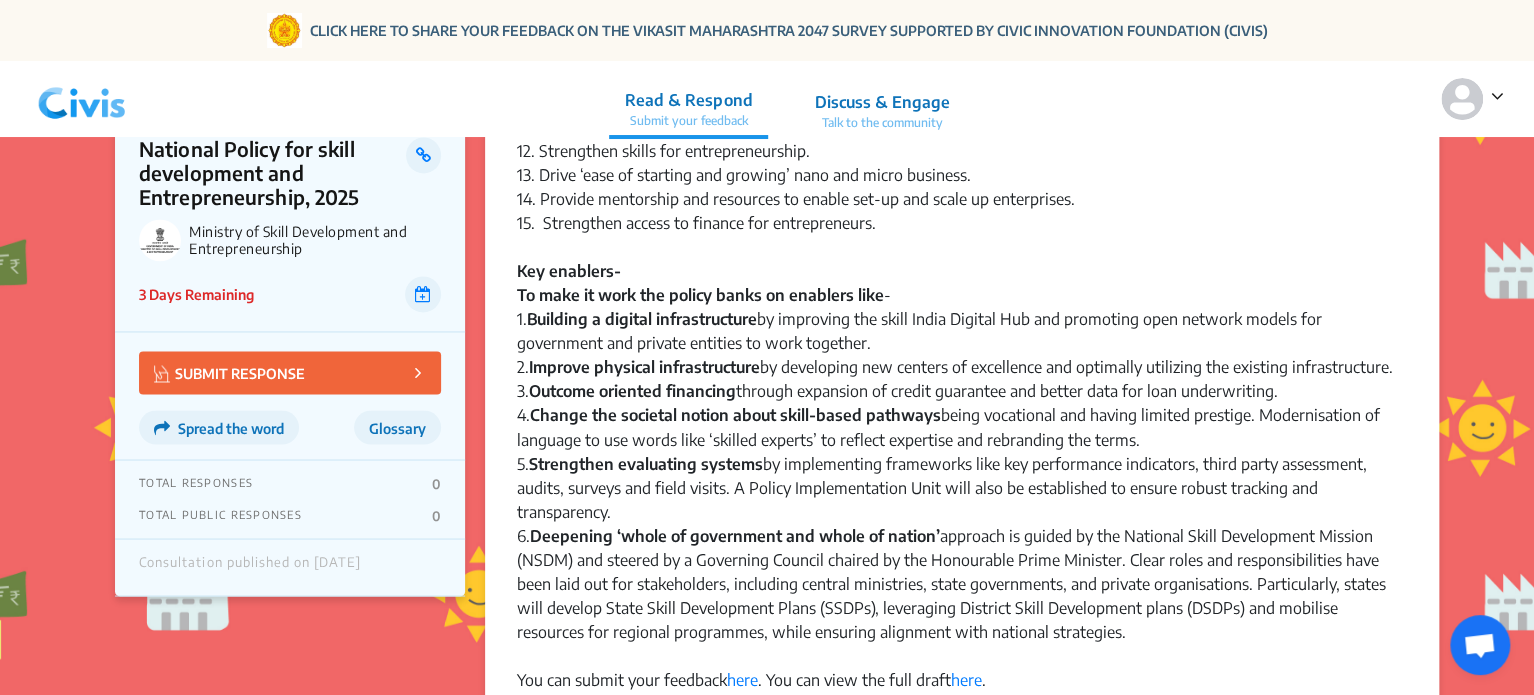click on "Talk to the community" 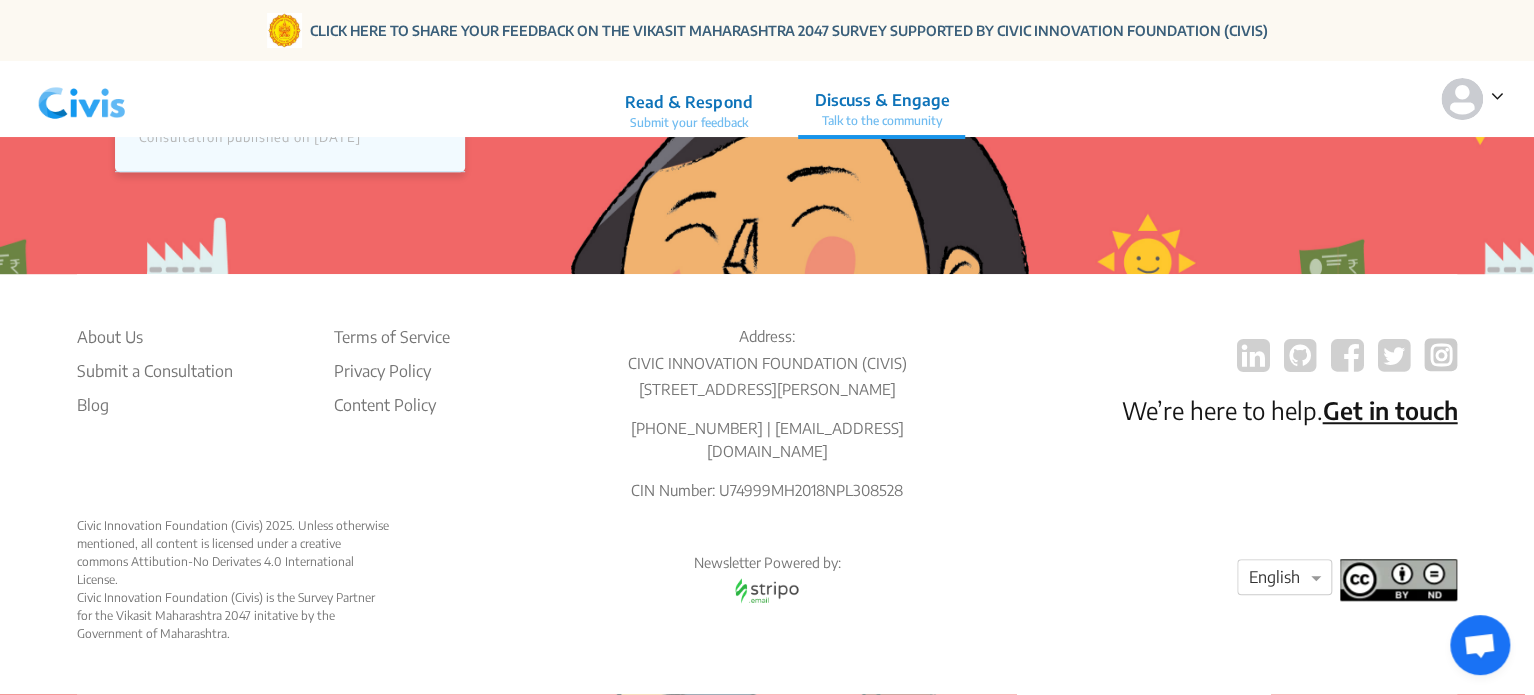 scroll, scrollTop: 0, scrollLeft: 0, axis: both 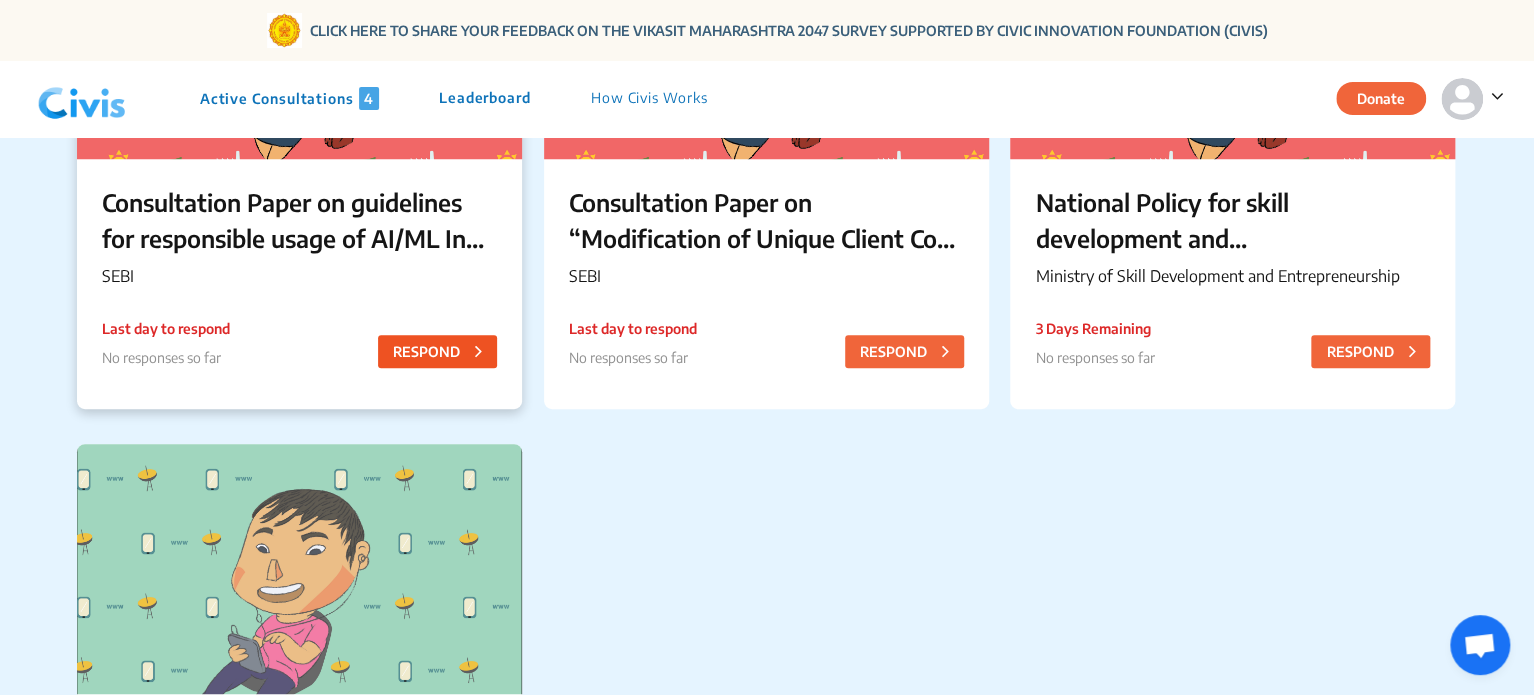 click on "RESPOND" 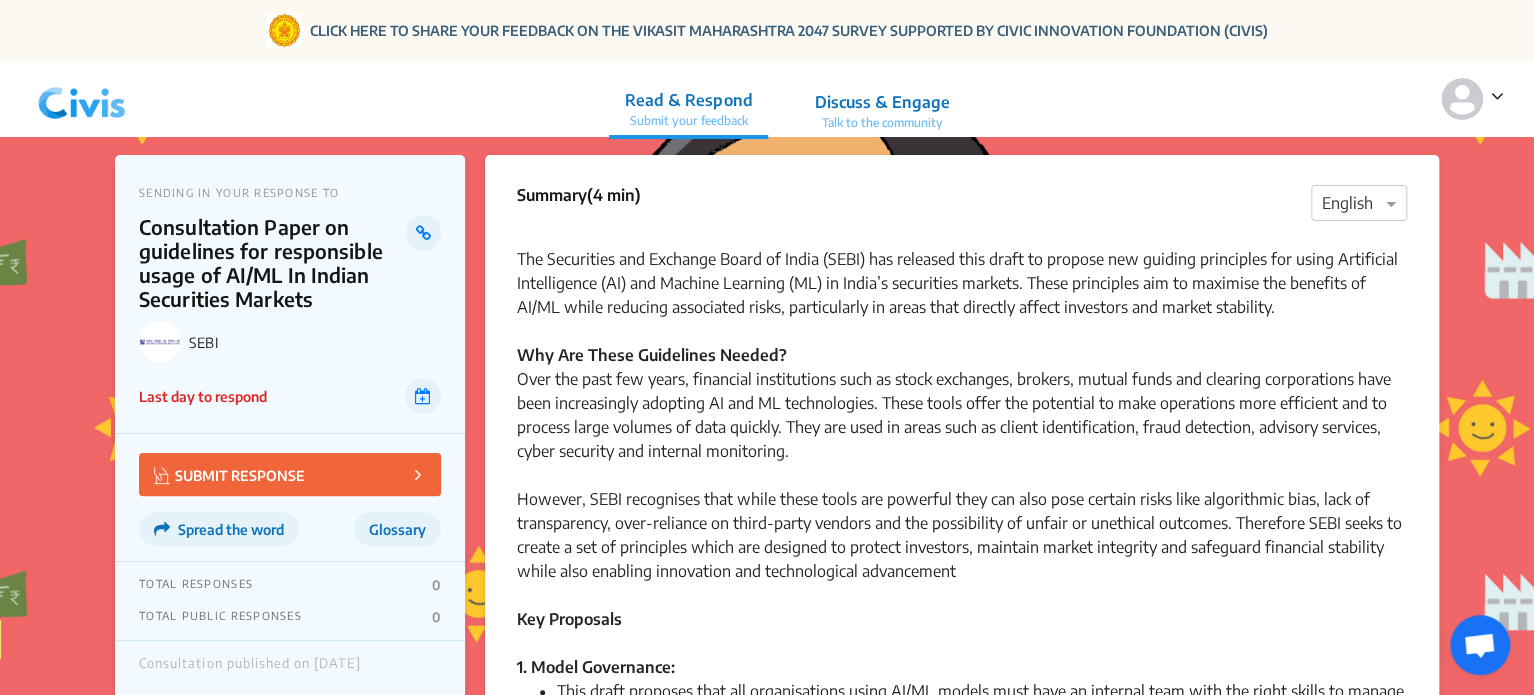 scroll, scrollTop: 0, scrollLeft: 0, axis: both 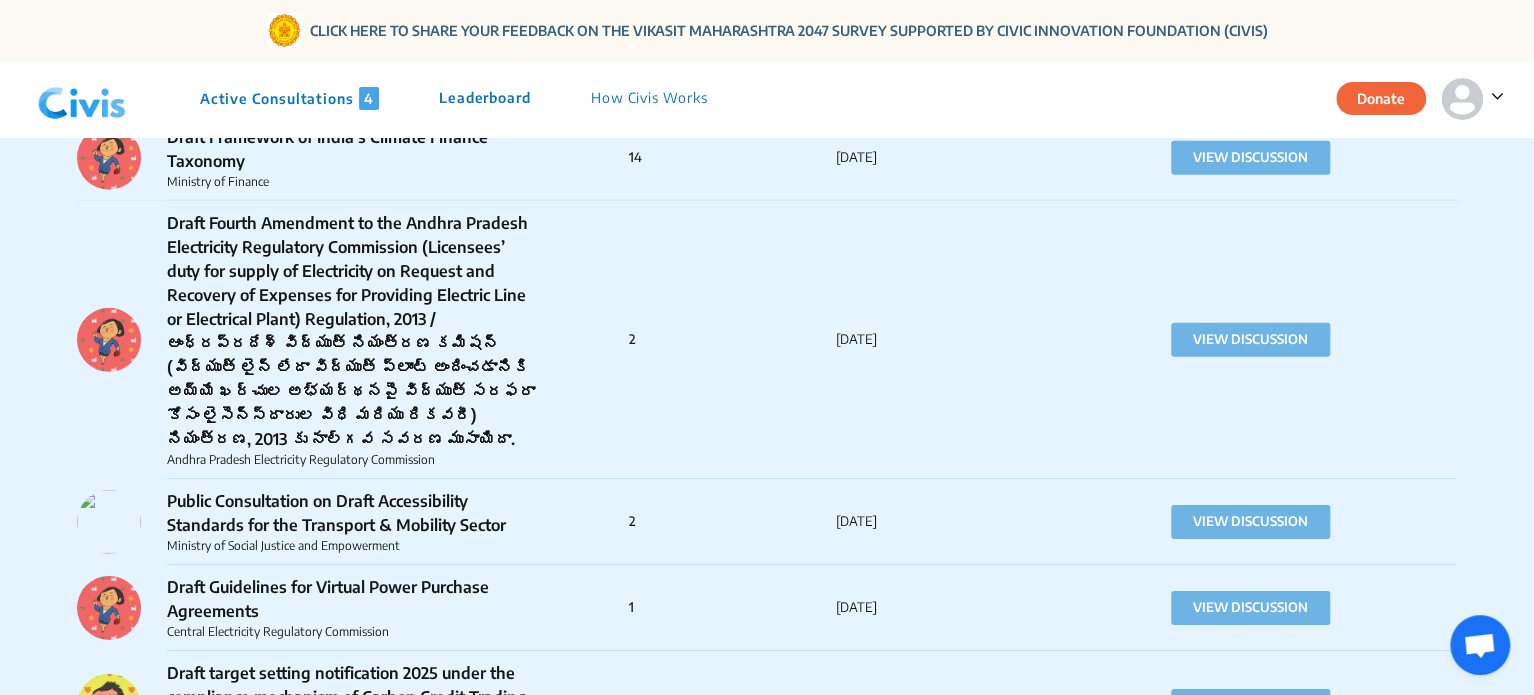 click 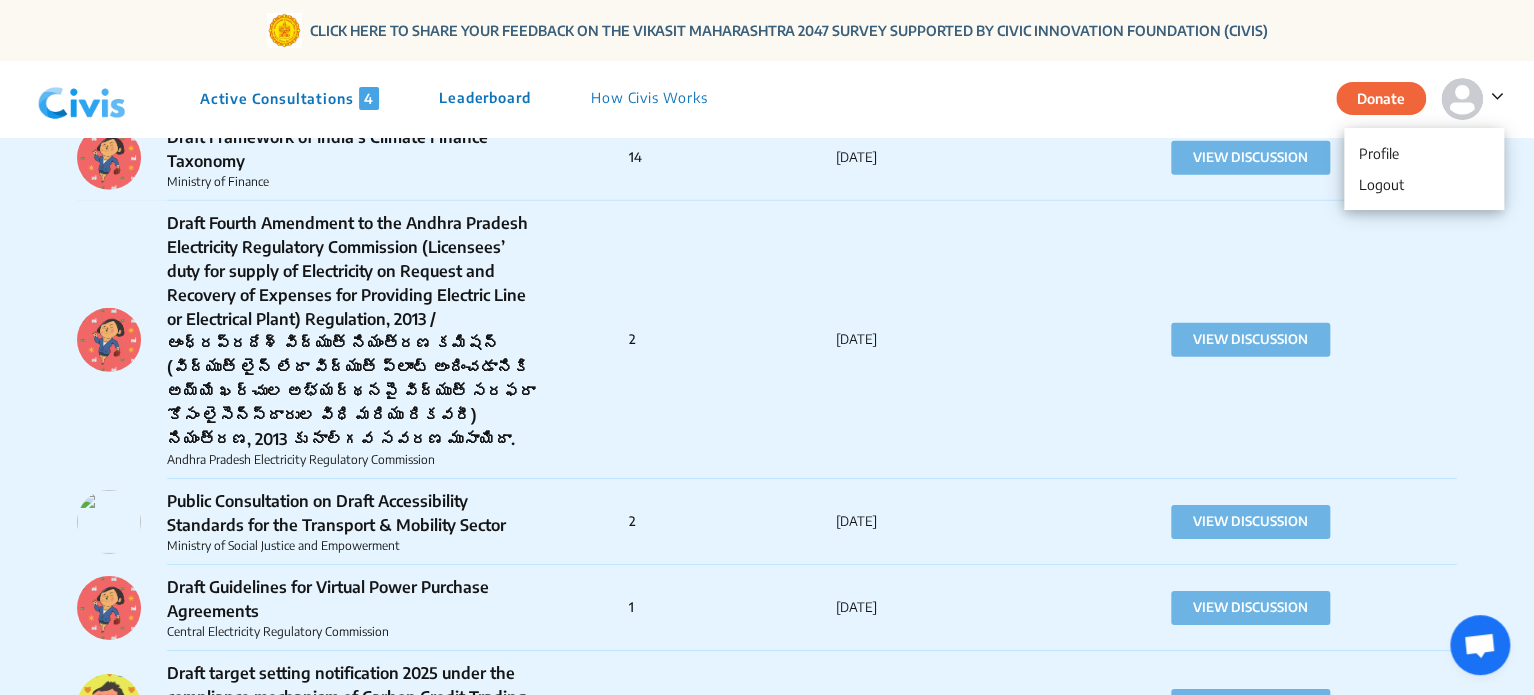 click on "Donate" 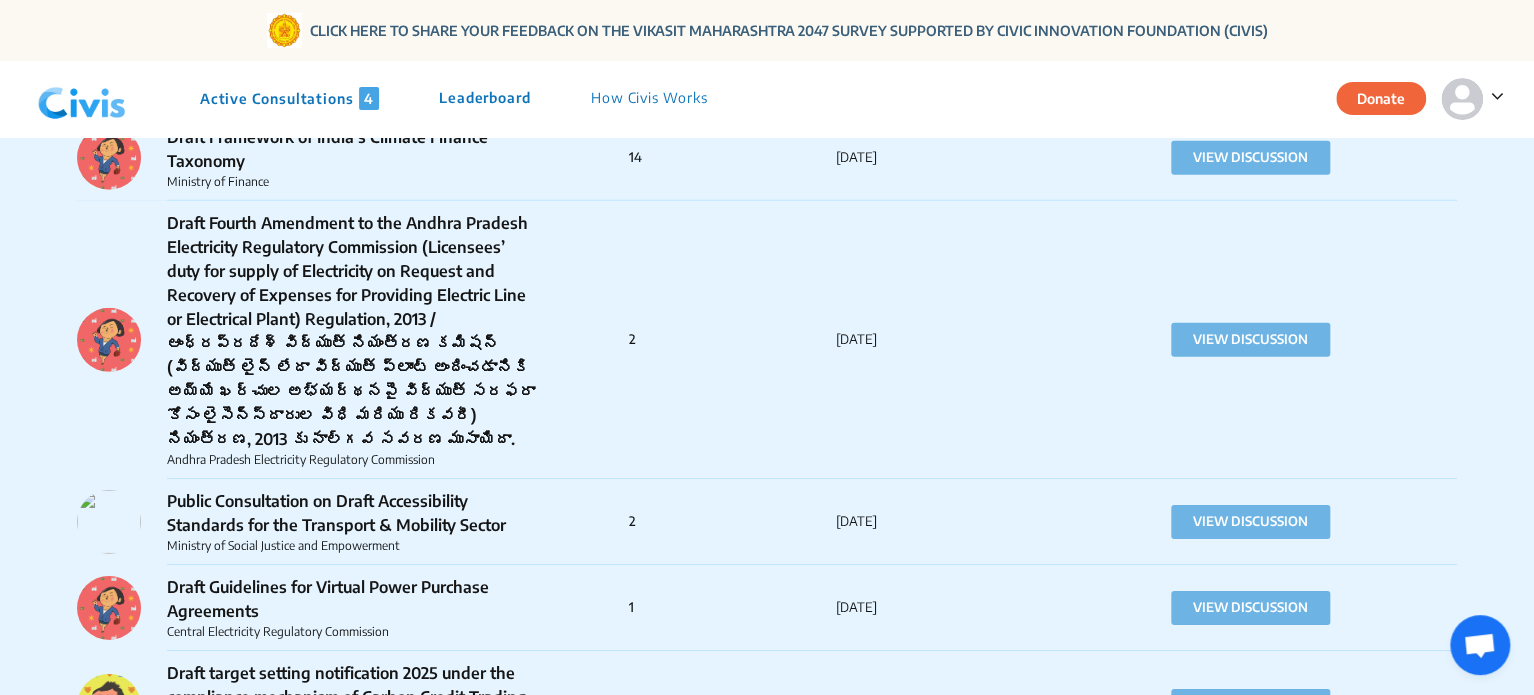 click on "Leaderboard" 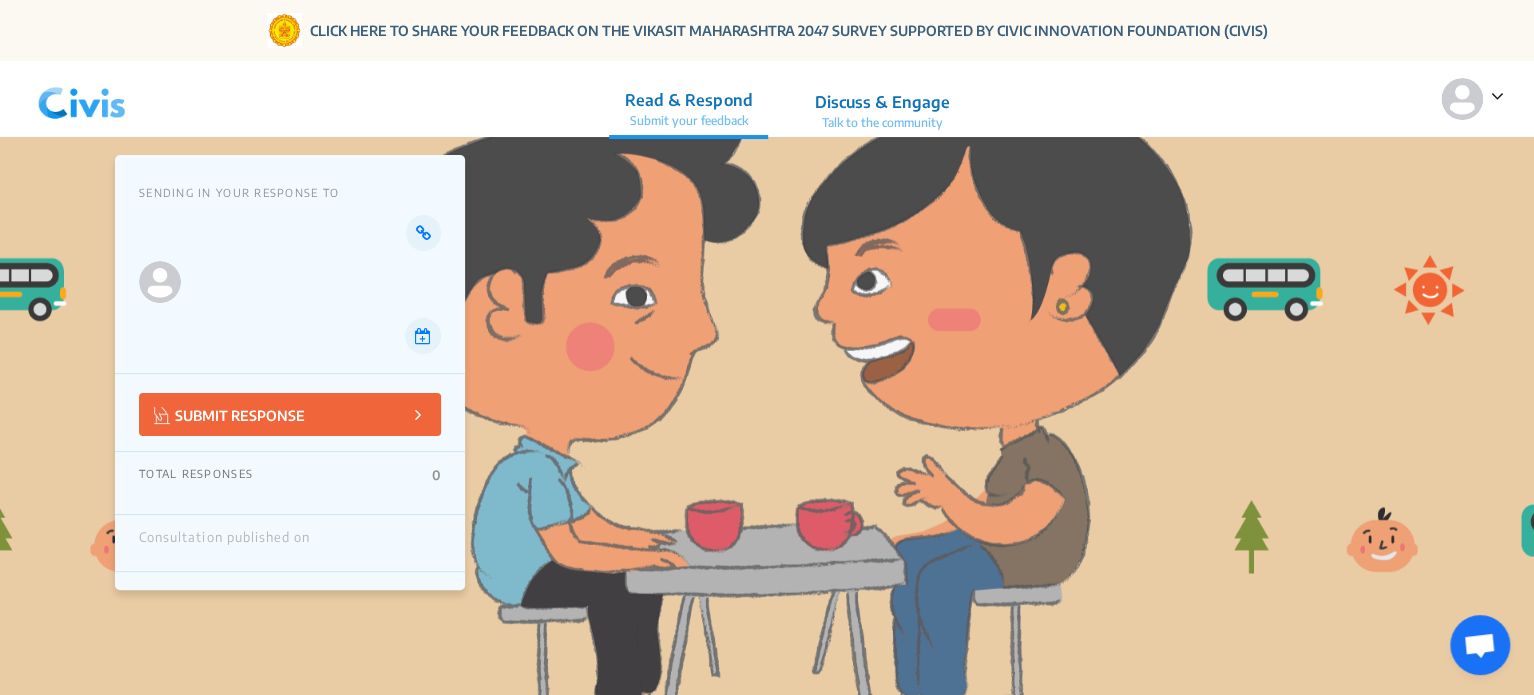 click on "Read & Respond Submit your feedback Discuss & Engage Talk to the community Read & Respond Submit your feedback" 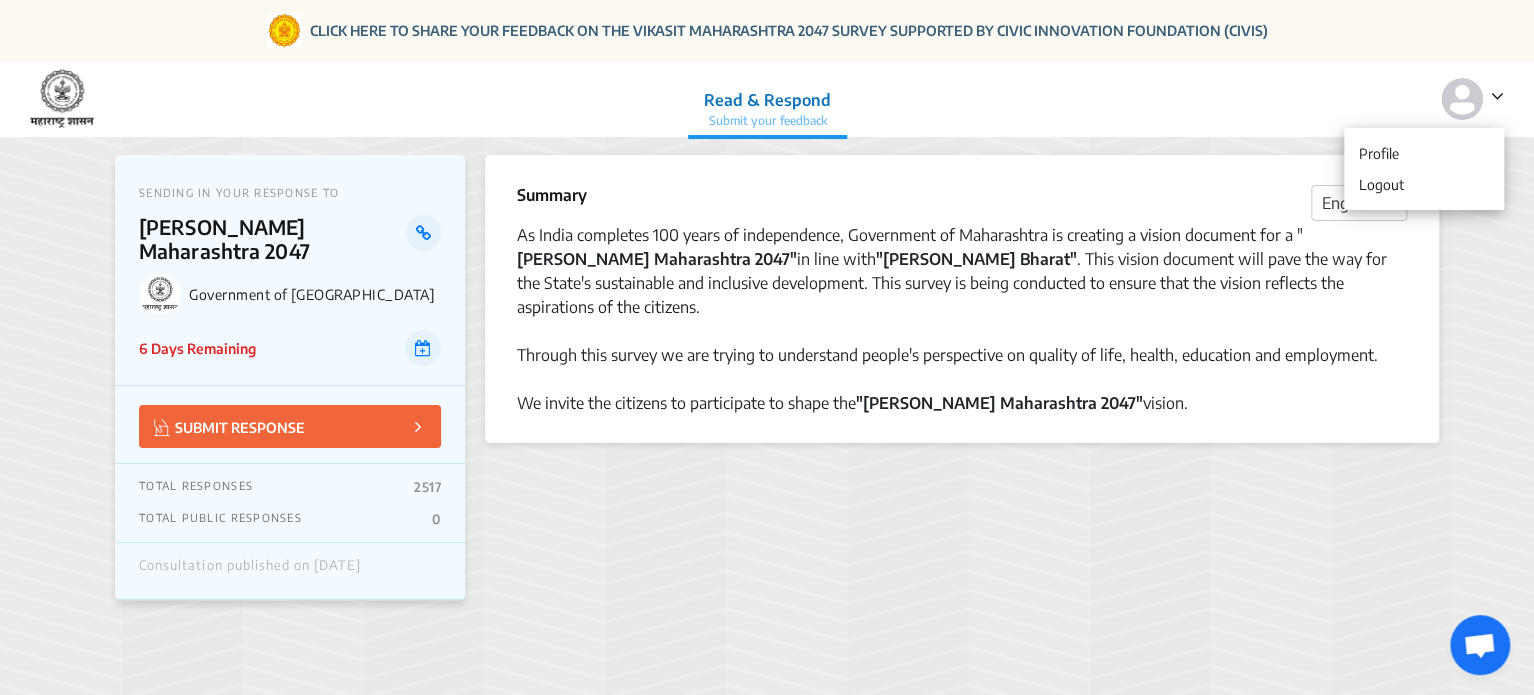 click on "As India completes 100 years of independence, Government of Maharashtra is creating a vision document for a " Vikasit Maharashtra 2047"  in line with  "Viksit Bharat" . This vision document will pave the way for the State's sustainable and inclusive development. This survey is being conducted to ensure that the vision reflects the aspirations of the citizens." 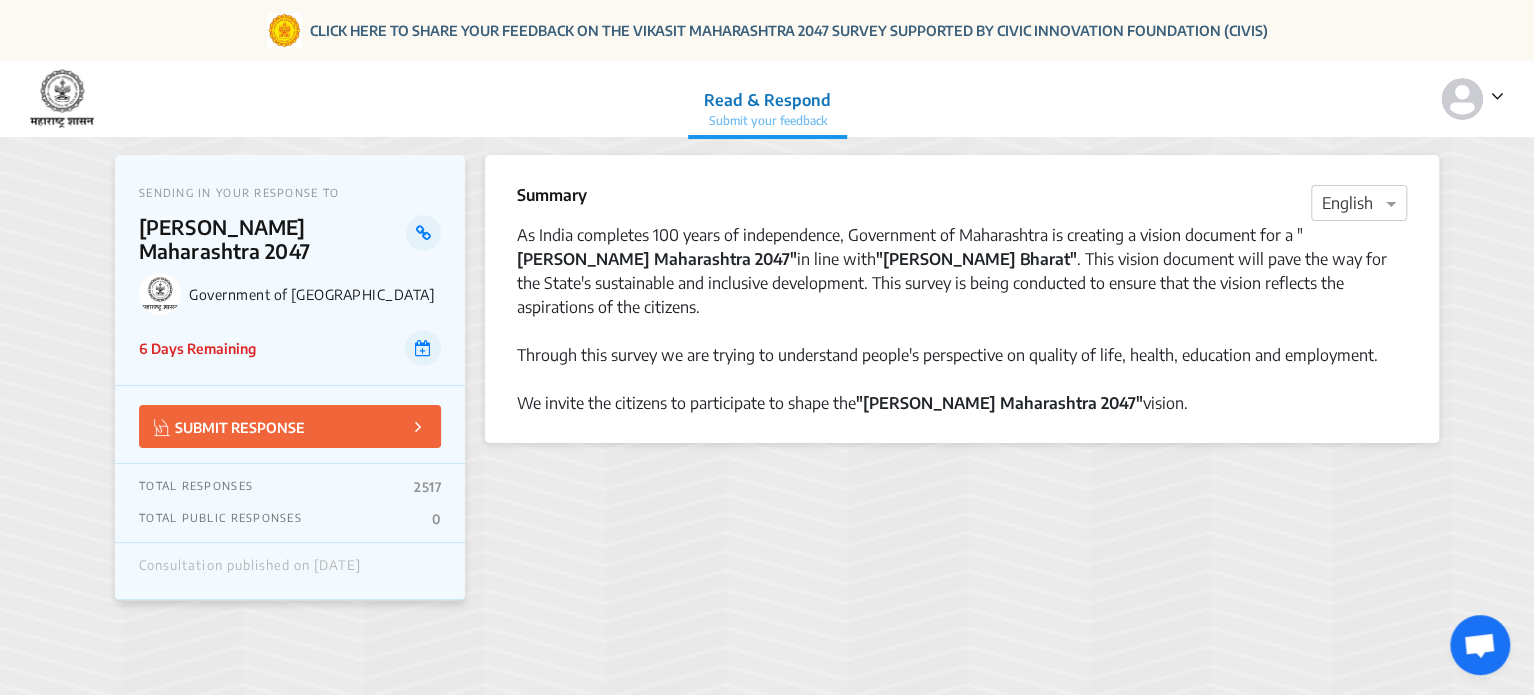 click 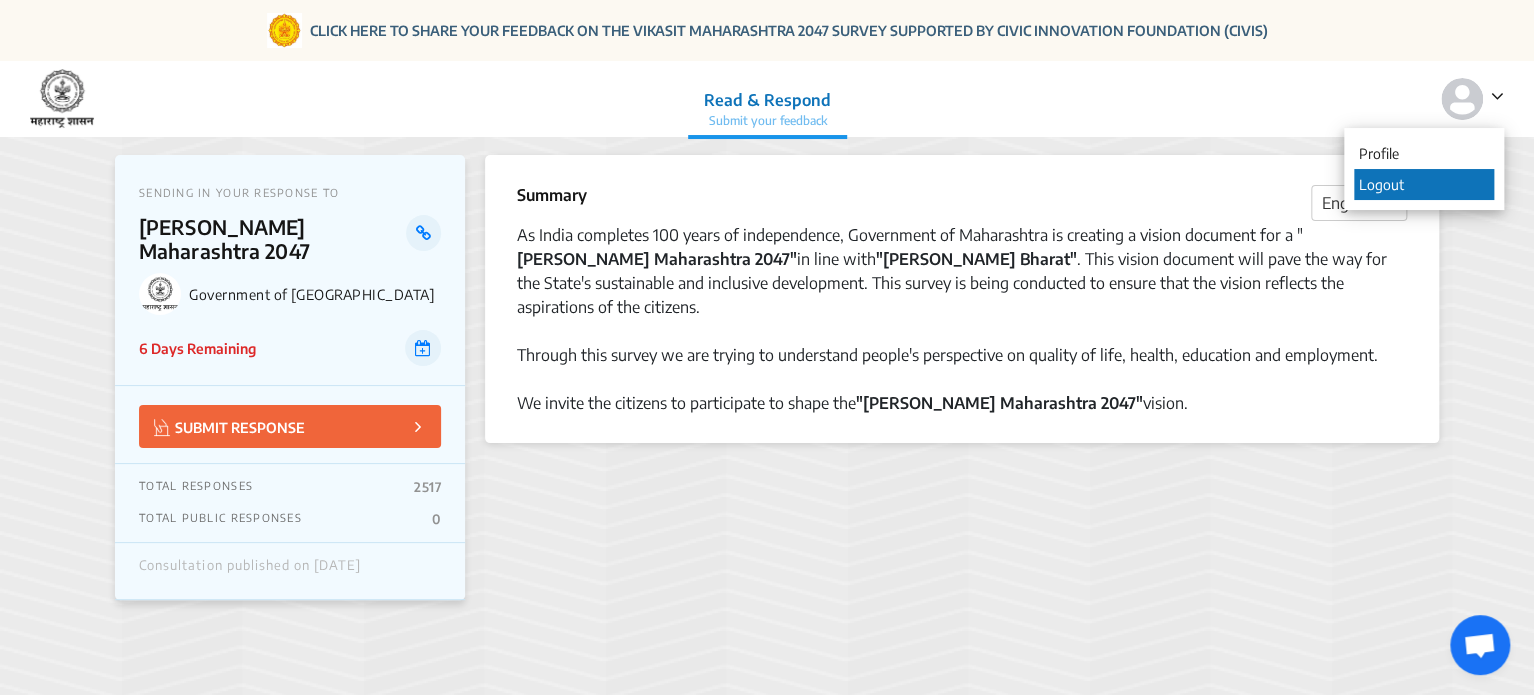 click on "Logout" 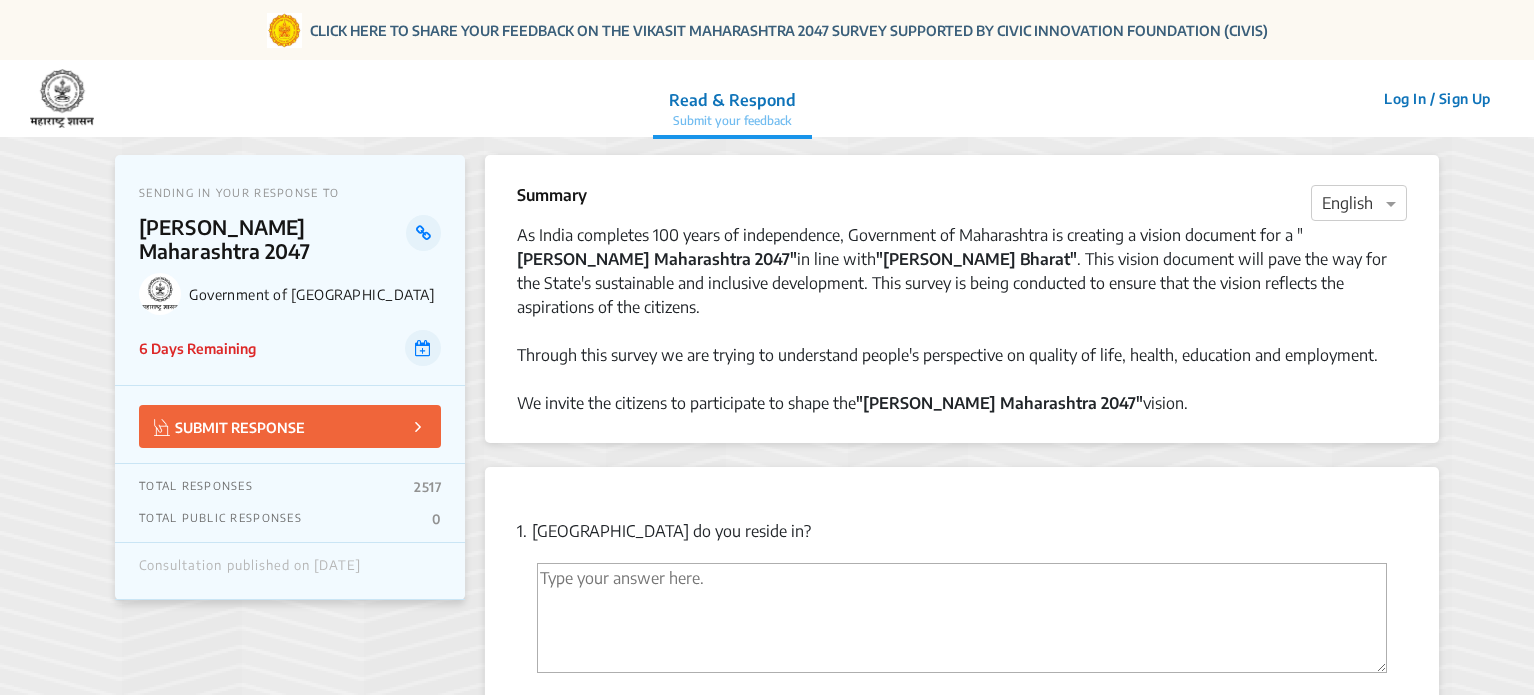 scroll, scrollTop: 0, scrollLeft: 0, axis: both 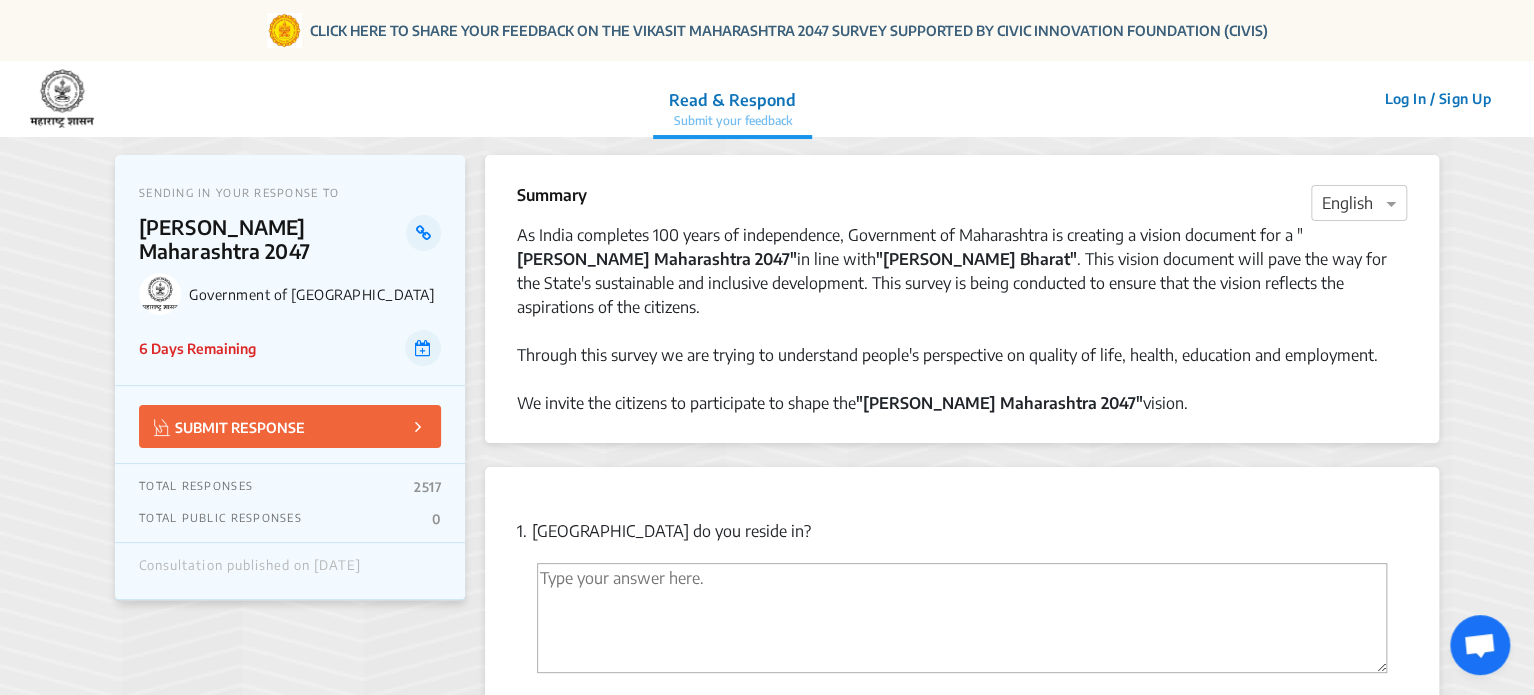 click on "6 Days Remaining" 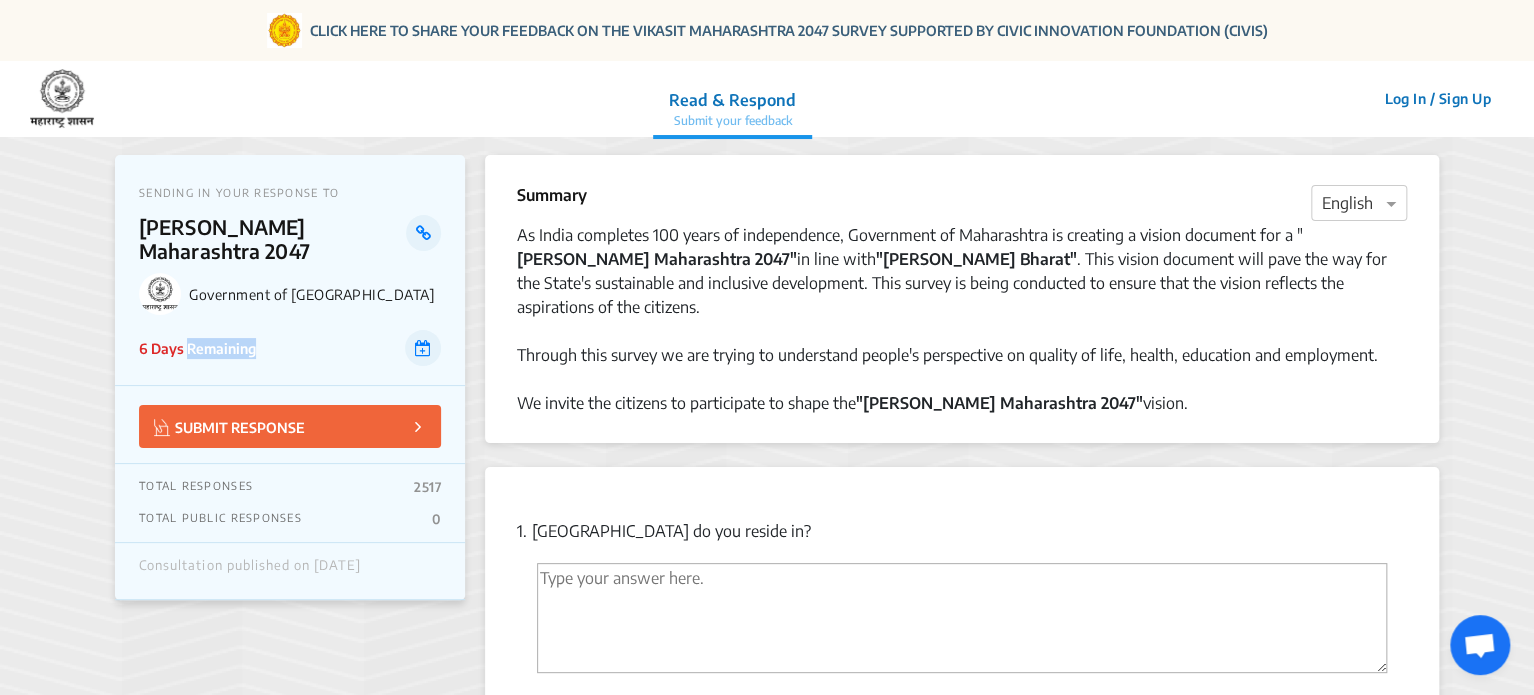 click on "6 Days Remaining" 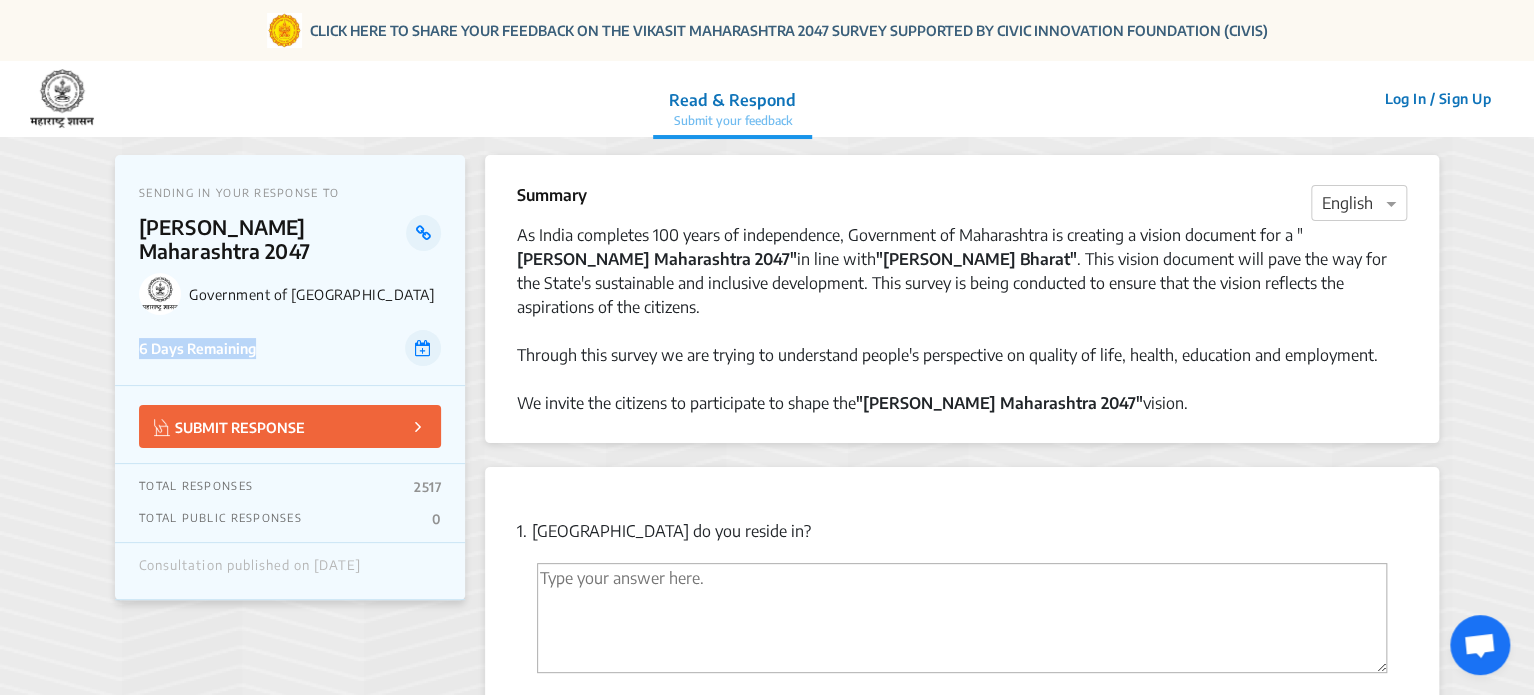 click on "6 Days Remaining" 